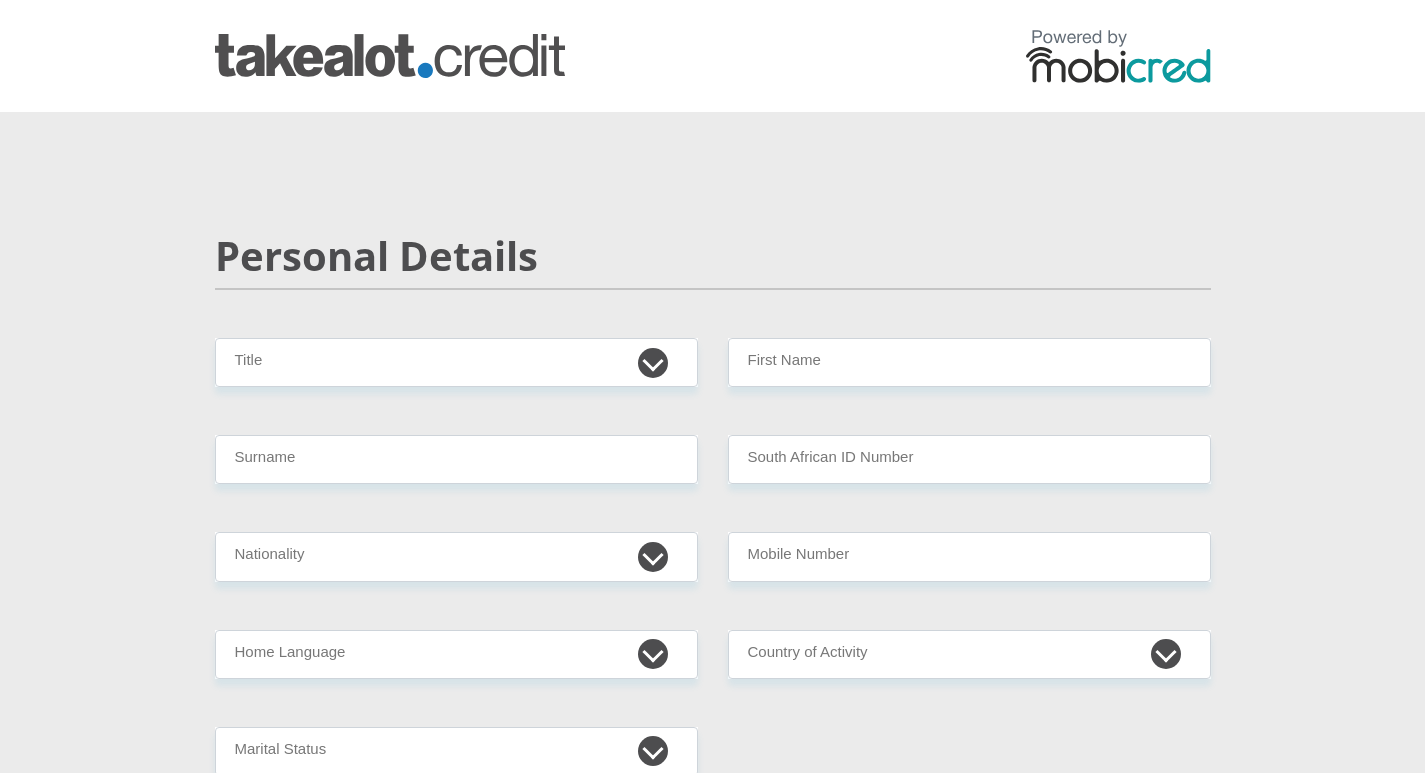 scroll, scrollTop: 0, scrollLeft: 0, axis: both 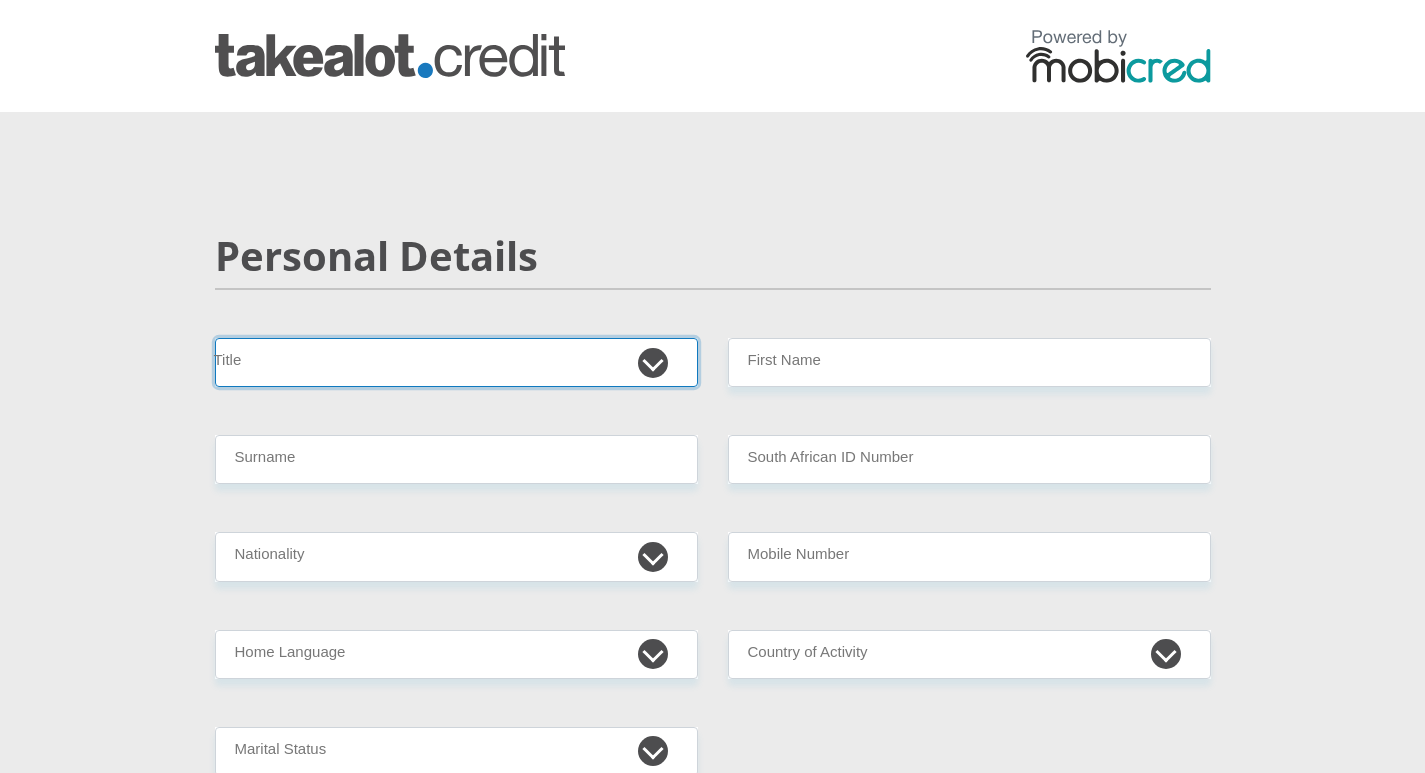 click on "Mr
Ms
Mrs
Dr
Other" at bounding box center (456, 362) 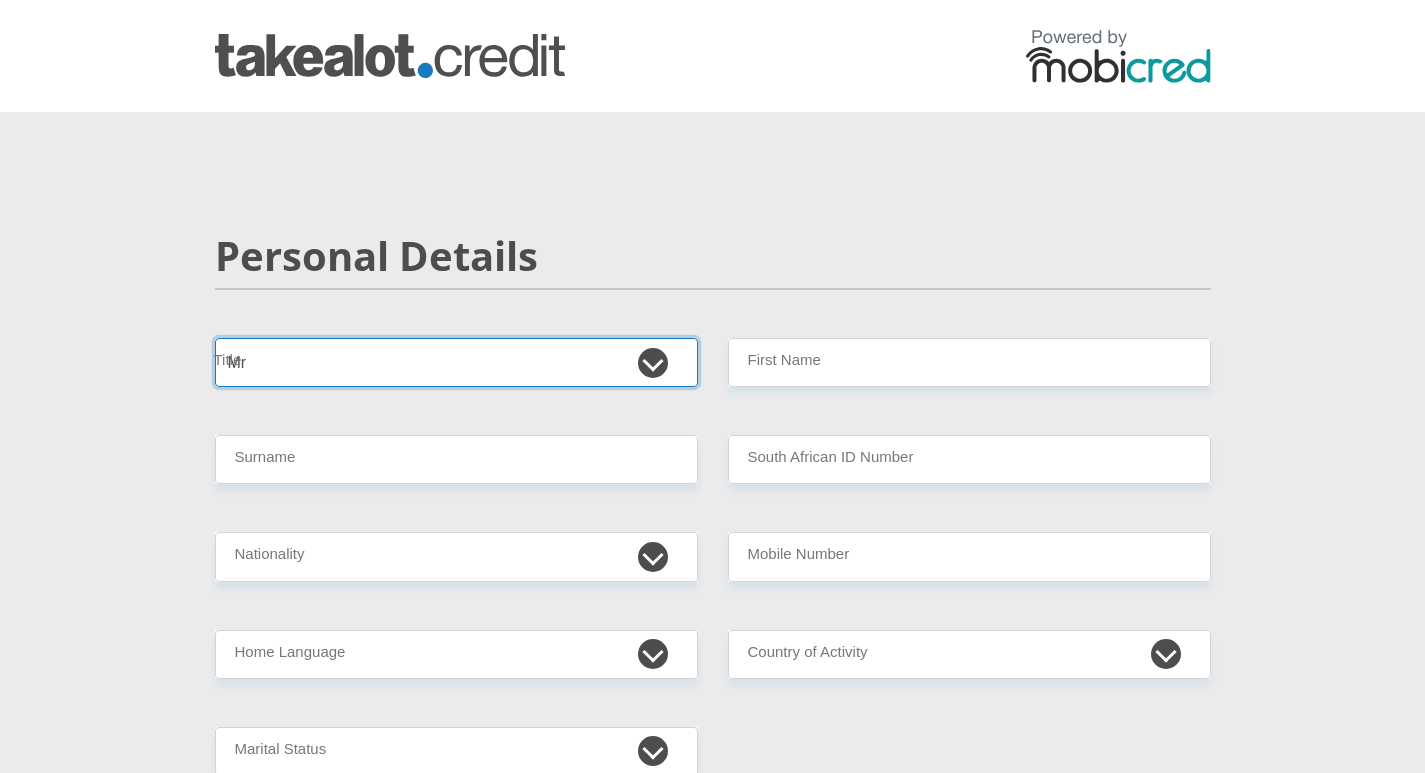 click on "Mr
Ms
Mrs
Dr
Other" at bounding box center (456, 362) 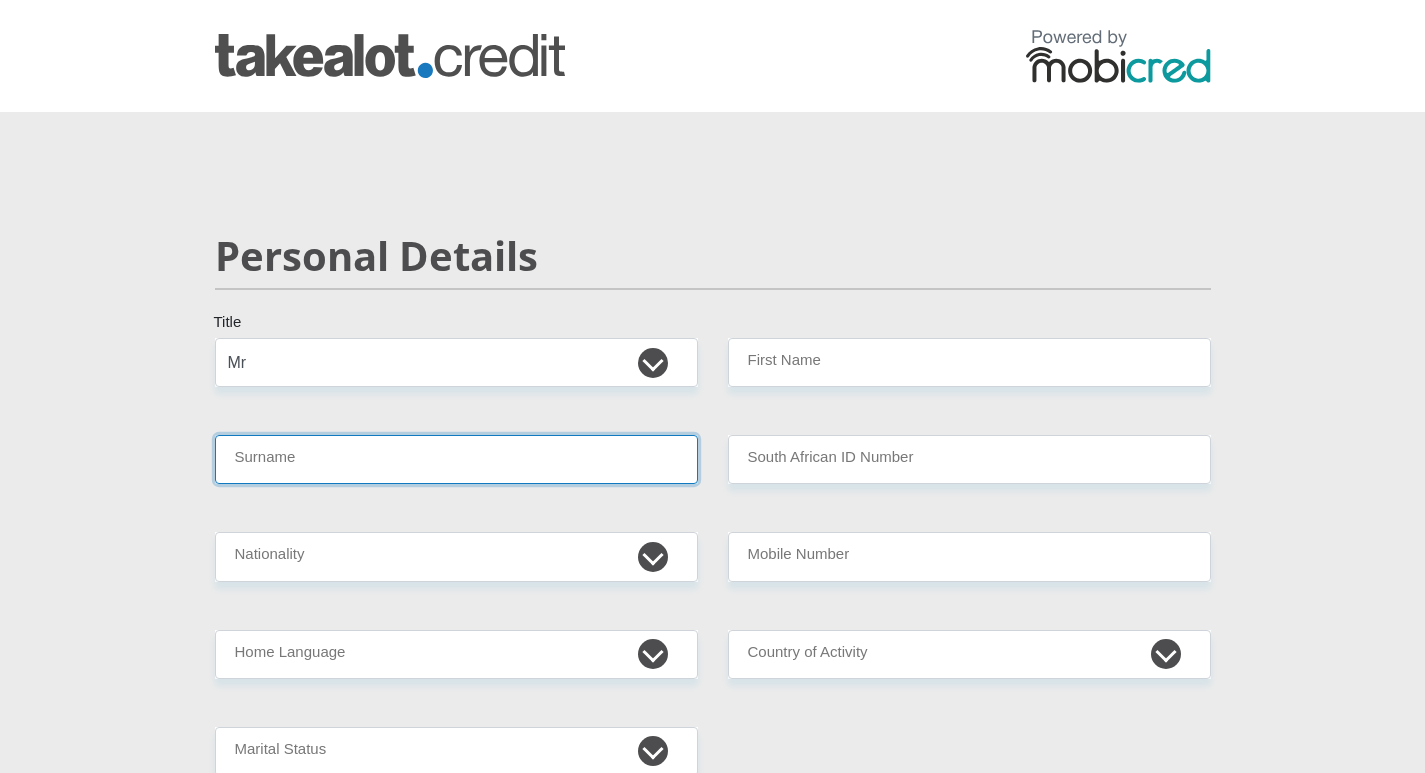 click on "Surname" at bounding box center [456, 459] 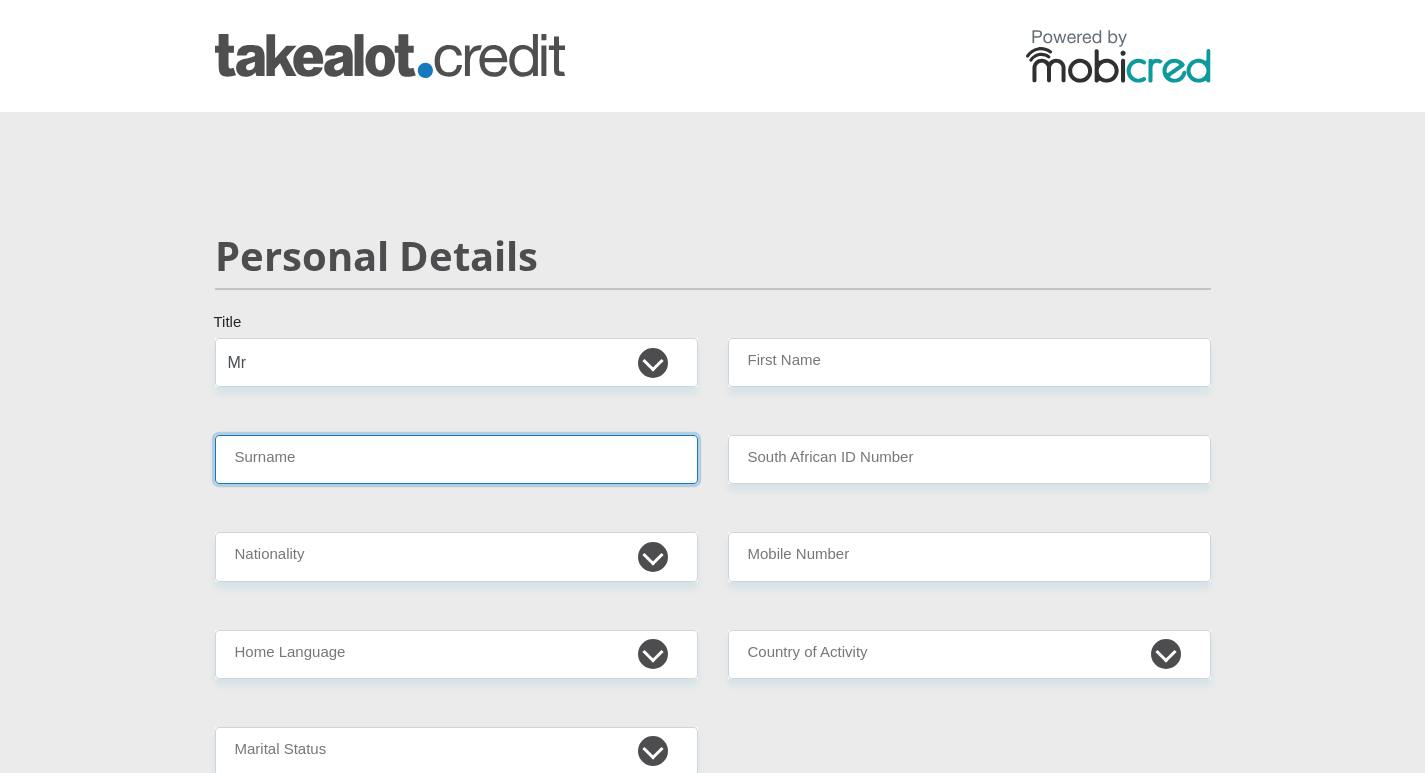 type on "[LAST]" 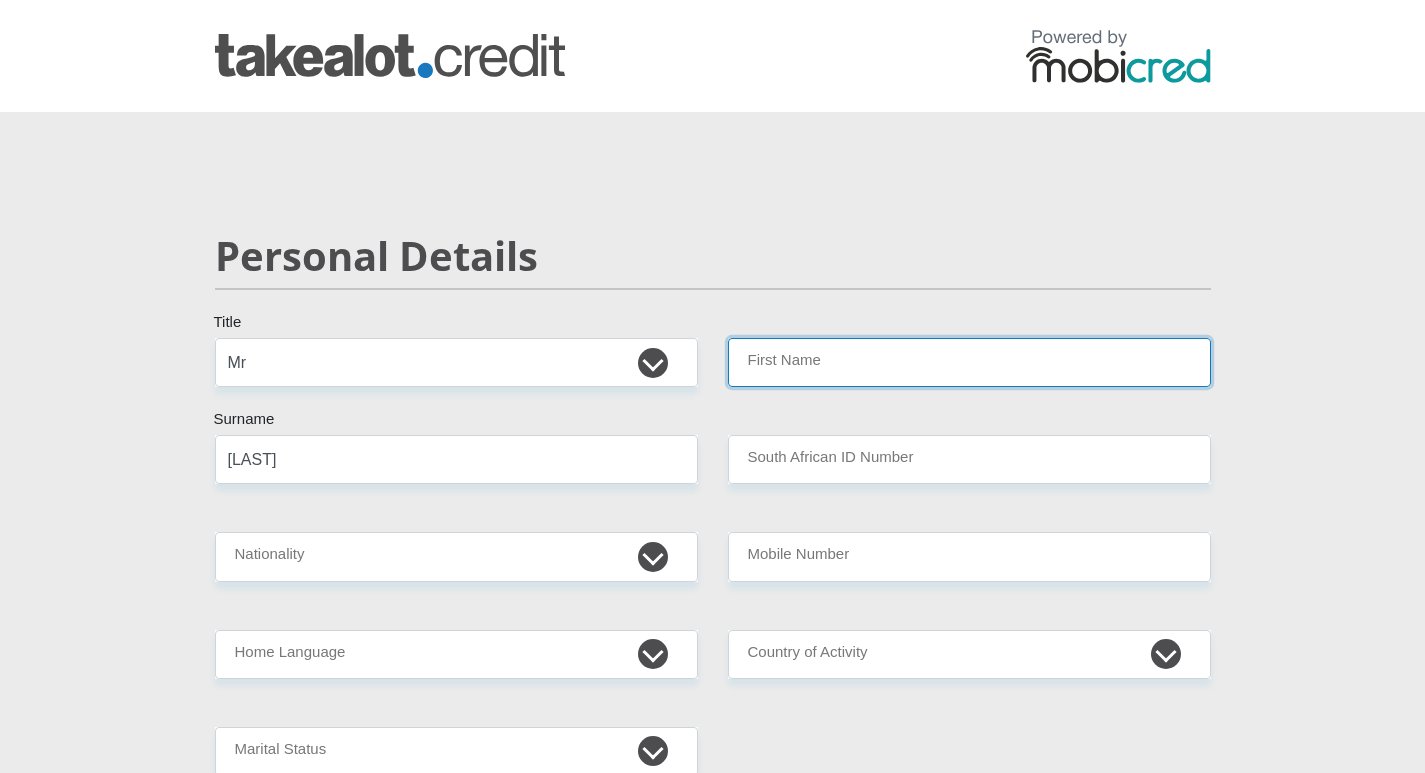 type on "[NAME]" 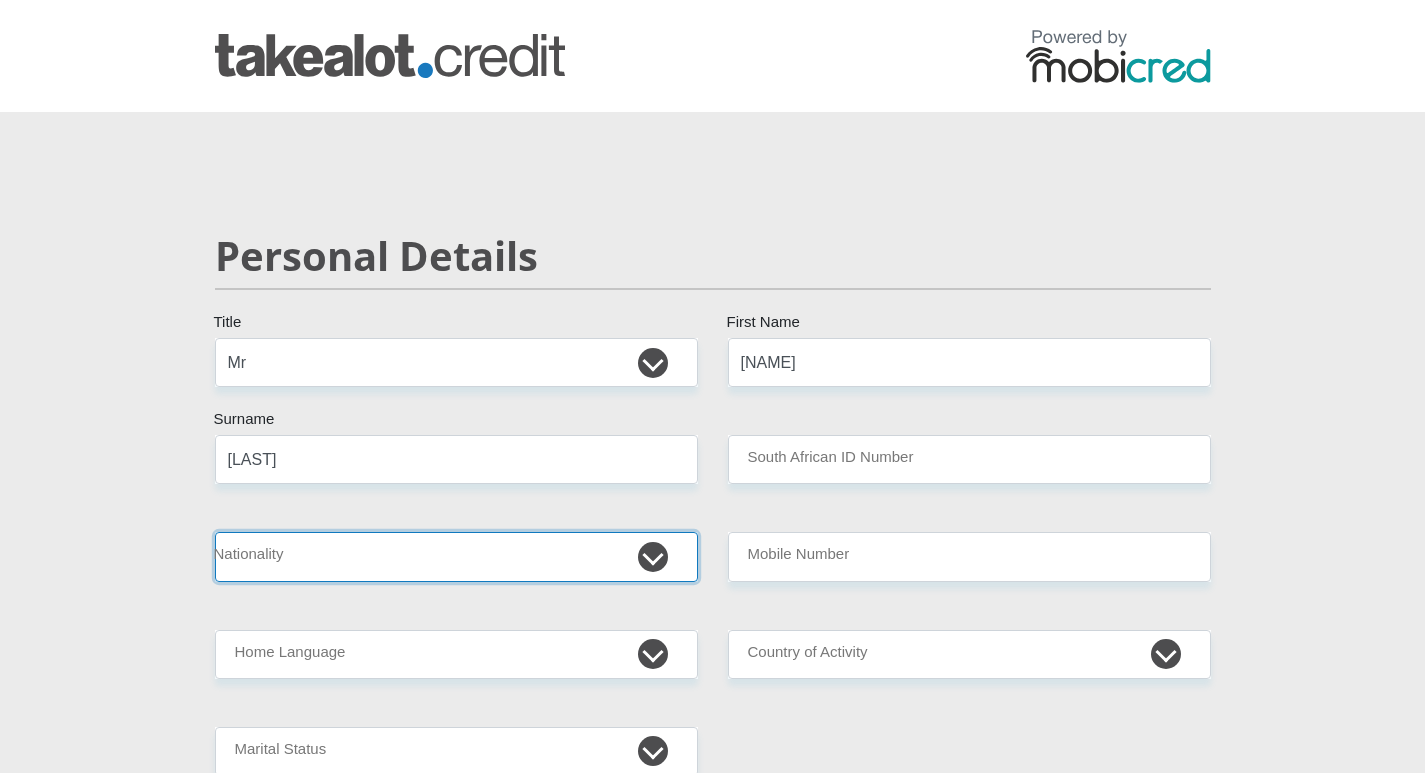 select on "ZAF" 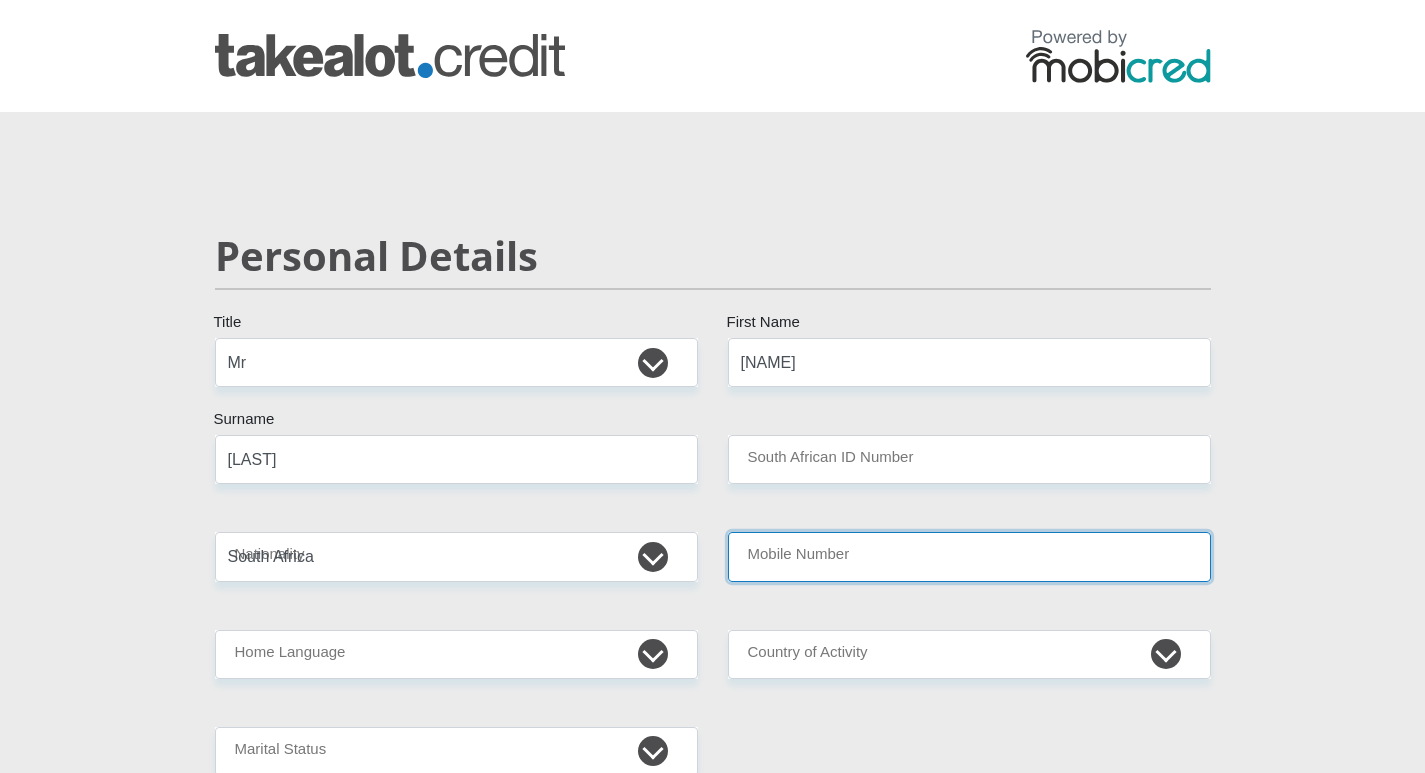 type on "[NUMBER]" 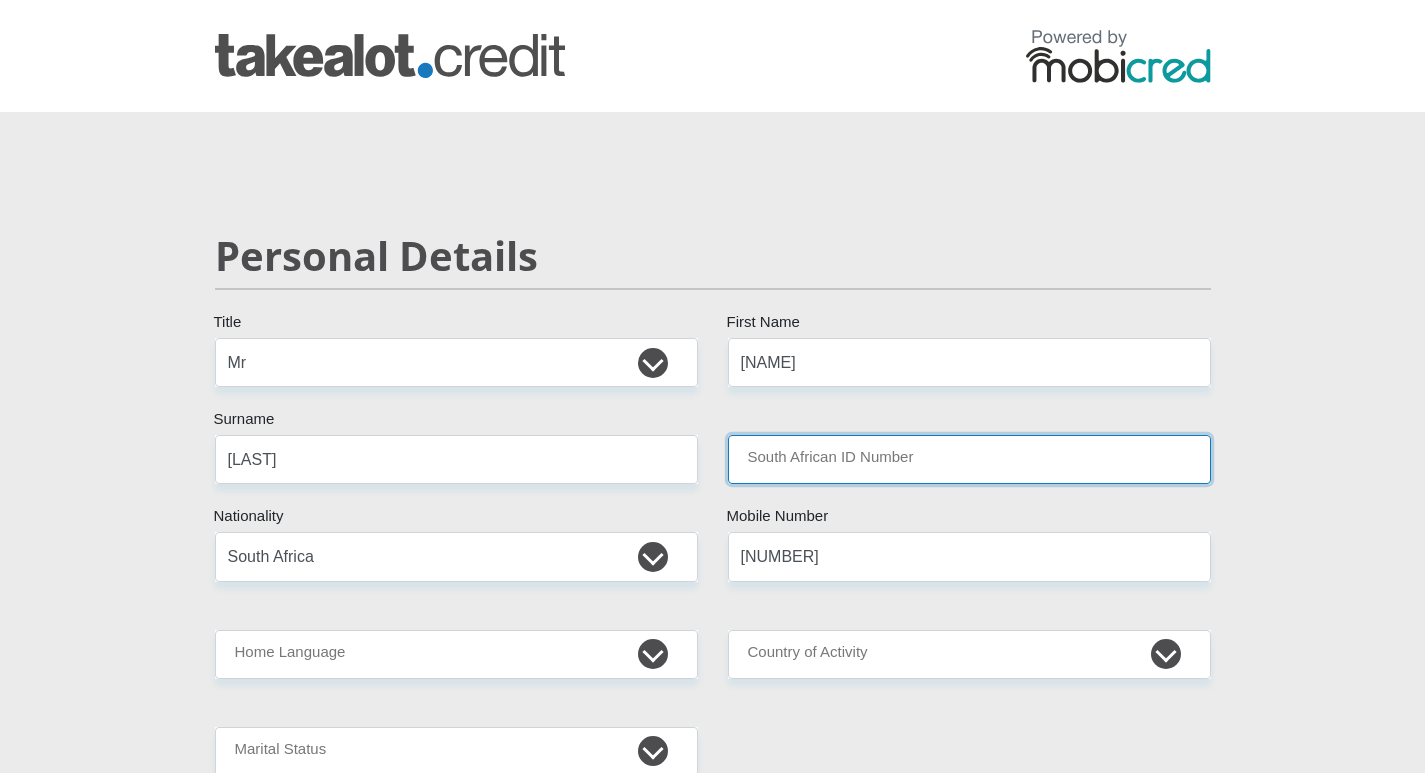click on "South African ID Number" at bounding box center [969, 459] 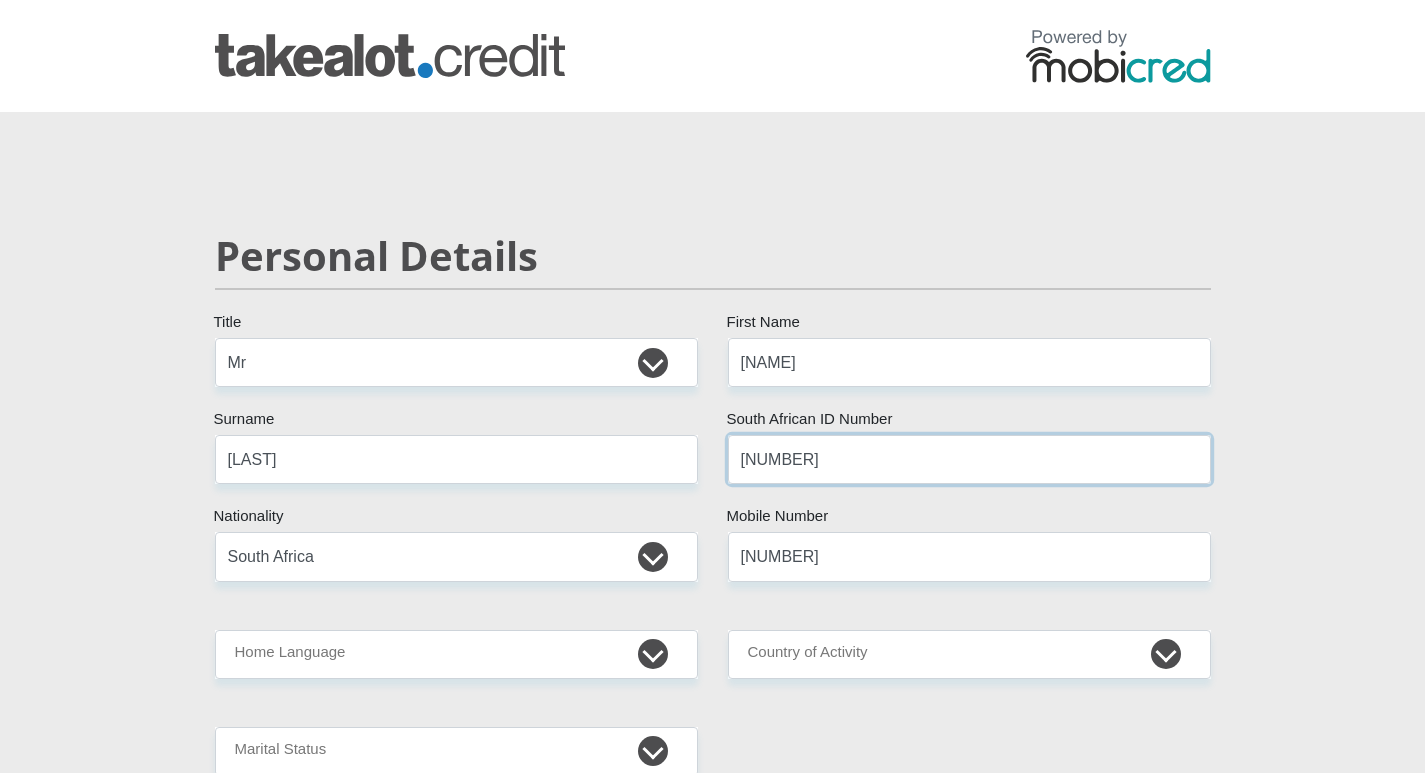 type on "[NUMBER]" 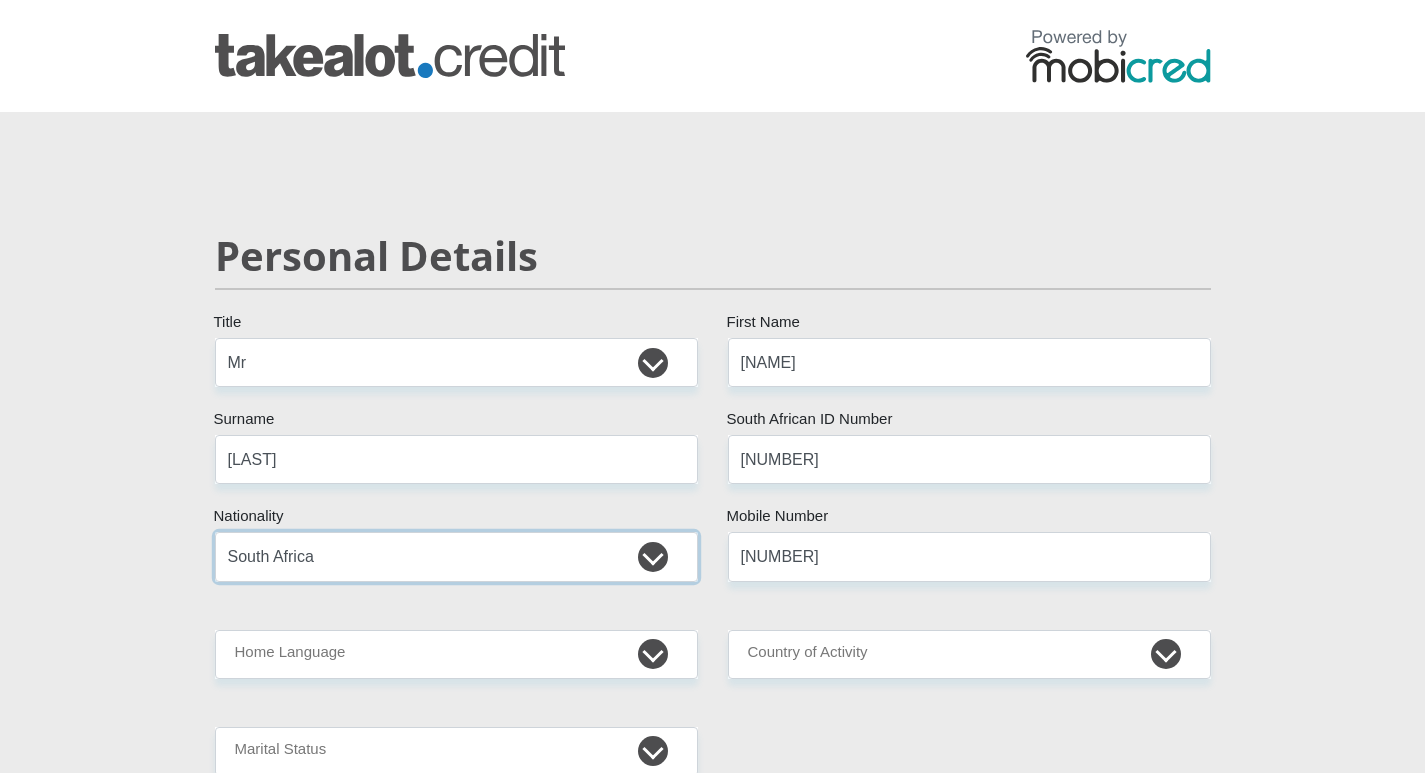 click on "South Africa
Afghanistan
Aland Islands
Albania
Algeria
America Samoa
American Virgin Islands
Andorra
Angola
Anguilla
Antarctica
Antigua and Barbuda
Argentina
Armenia
Aruba
Ascension Island
Australia
Austria
Azerbaijan
Bahamas
Bahrain
Bangladesh
Barbados
Chad" at bounding box center [456, 556] 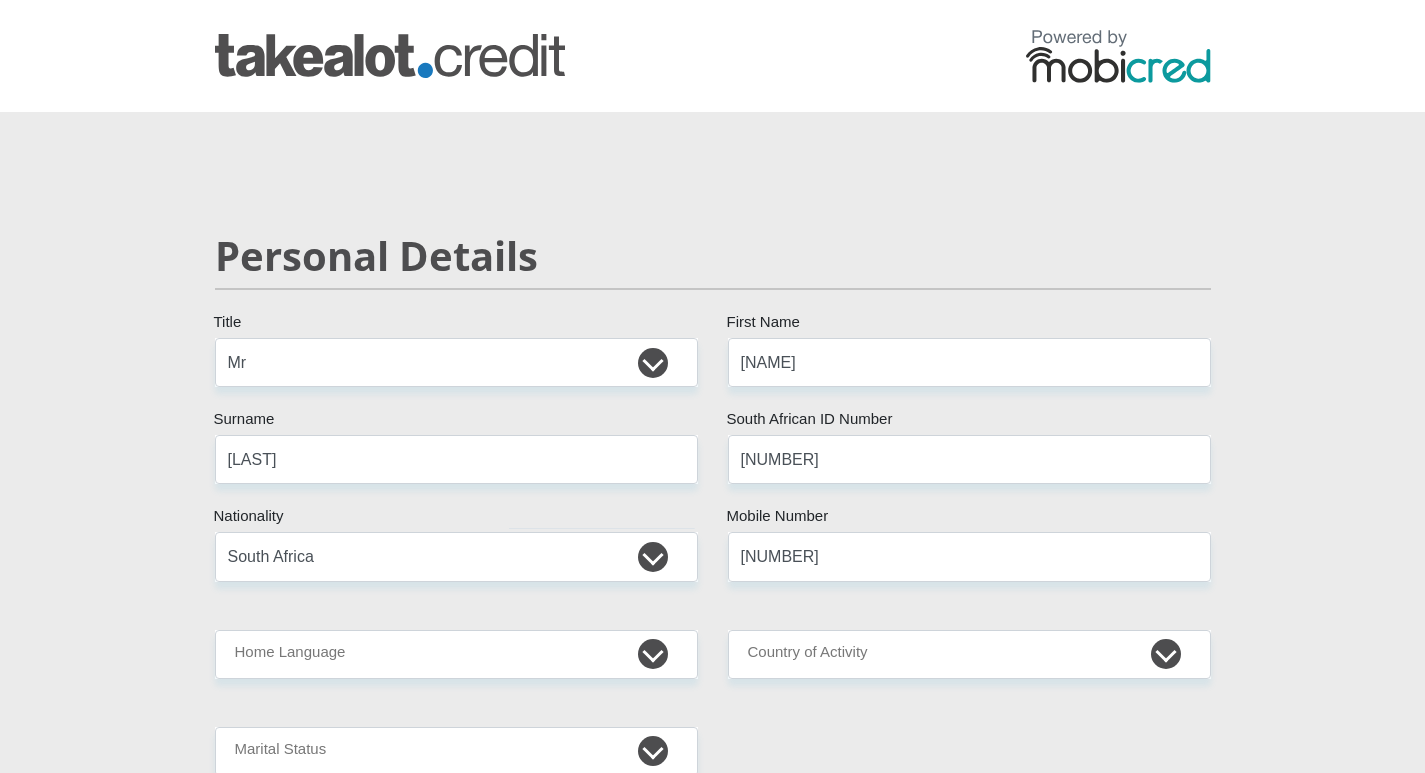 click on "Personal Details
Mr
Ms
Mrs
Dr
Other
Title
Andrew
First Name
VanROOI
Surname
[ID NUMBER]
South African ID Number
Please input valid ID number
South Africa
Afghanistan
Aland Islands
Albania
Algeria
America Samoa
American Virgin Islands
Andorra
Angola
Anguilla  Antarctica" at bounding box center [712, 3192] 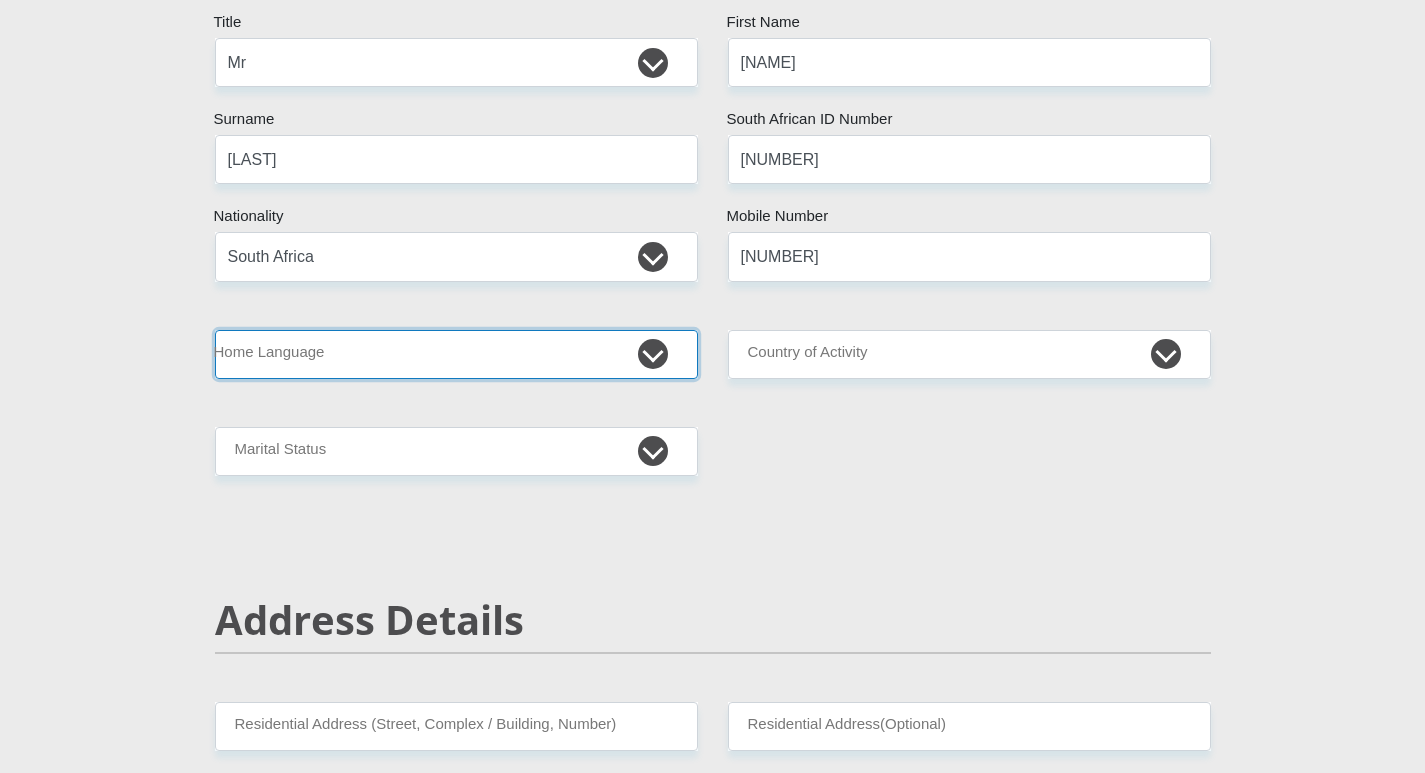 click on "Afrikaans
English
Sepedi
South Ndebele
Southern Sotho
Swati
Tsonga
Tswana
Venda
Xhosa
Zulu
Other" at bounding box center [456, 354] 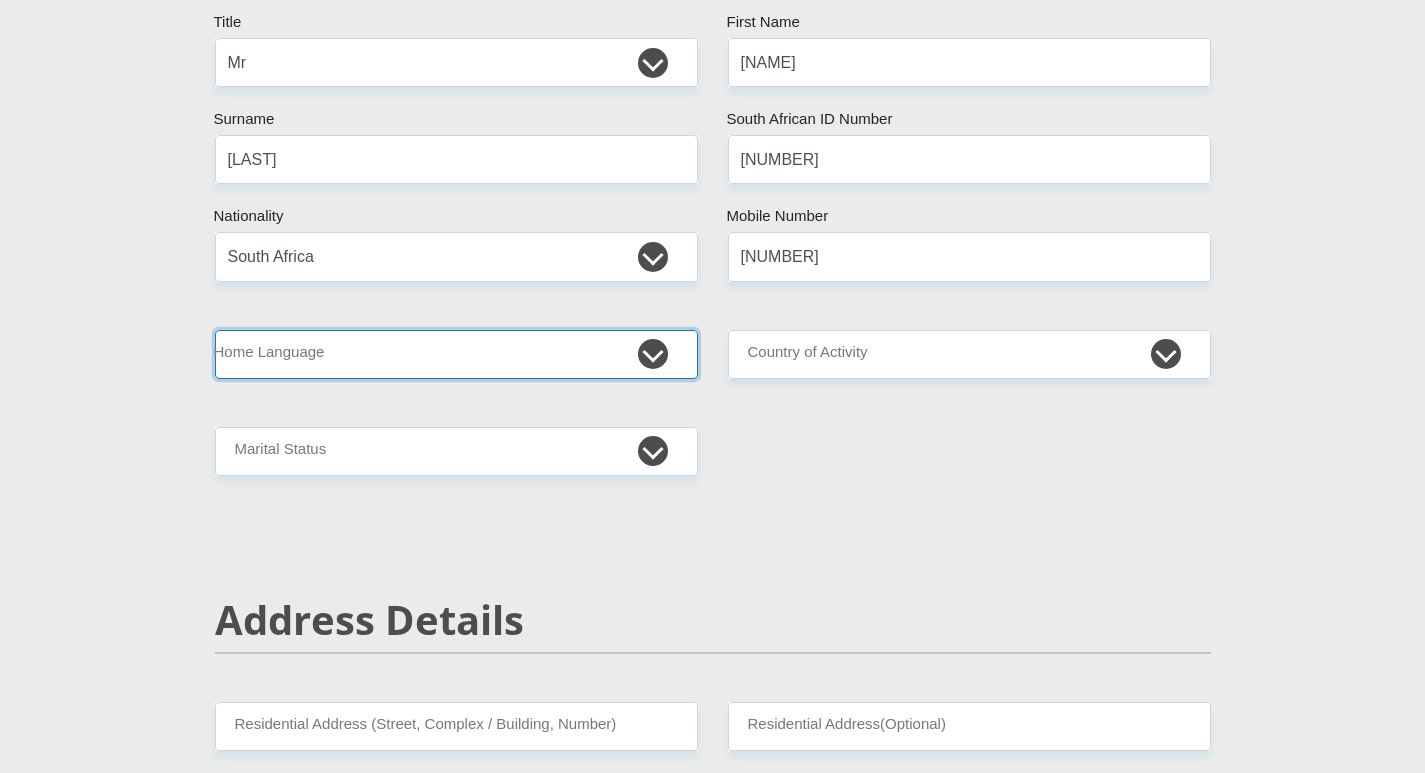 select on "afr" 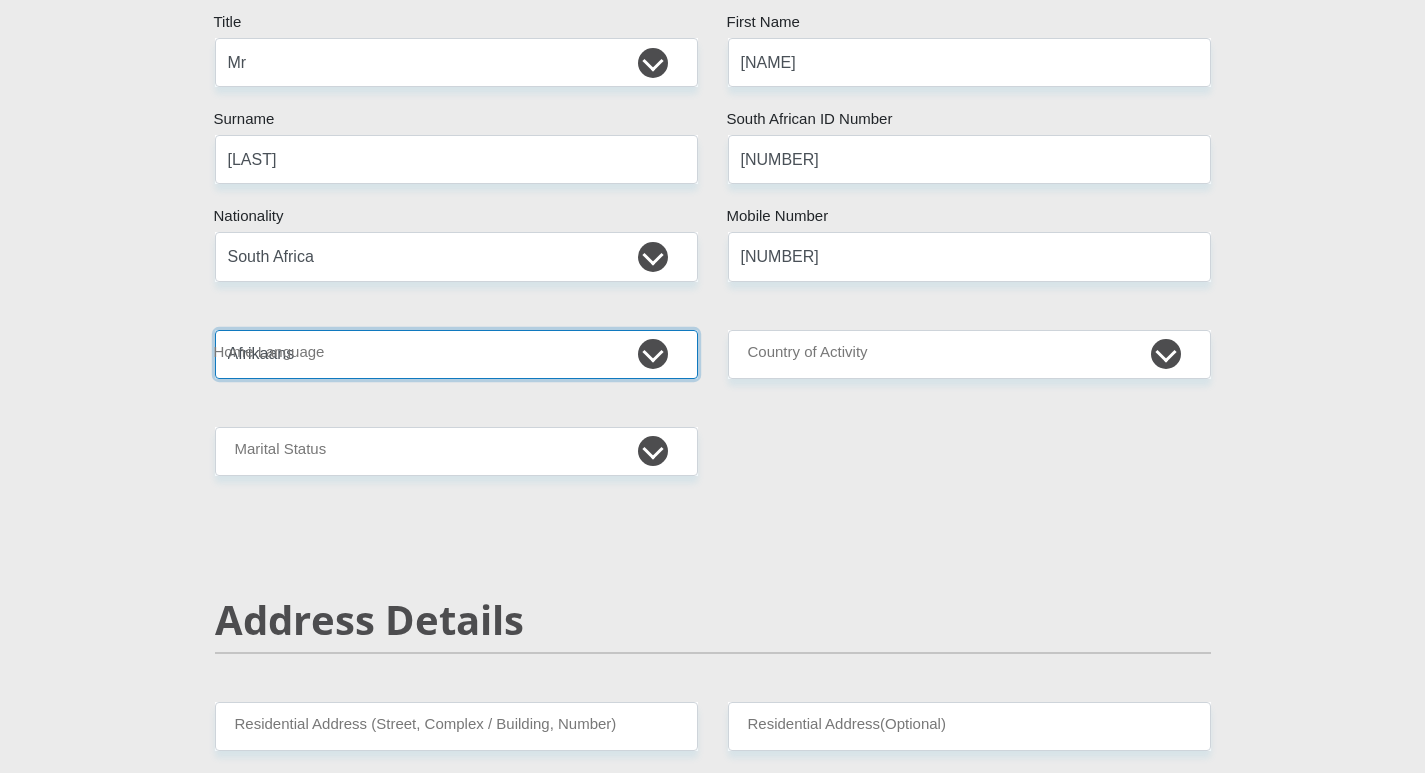 click on "Afrikaans
English
Sepedi
South Ndebele
Southern Sotho
Swati
Tsonga
Tswana
Venda
Xhosa
Zulu
Other" at bounding box center (456, 354) 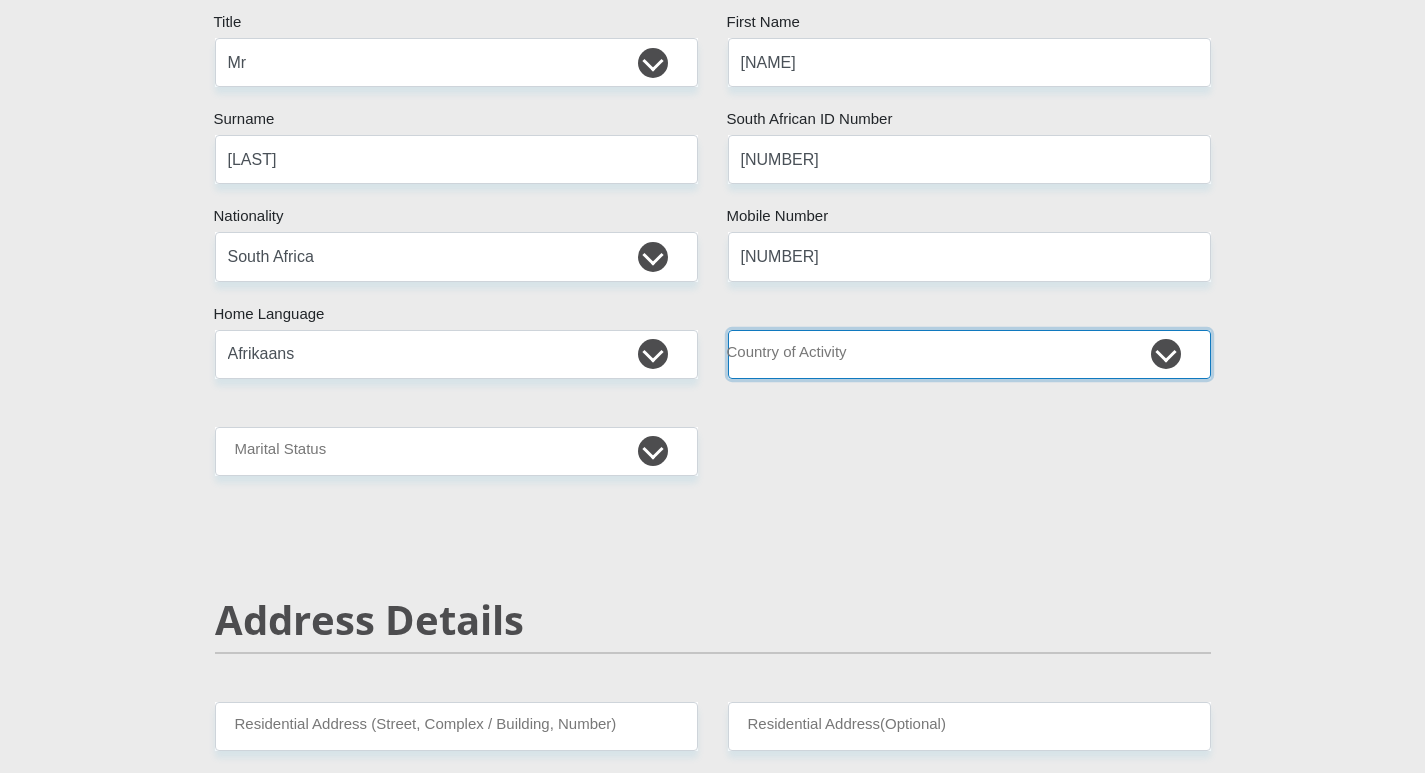 click on "South Africa
Afghanistan
Aland Islands
Albania
Algeria
America Samoa
American Virgin Islands
Andorra
Angola
Anguilla
Antarctica
Antigua and Barbuda
Argentina
Armenia
Aruba
Ascension Island
Australia
Austria
Azerbaijan
Chad" at bounding box center [969, 354] 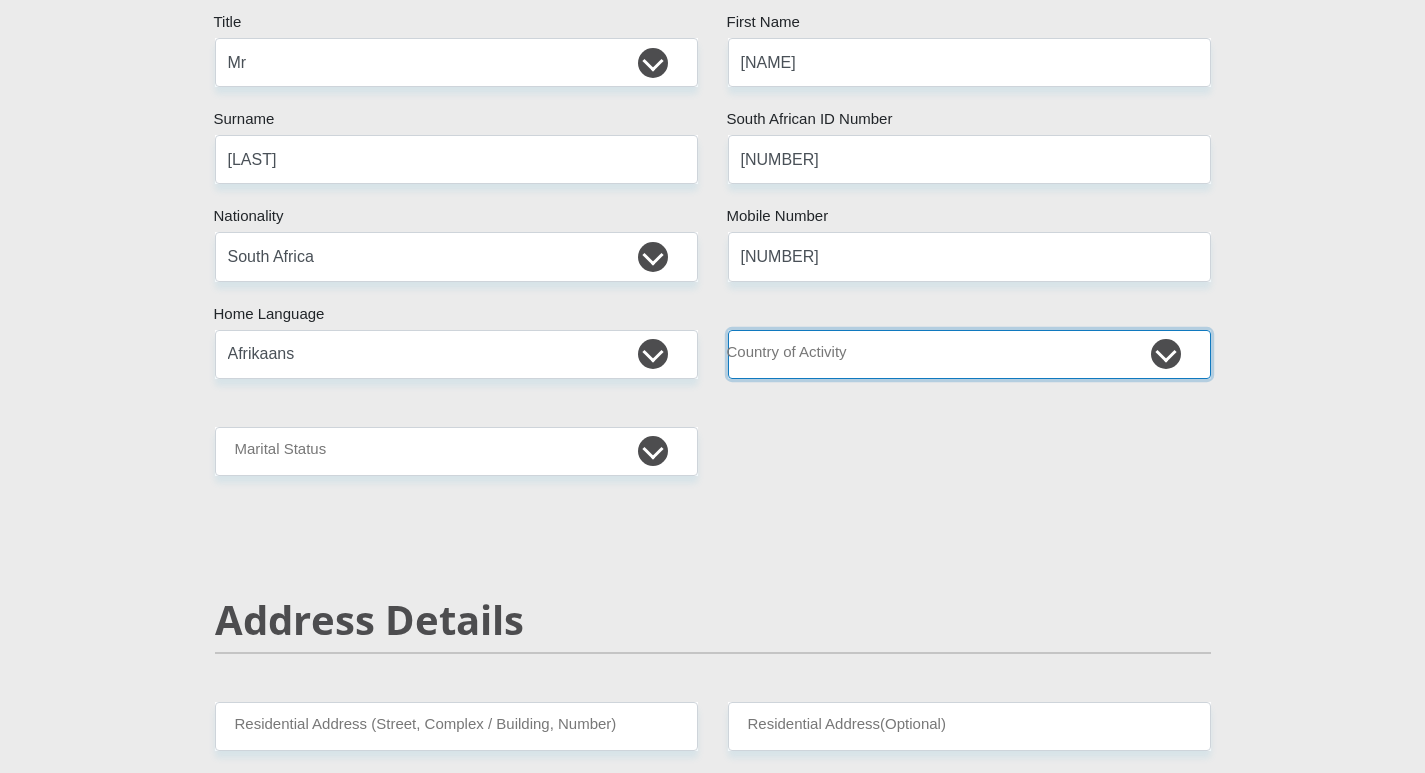 select on "ZAF" 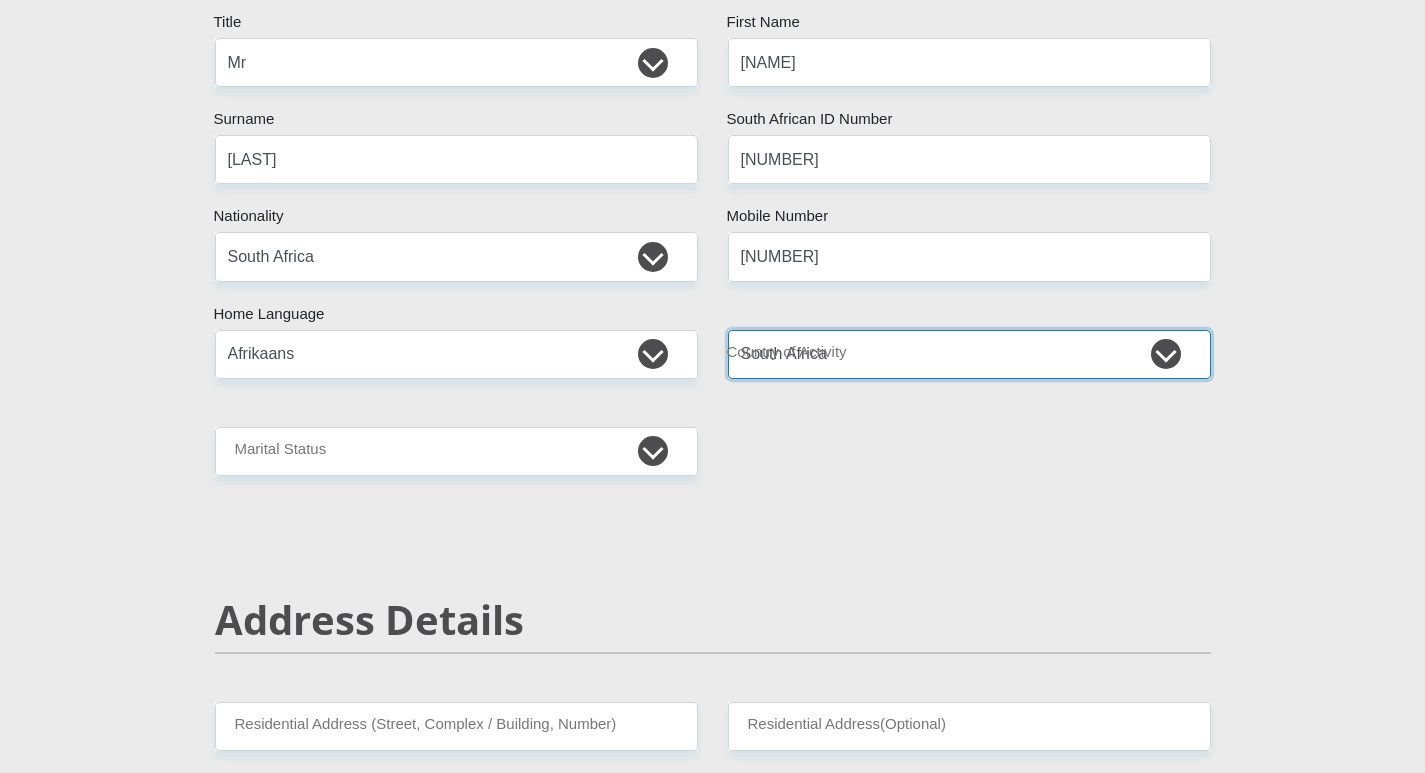 click on "South Africa
Afghanistan
Aland Islands
Albania
Algeria
America Samoa
American Virgin Islands
Andorra
Angola
Anguilla
Antarctica
Antigua and Barbuda
Argentina
Armenia
Aruba
Ascension Island
Australia
Austria
Azerbaijan
Chad" at bounding box center [969, 354] 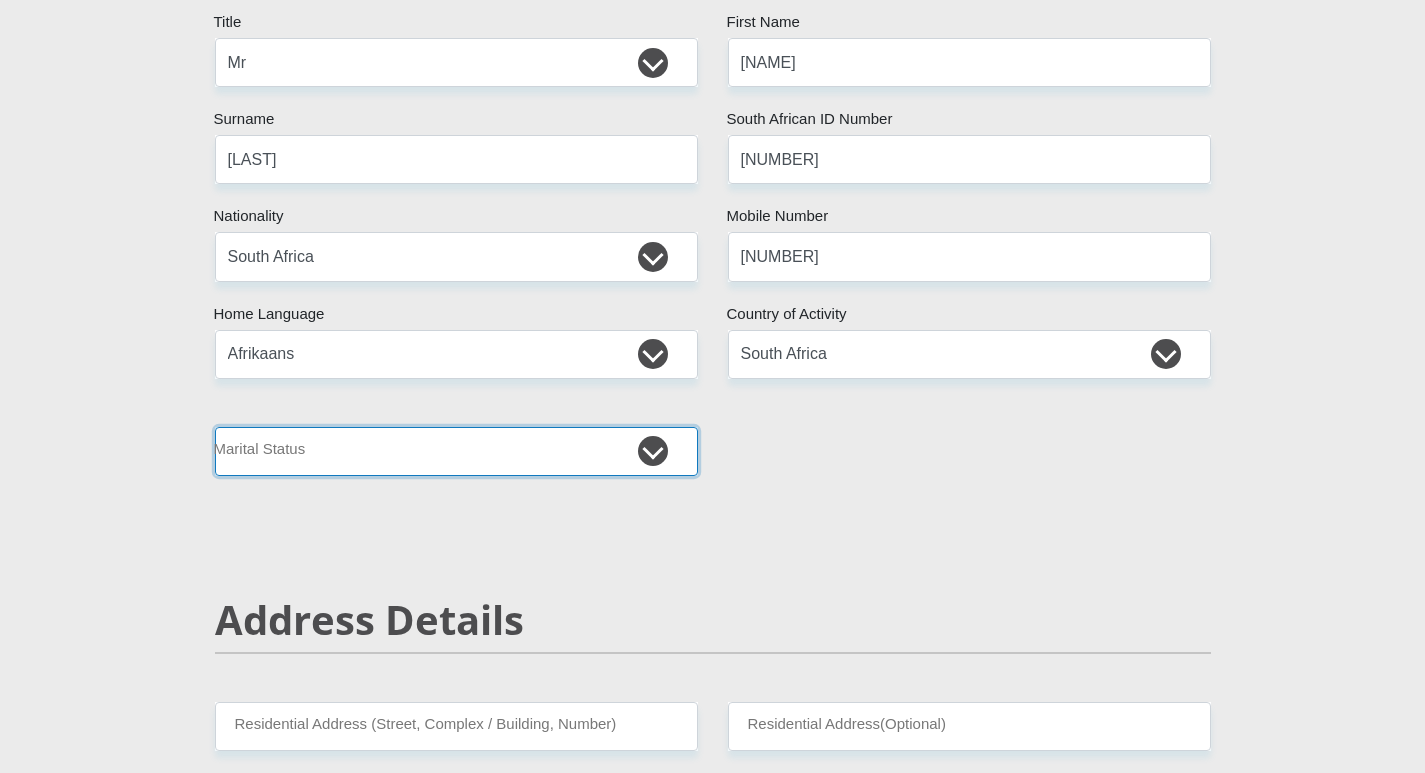 click on "Married ANC
Single
Divorced
Widowed
Married COP or Customary Law" at bounding box center [456, 451] 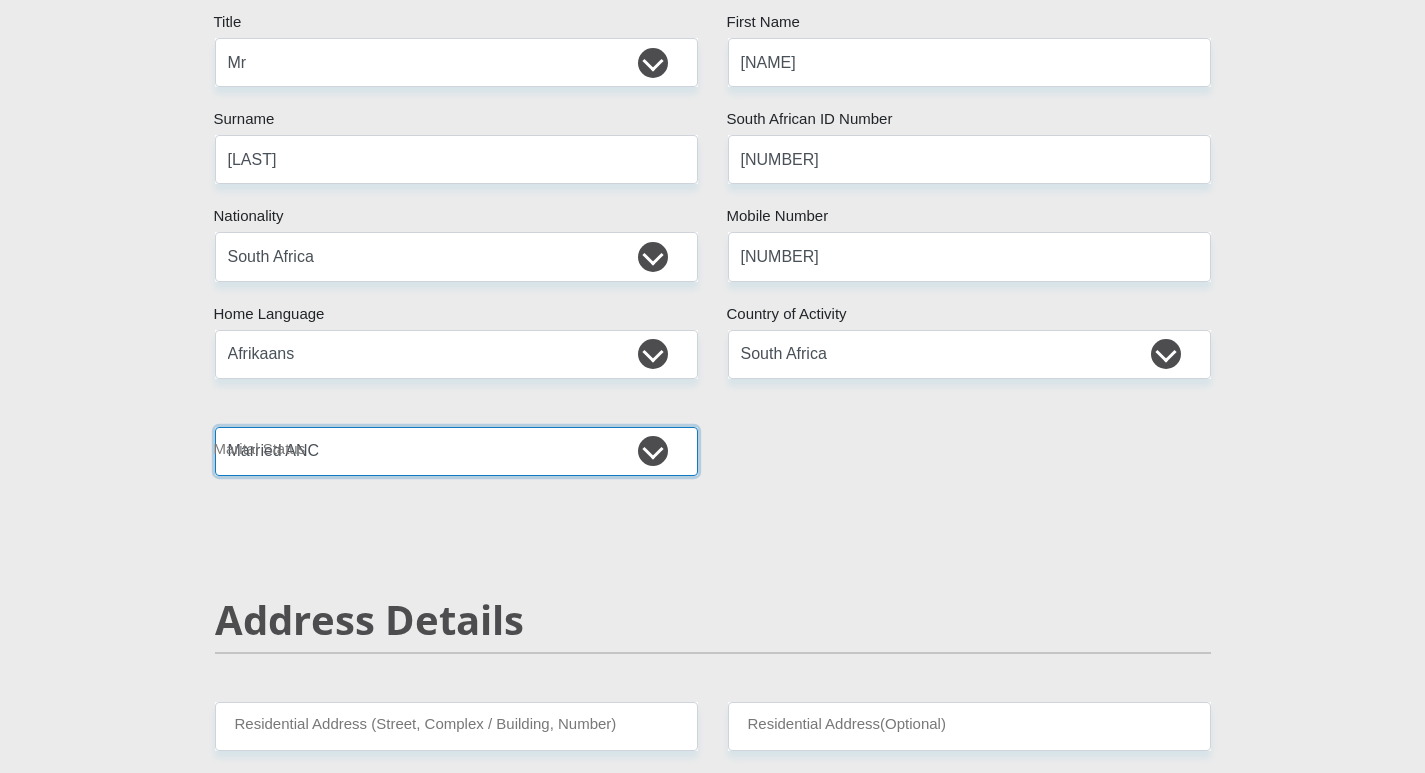 click on "Married ANC
Single
Divorced
Widowed
Married COP or Customary Law" at bounding box center [456, 451] 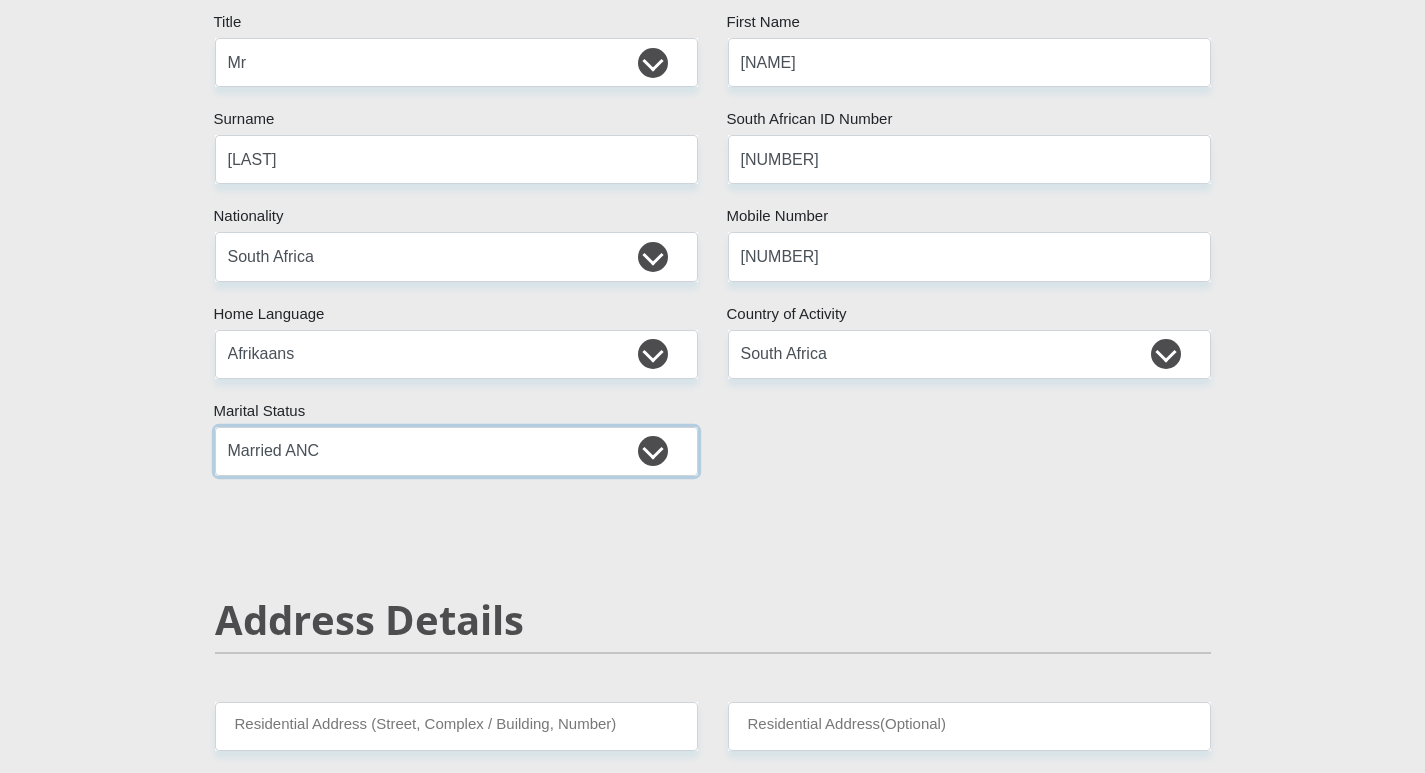 click on "Married ANC
Single
Divorced
Widowed
Married COP or Customary Law" at bounding box center [456, 451] 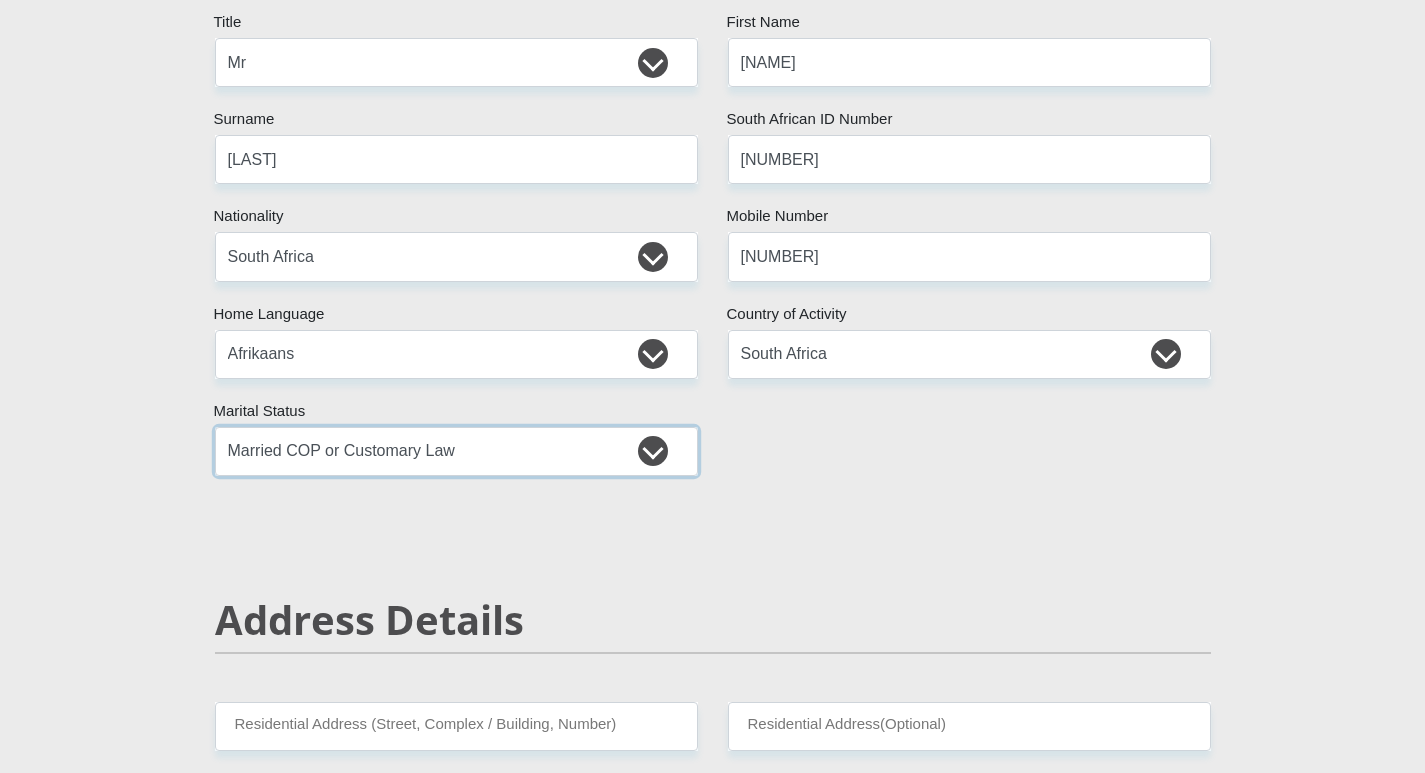 click on "Married ANC
Single
Divorced
Widowed
Married COP or Customary Law" at bounding box center (456, 451) 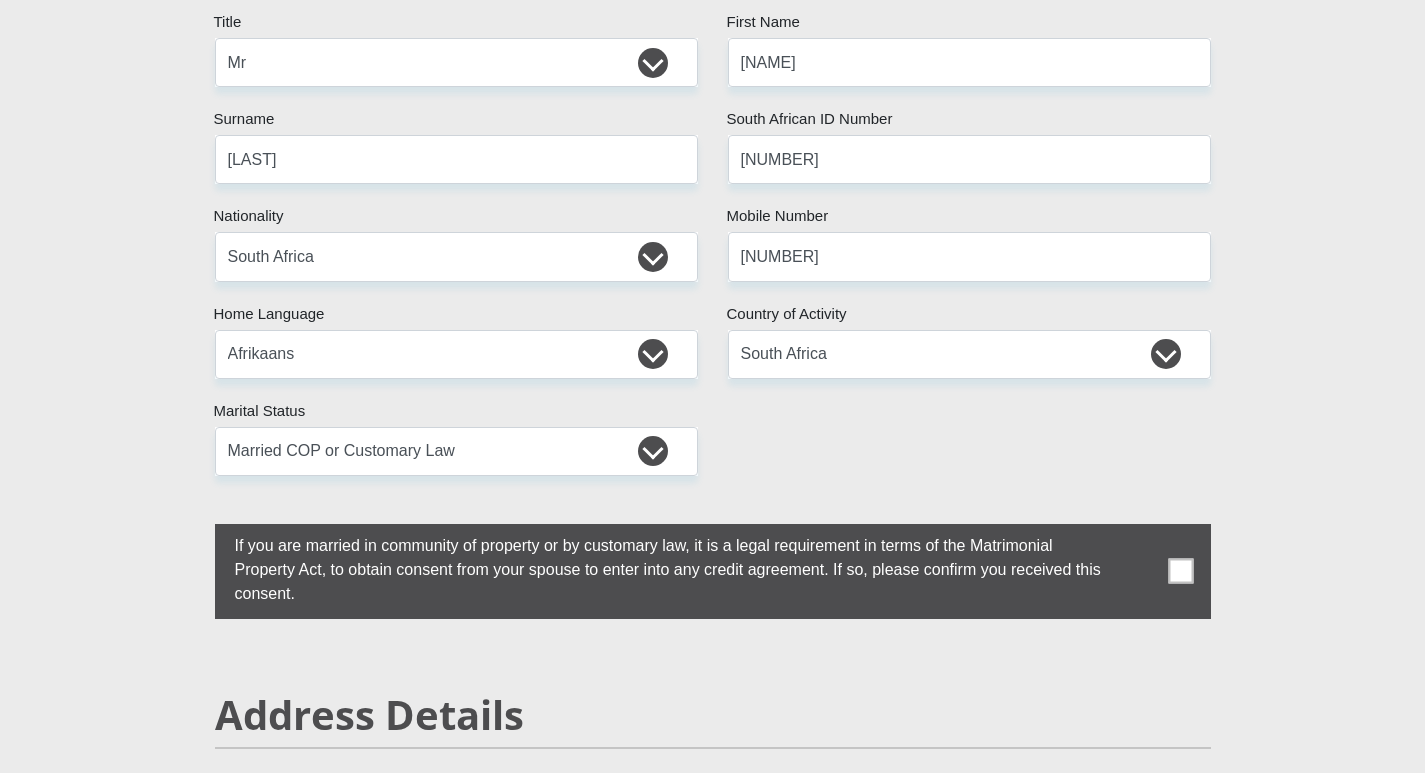 click at bounding box center (1180, 571) 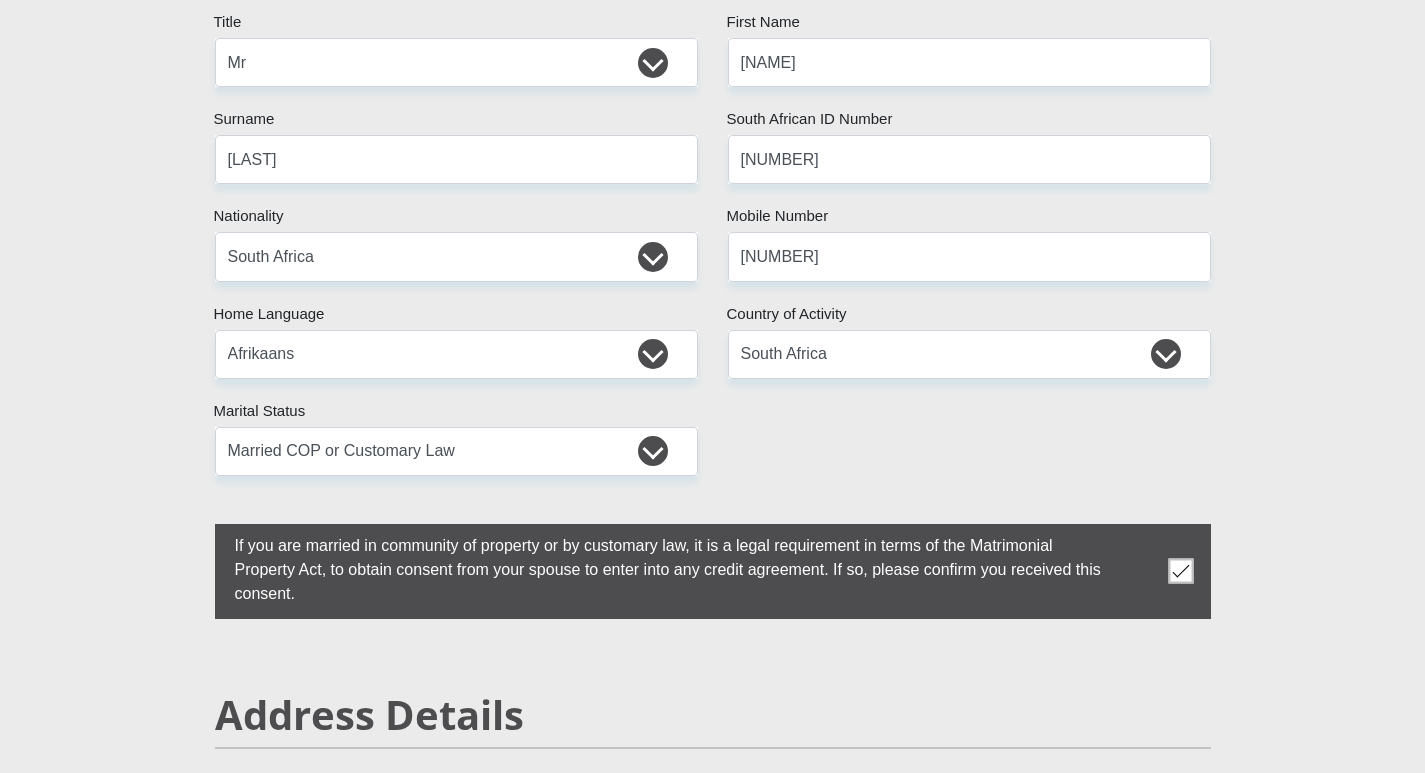 scroll, scrollTop: 700, scrollLeft: 0, axis: vertical 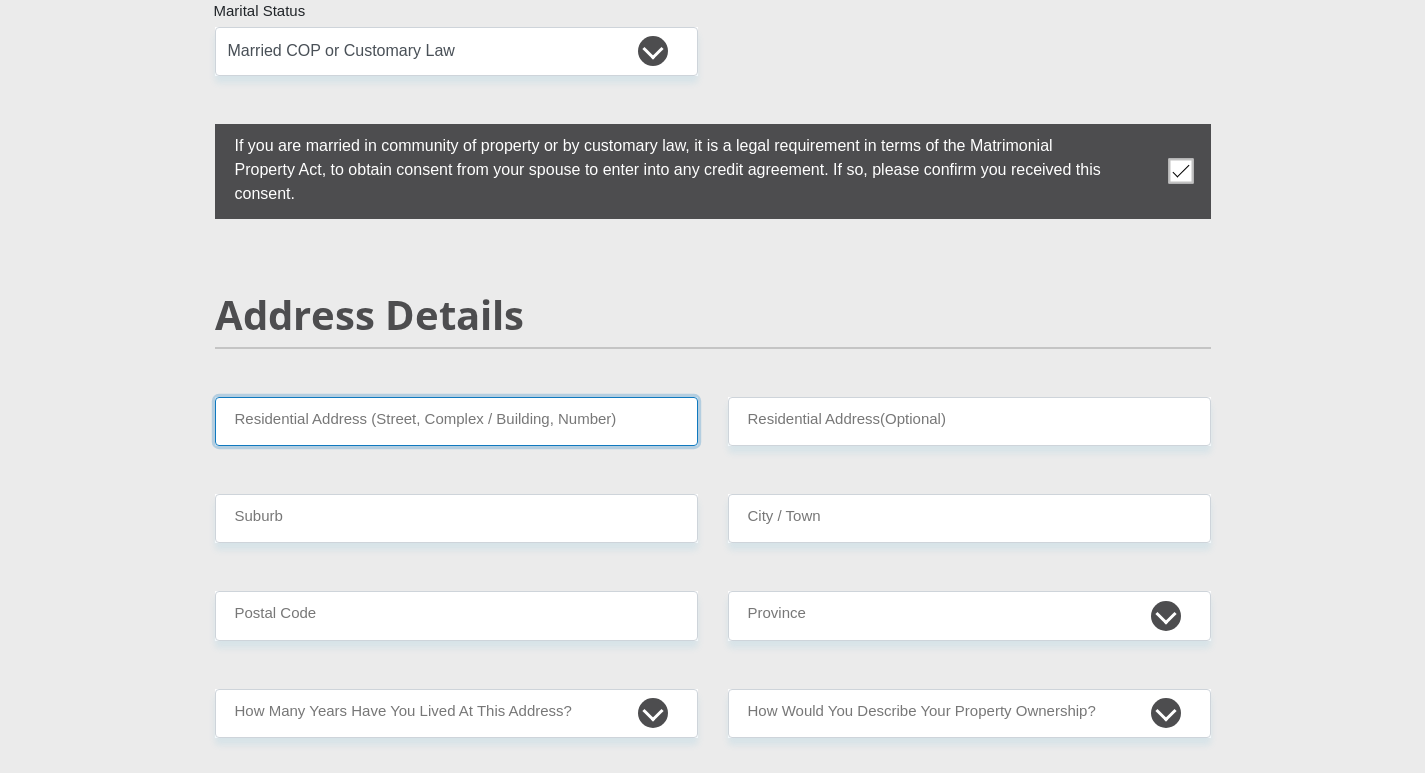 click on "Residential Address (Street, Complex / Building, Number)" at bounding box center (456, 421) 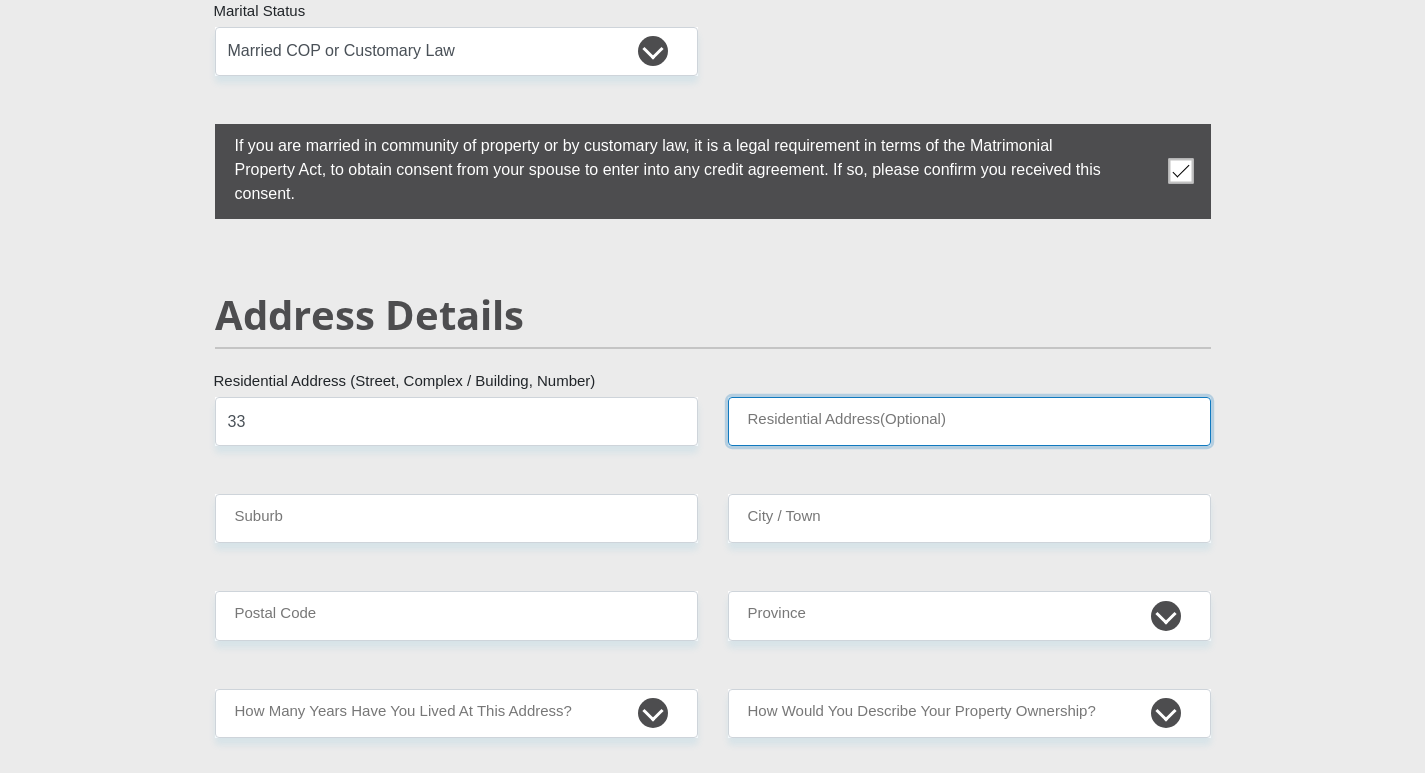 type on "[STREET]" 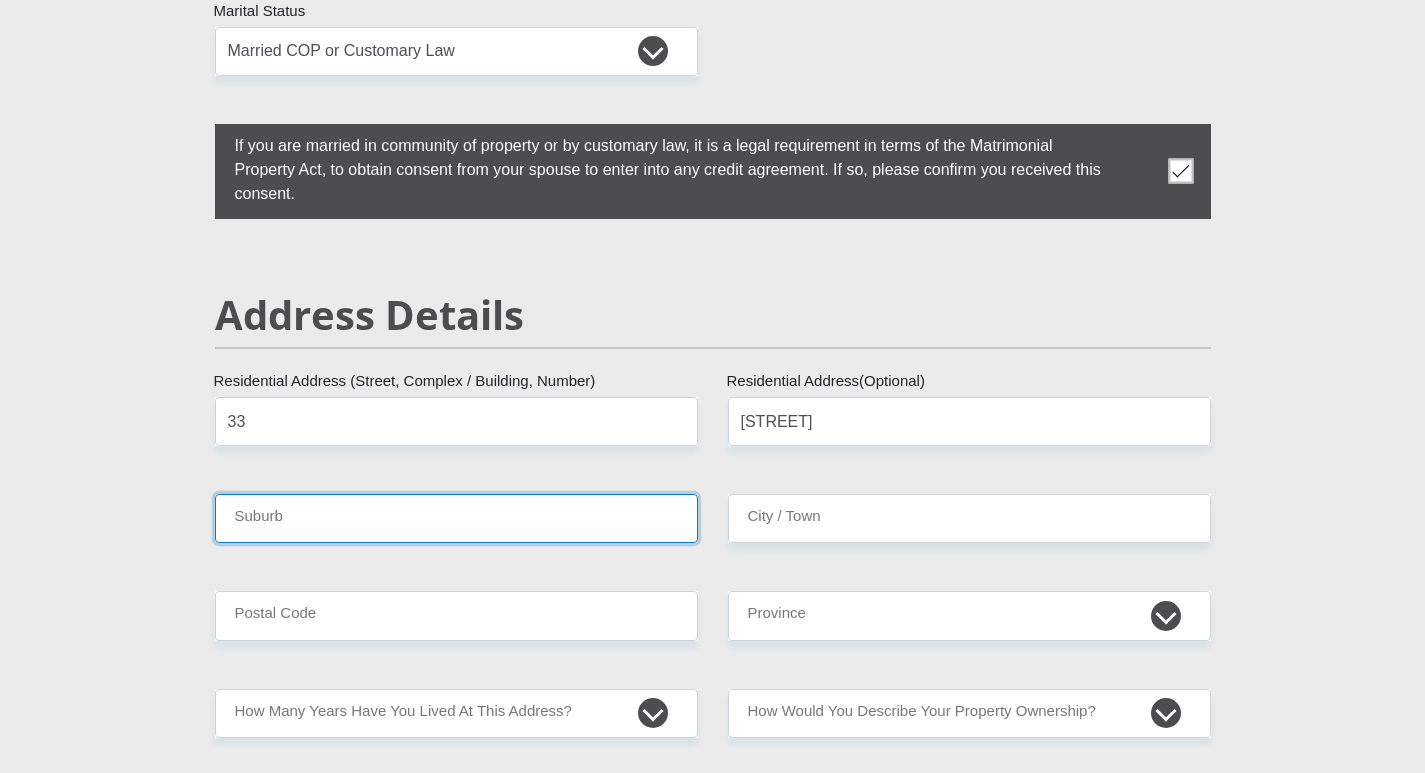 type on "Cape Town" 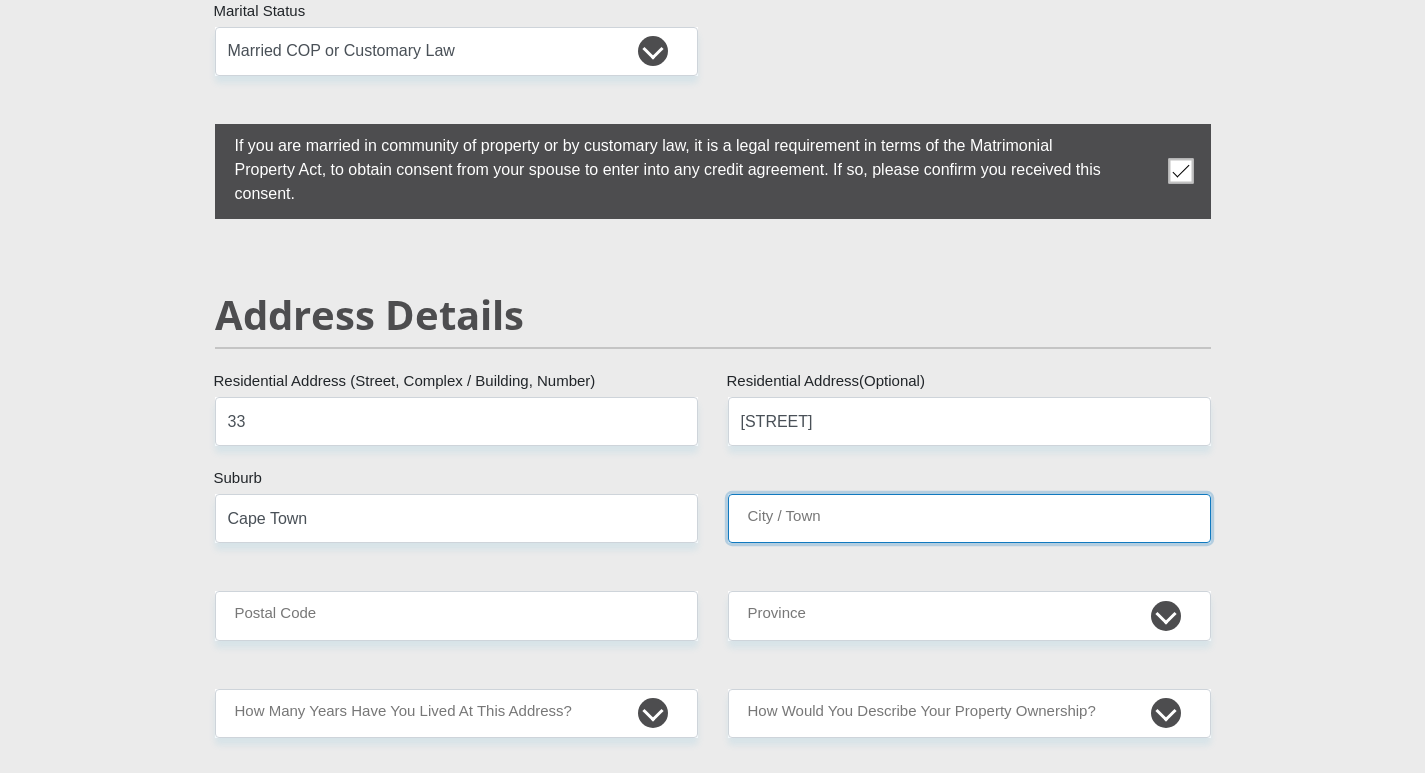 type on "Cape Town" 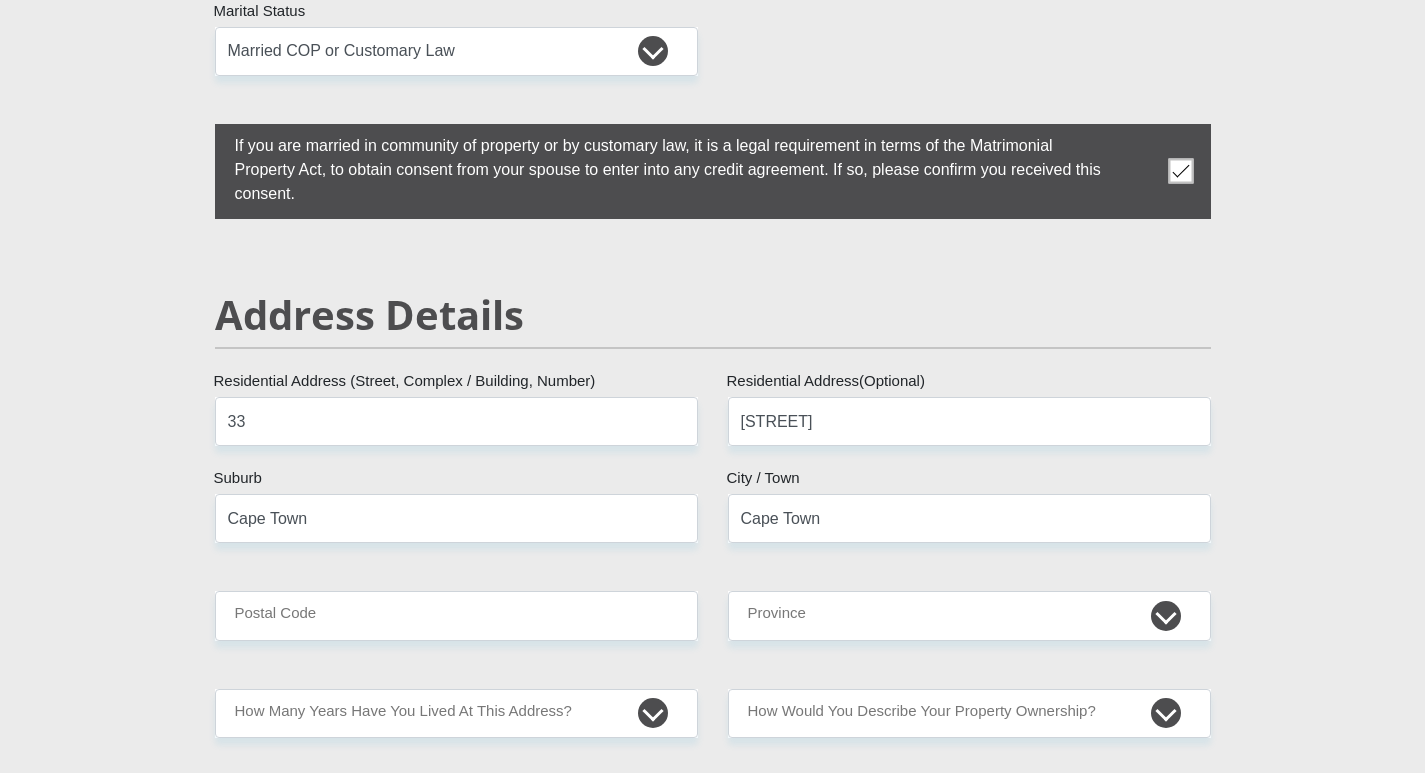 type on "[NUMBER]" 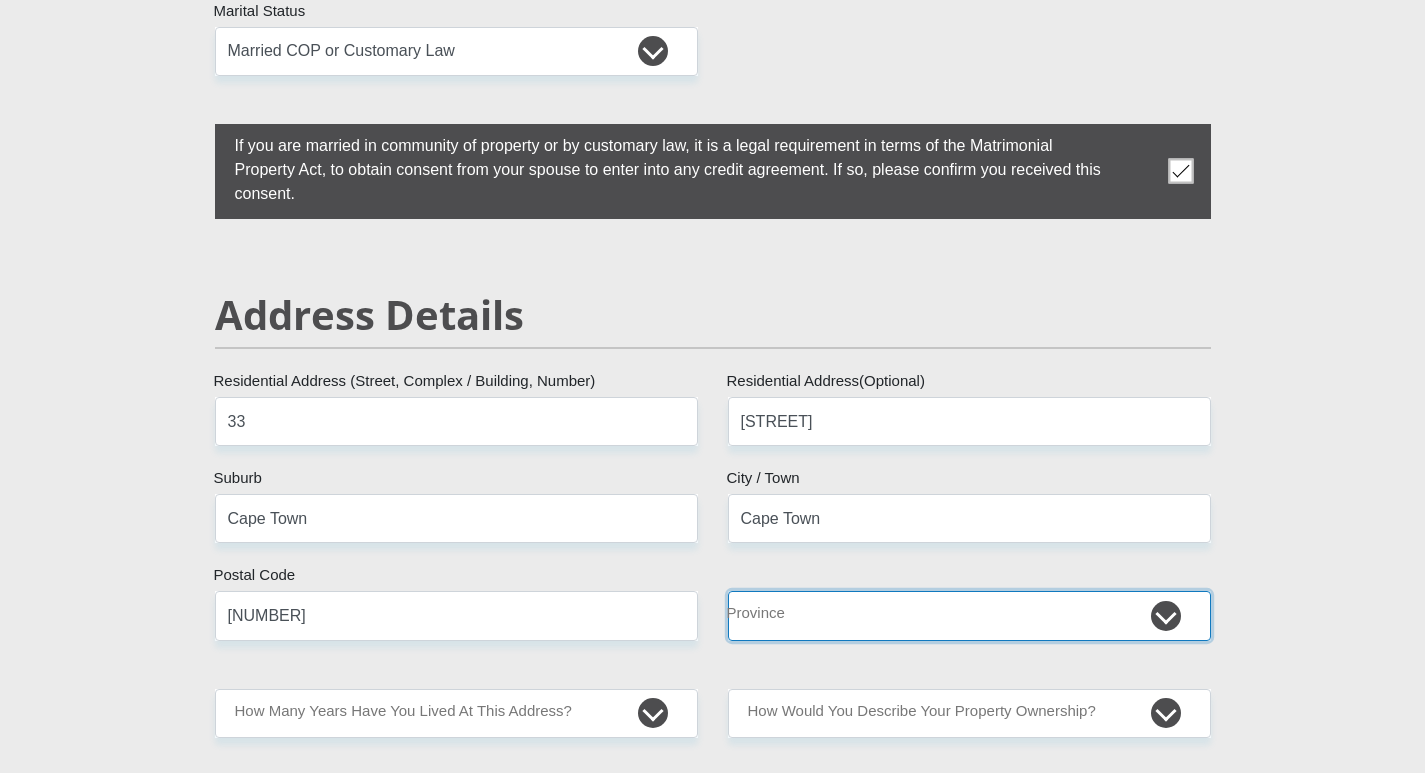 select on "Western Cape" 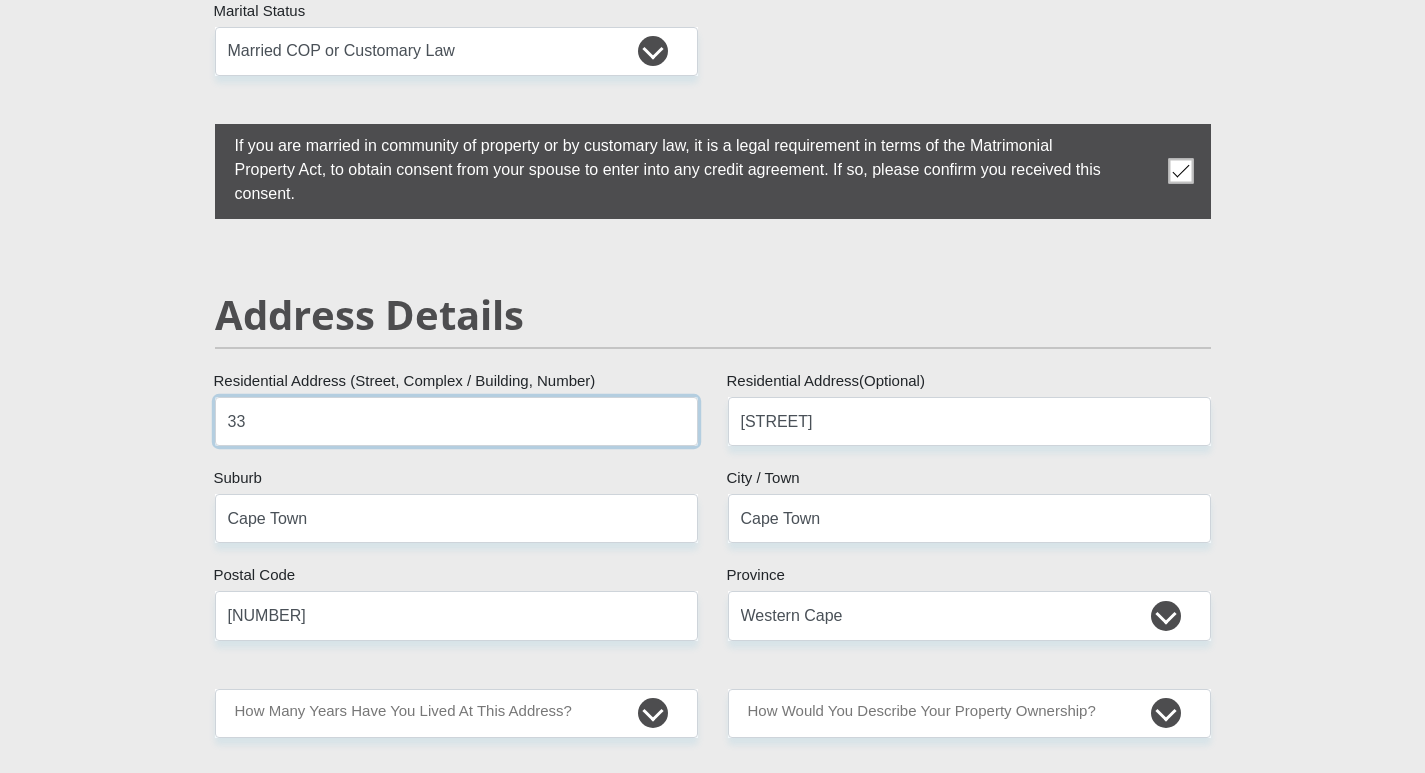scroll, scrollTop: 900, scrollLeft: 0, axis: vertical 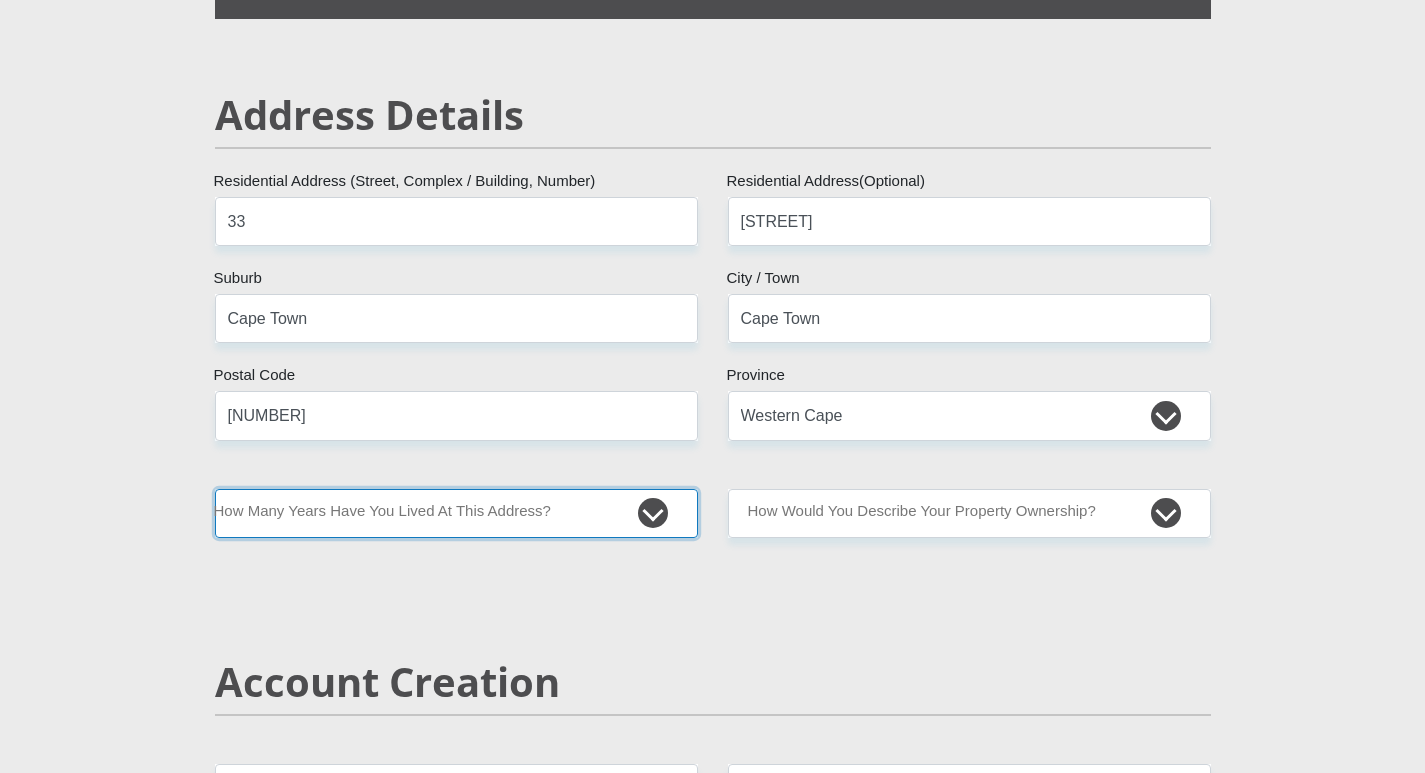 click on "less than 1 year
1-3 years
3-5 years
5+ years" at bounding box center [456, 513] 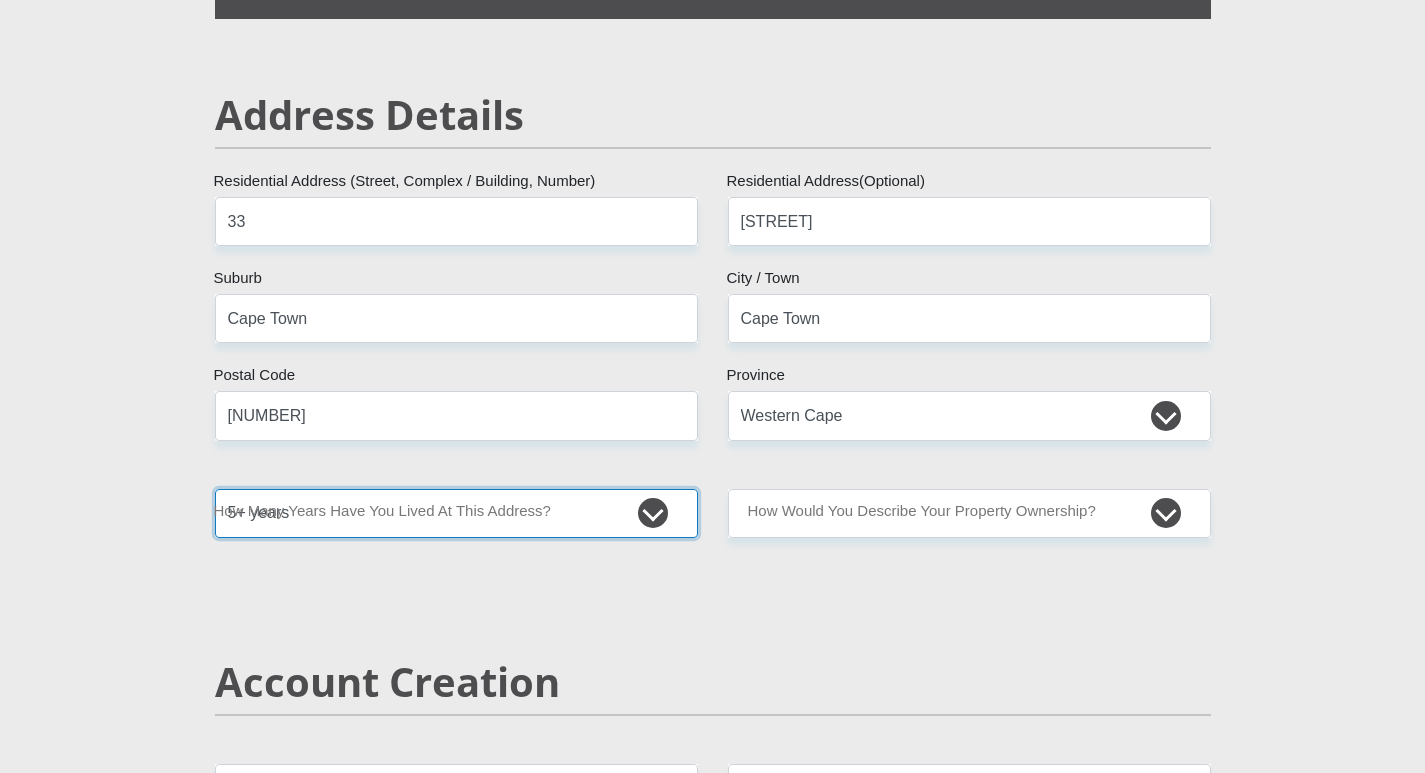 click on "less than 1 year
1-3 years
3-5 years
5+ years" at bounding box center (456, 513) 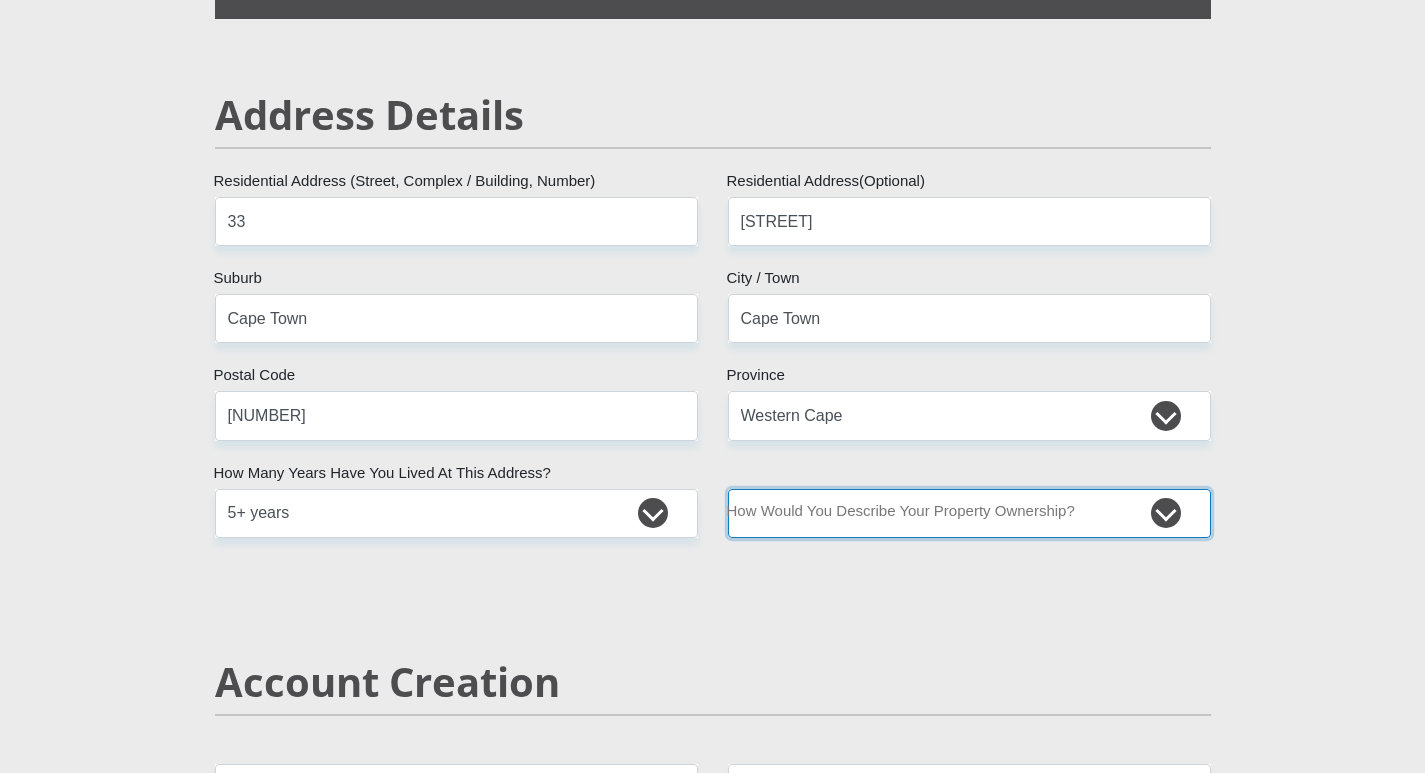 click on "Owned
Rented
Family Owned
Company Dwelling" at bounding box center [969, 513] 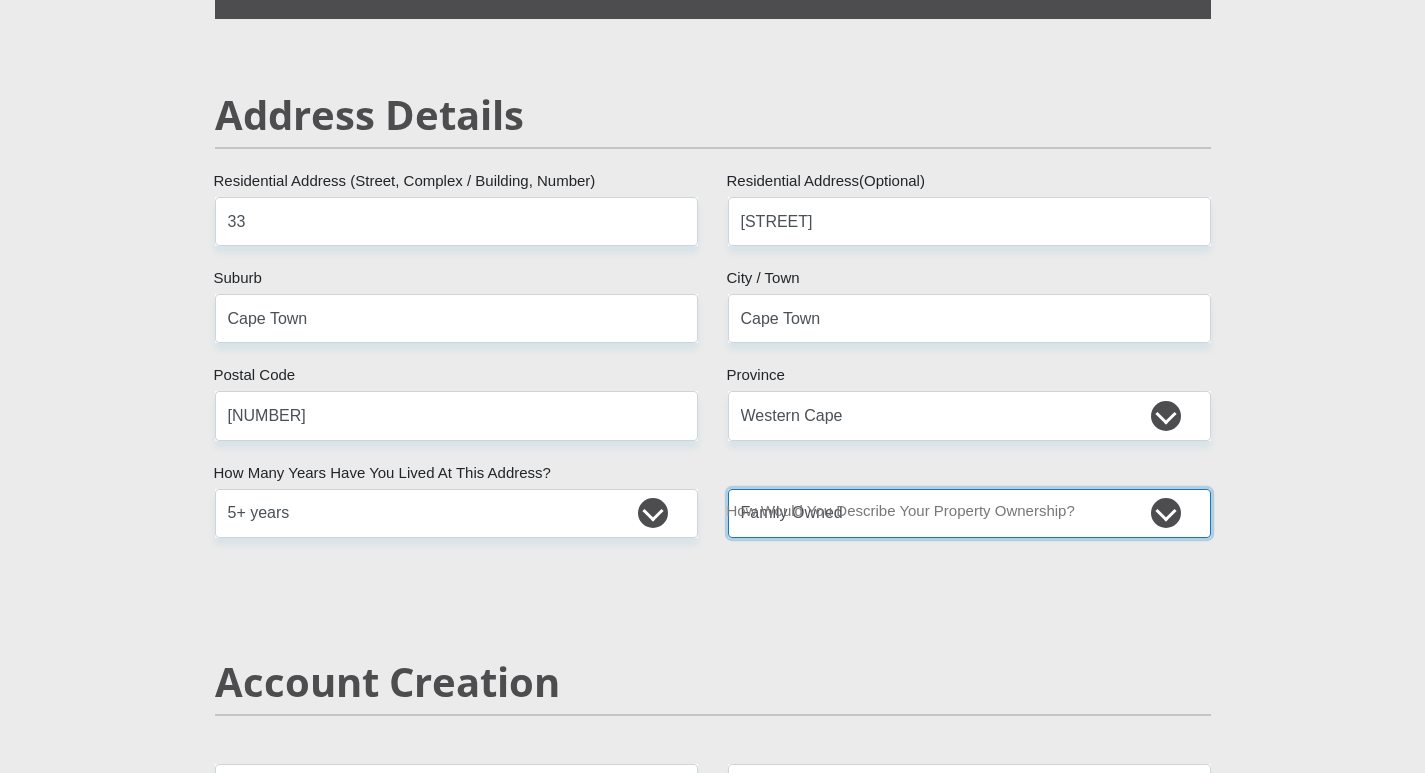 click on "Owned
Rented
Family Owned
Company Dwelling" at bounding box center (969, 513) 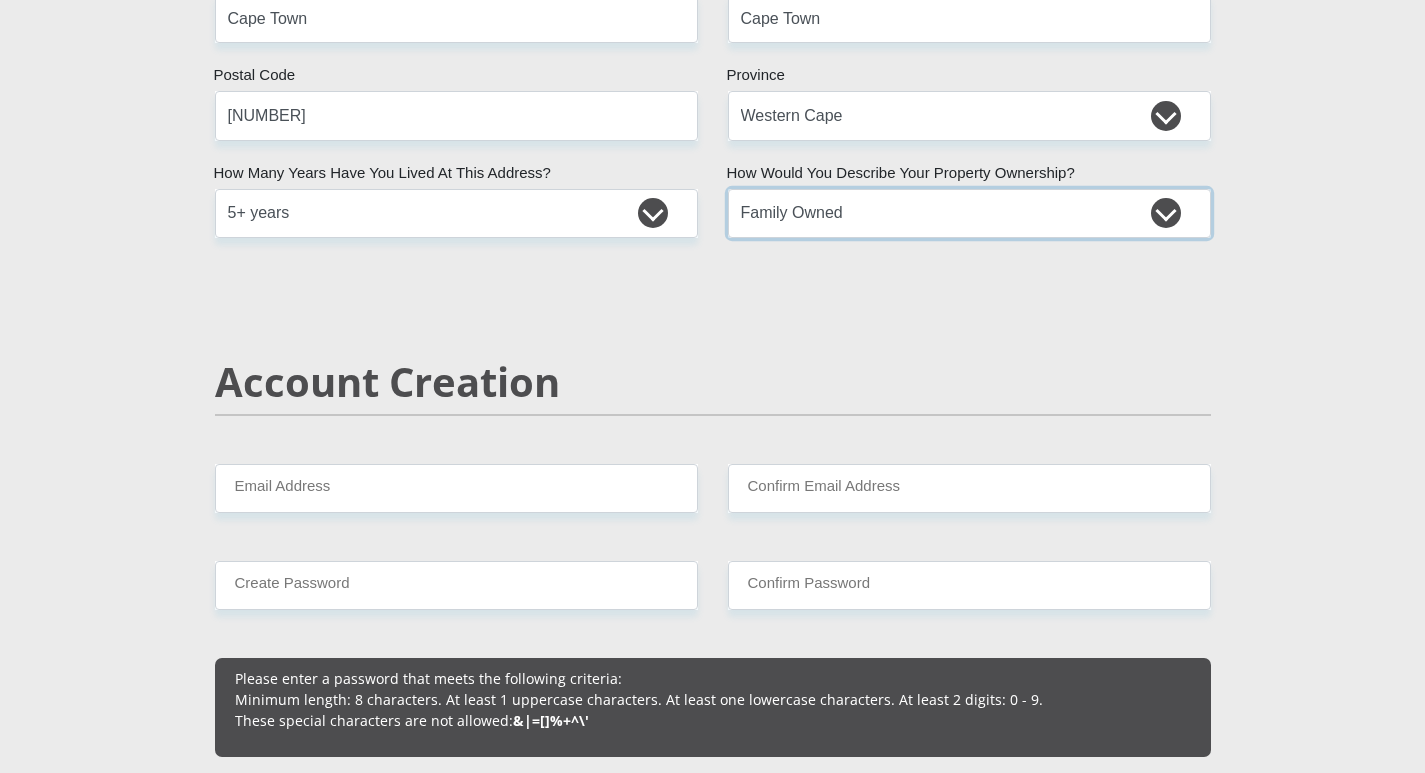 scroll, scrollTop: 1300, scrollLeft: 0, axis: vertical 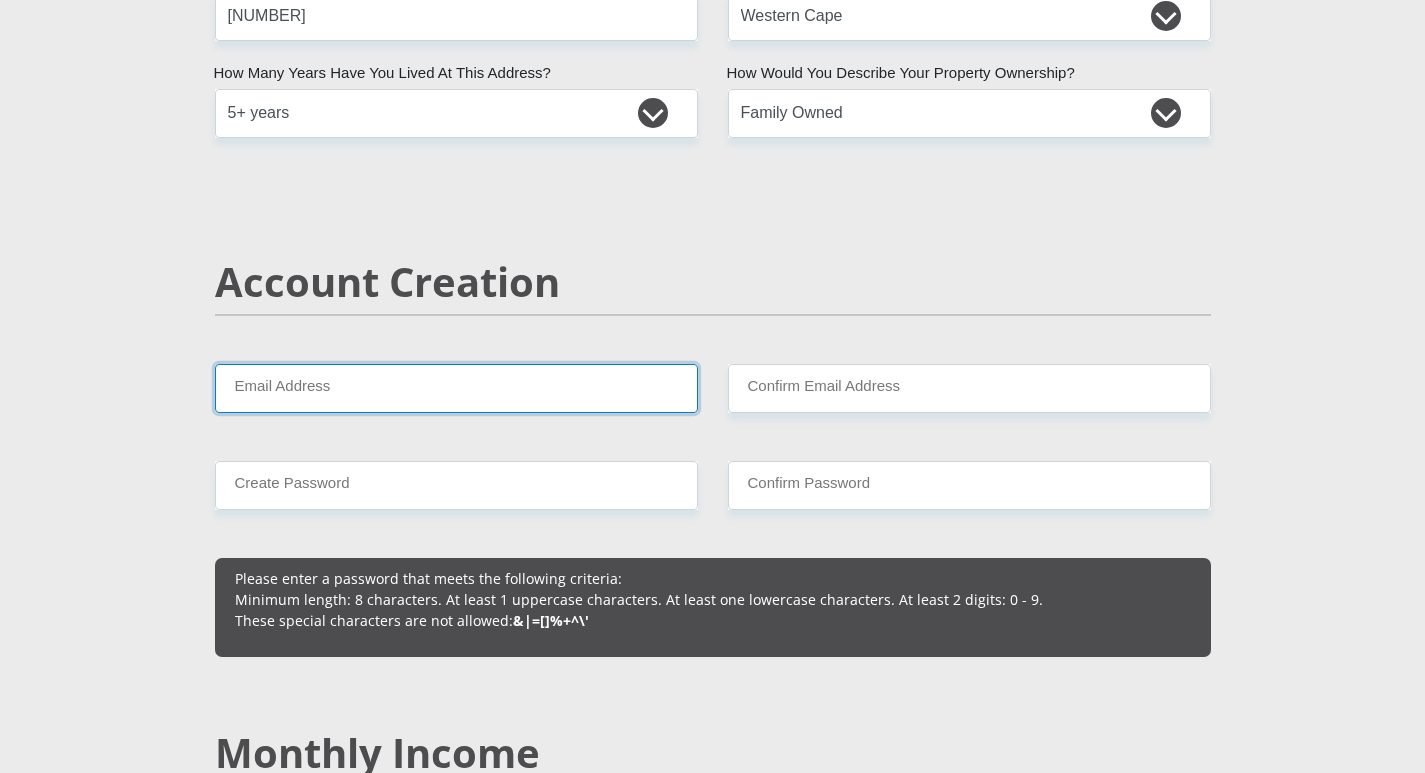 click on "Email Address" at bounding box center (456, 388) 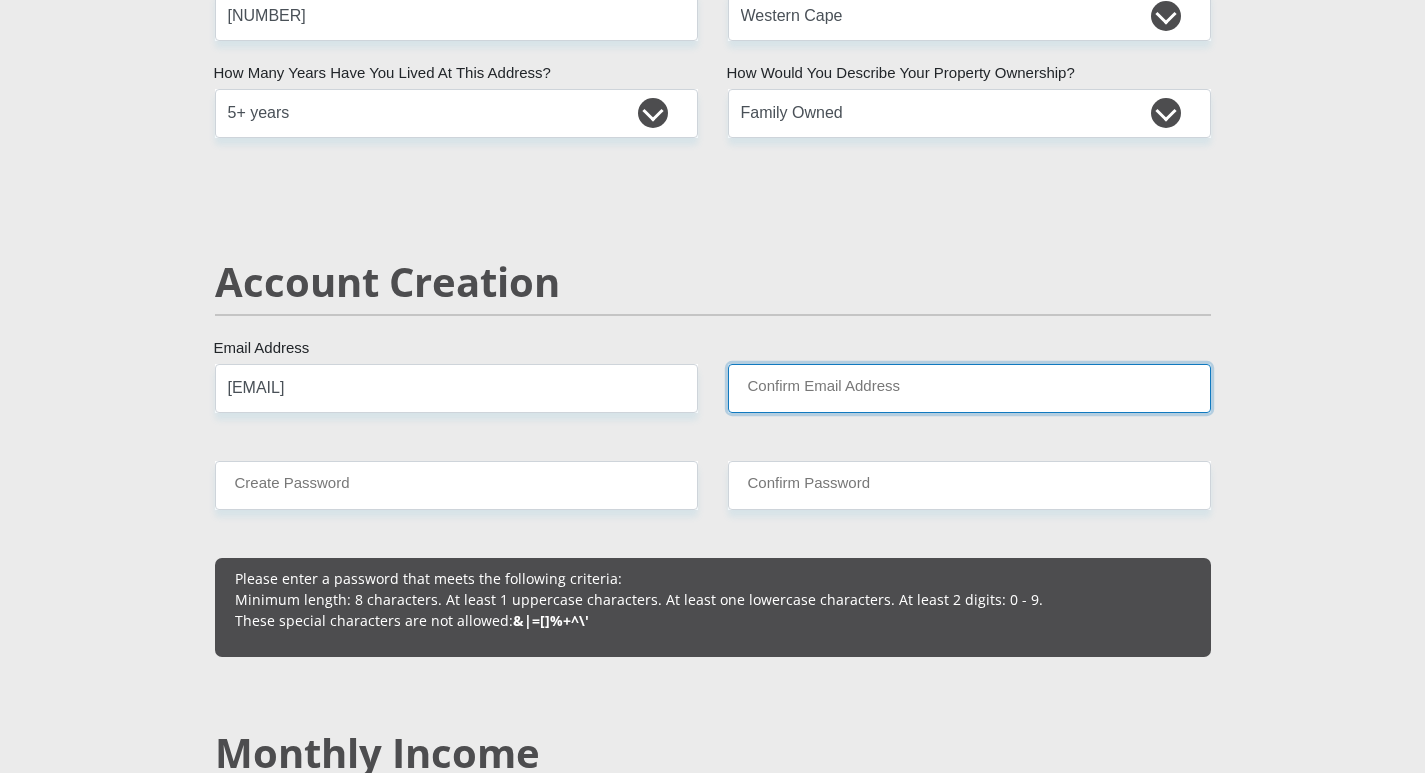 type on "[EMAIL]" 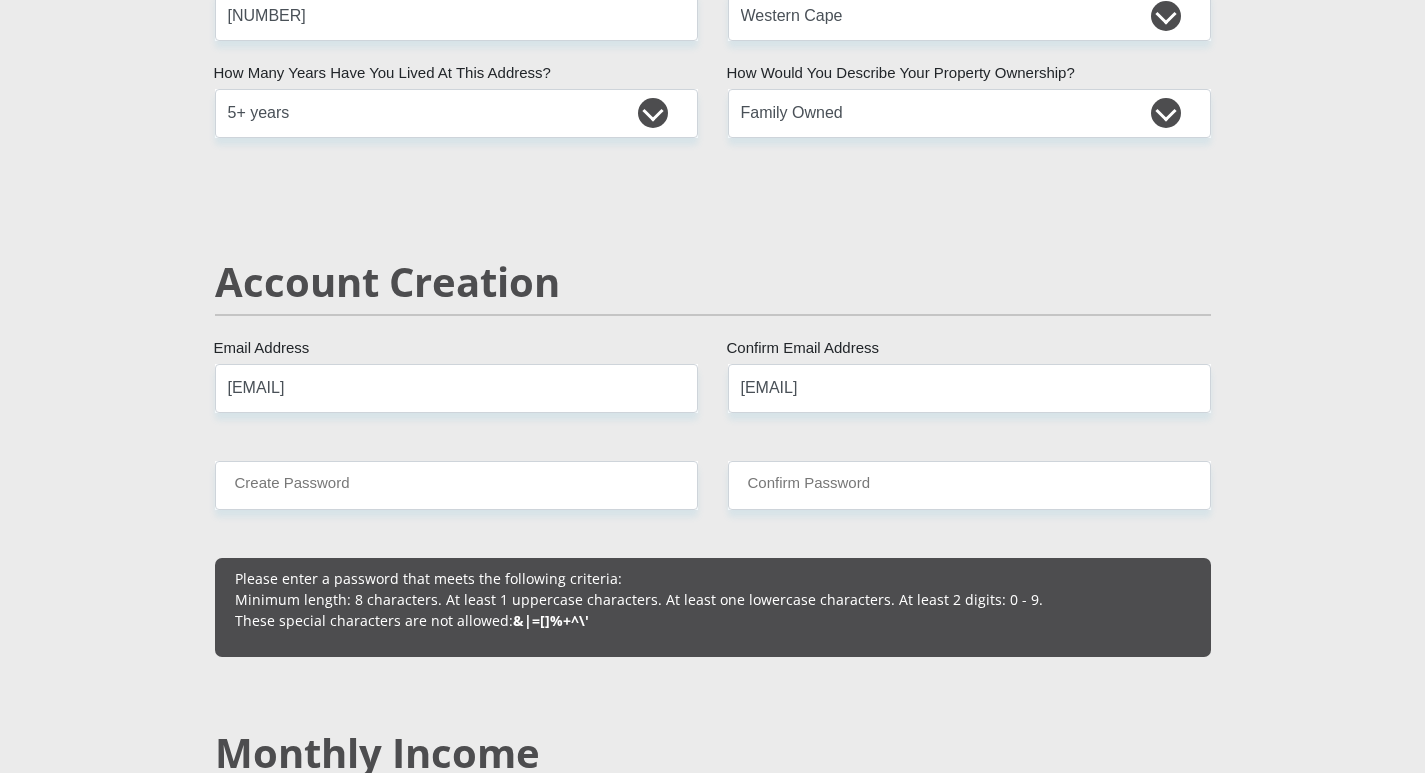type 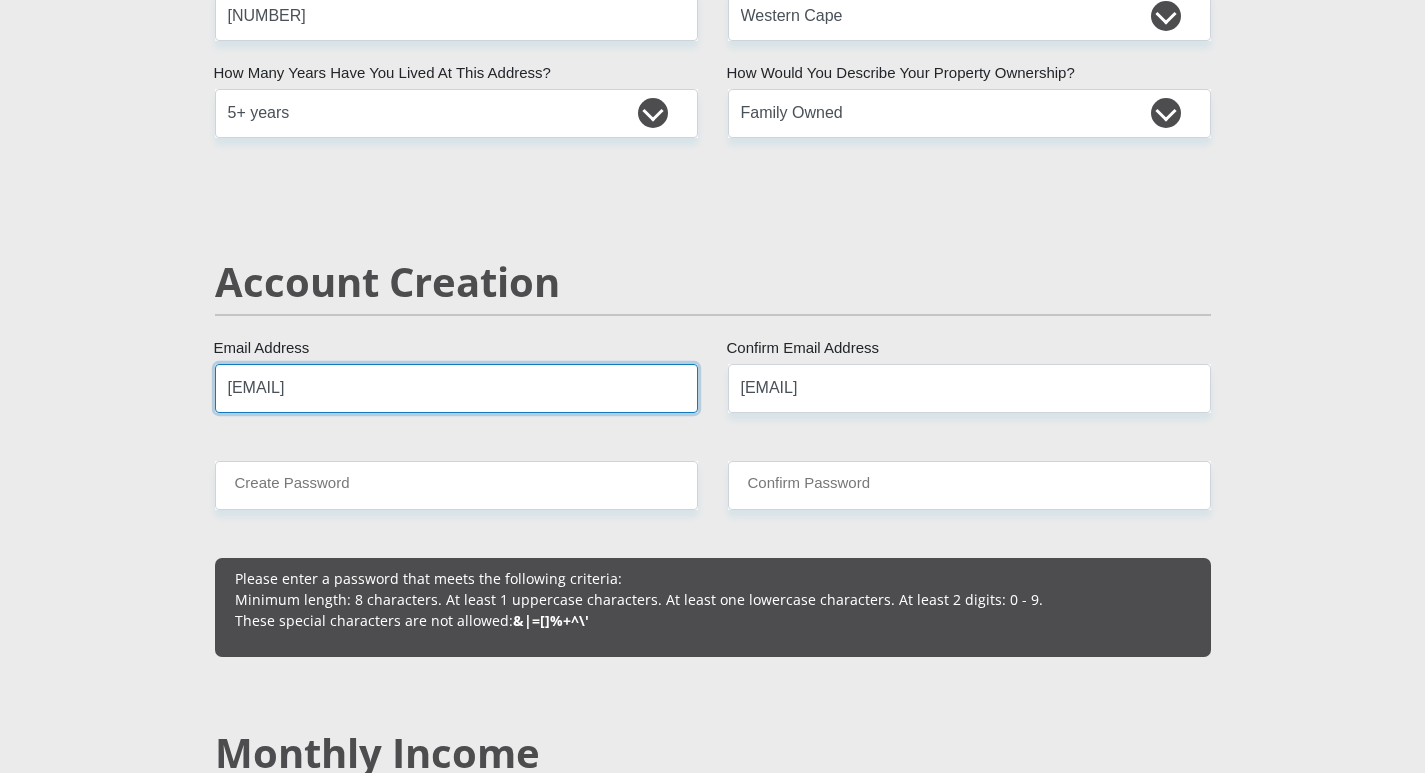 type 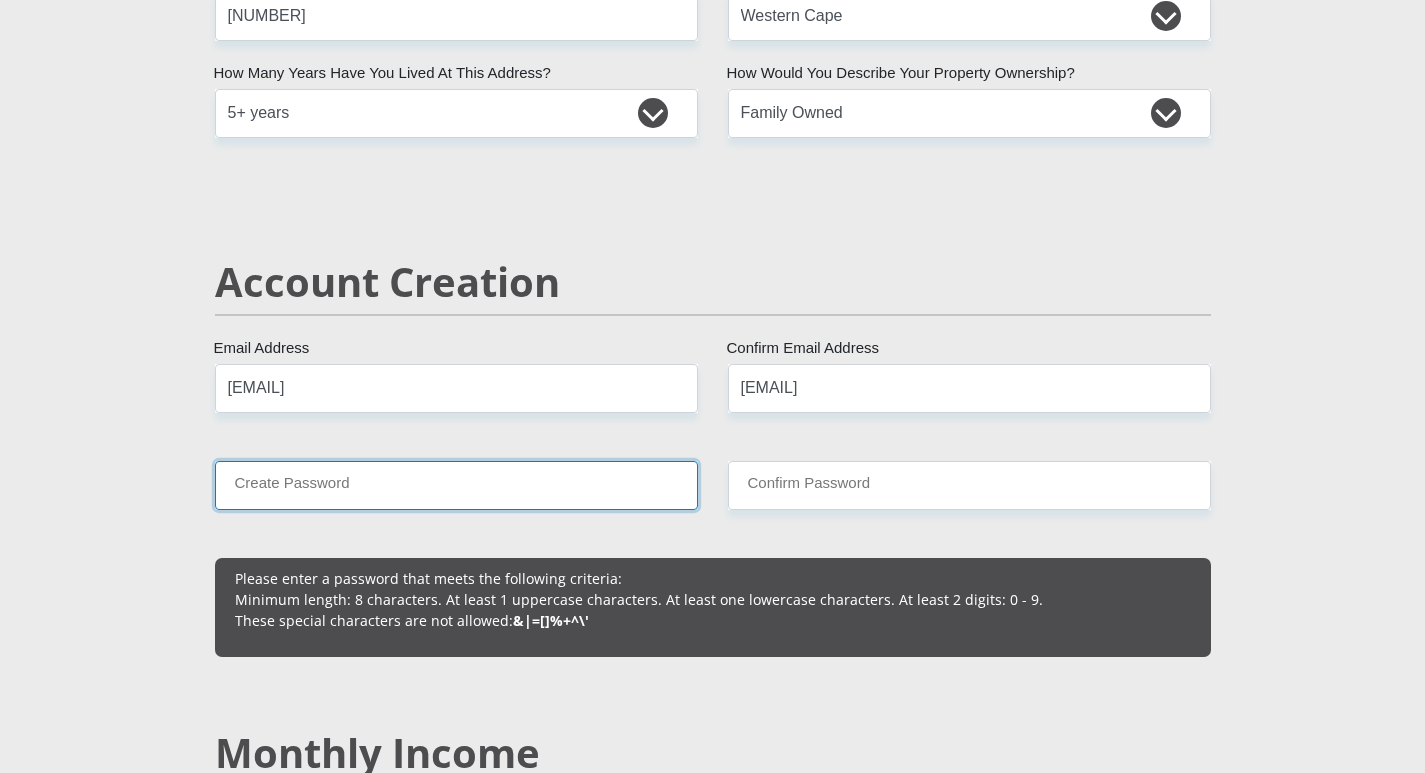 click on "Create Password" at bounding box center (456, 485) 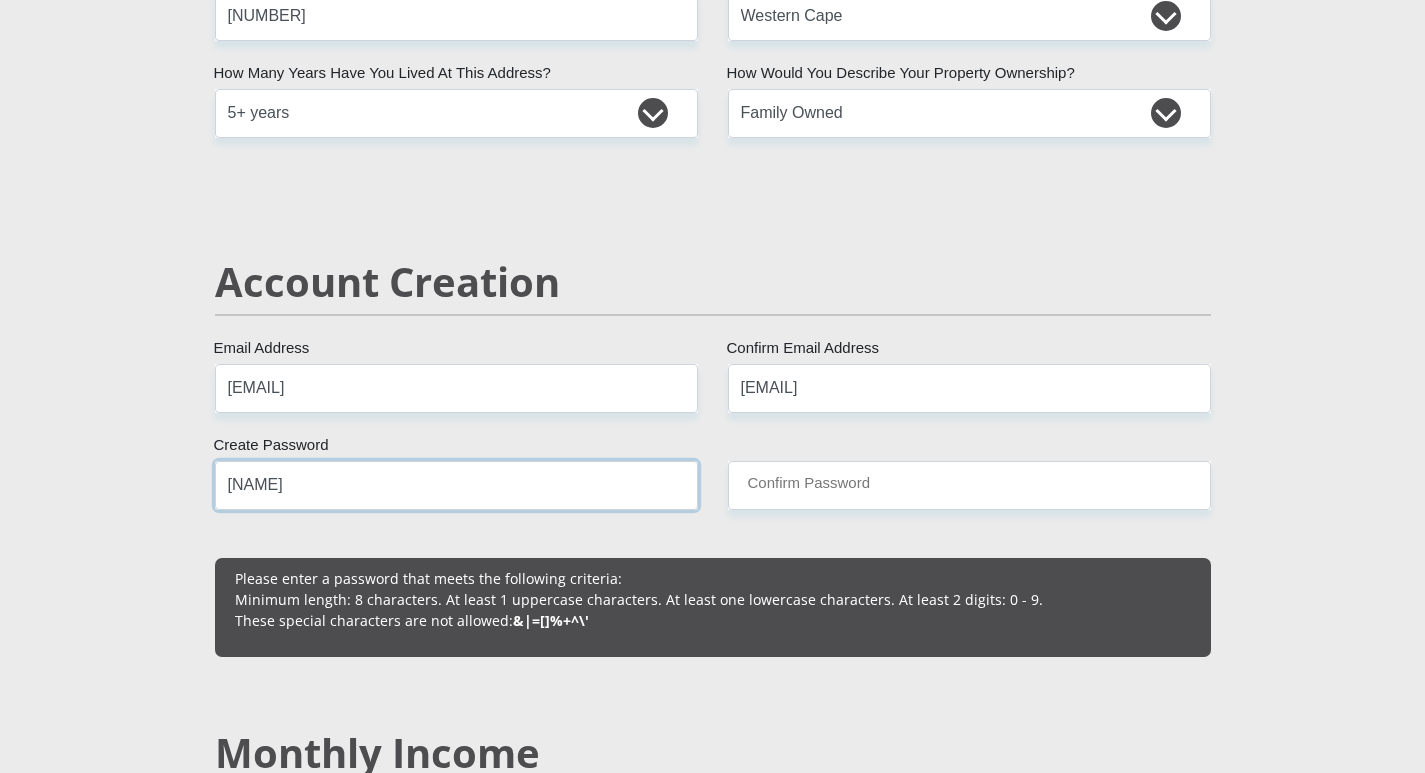 type on "[NAME]" 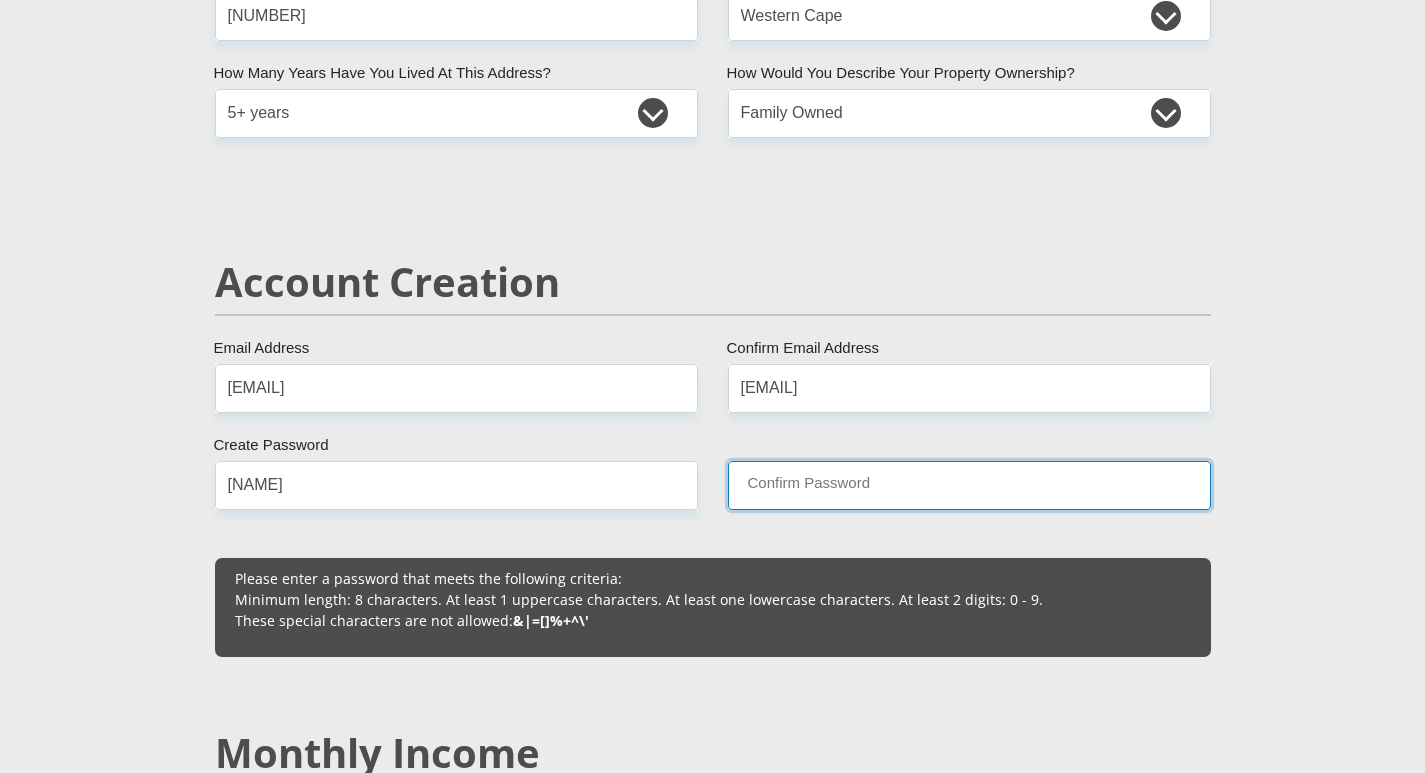 click on "Confirm Password" at bounding box center (969, 485) 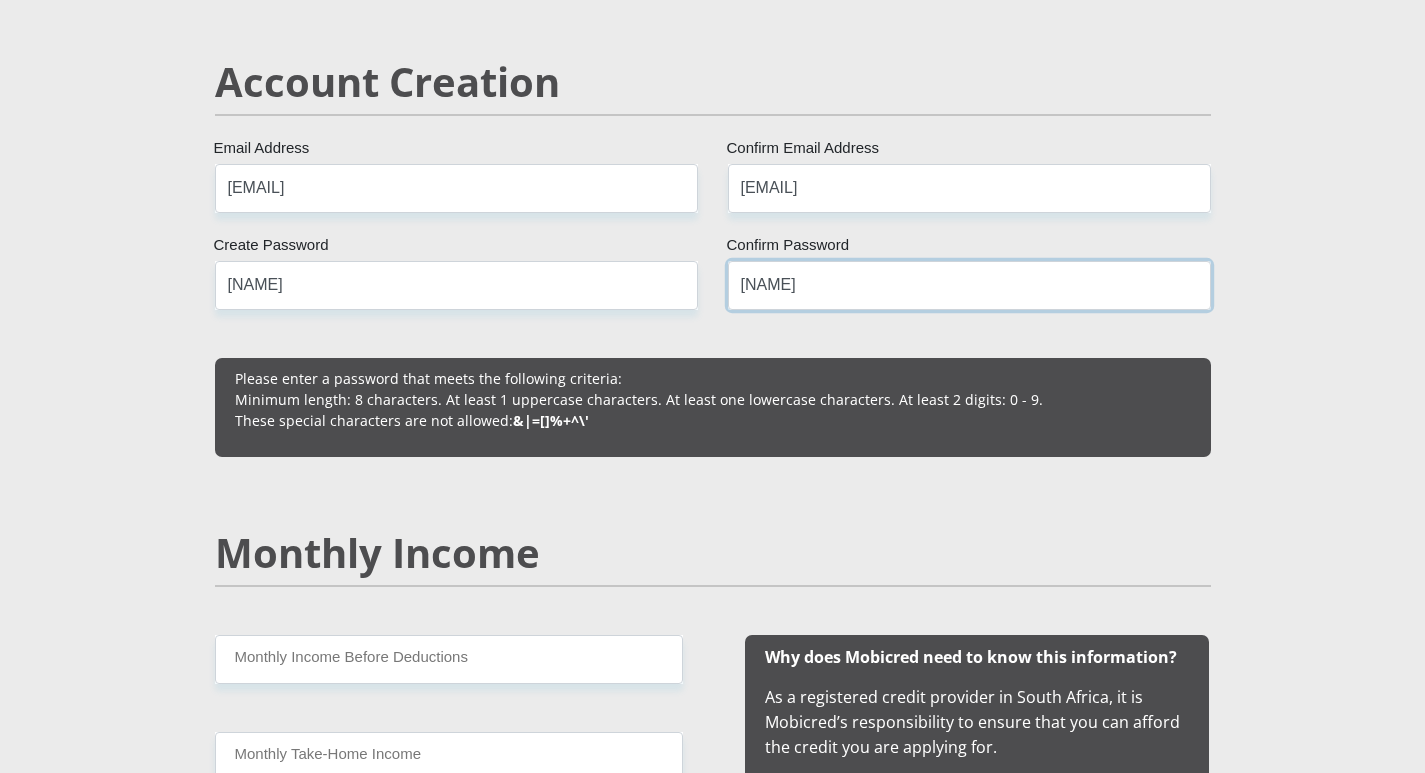 scroll, scrollTop: 1700, scrollLeft: 0, axis: vertical 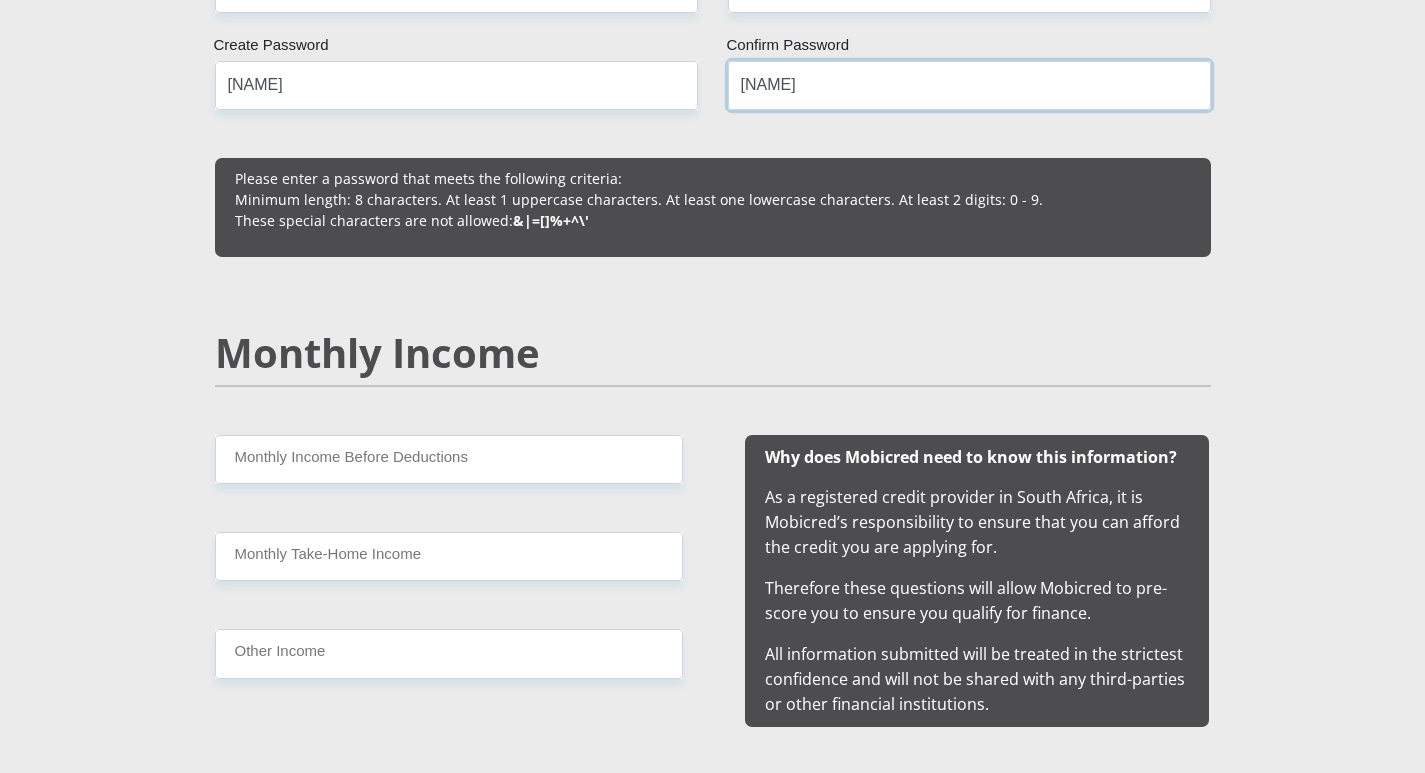 type on "[NAME]" 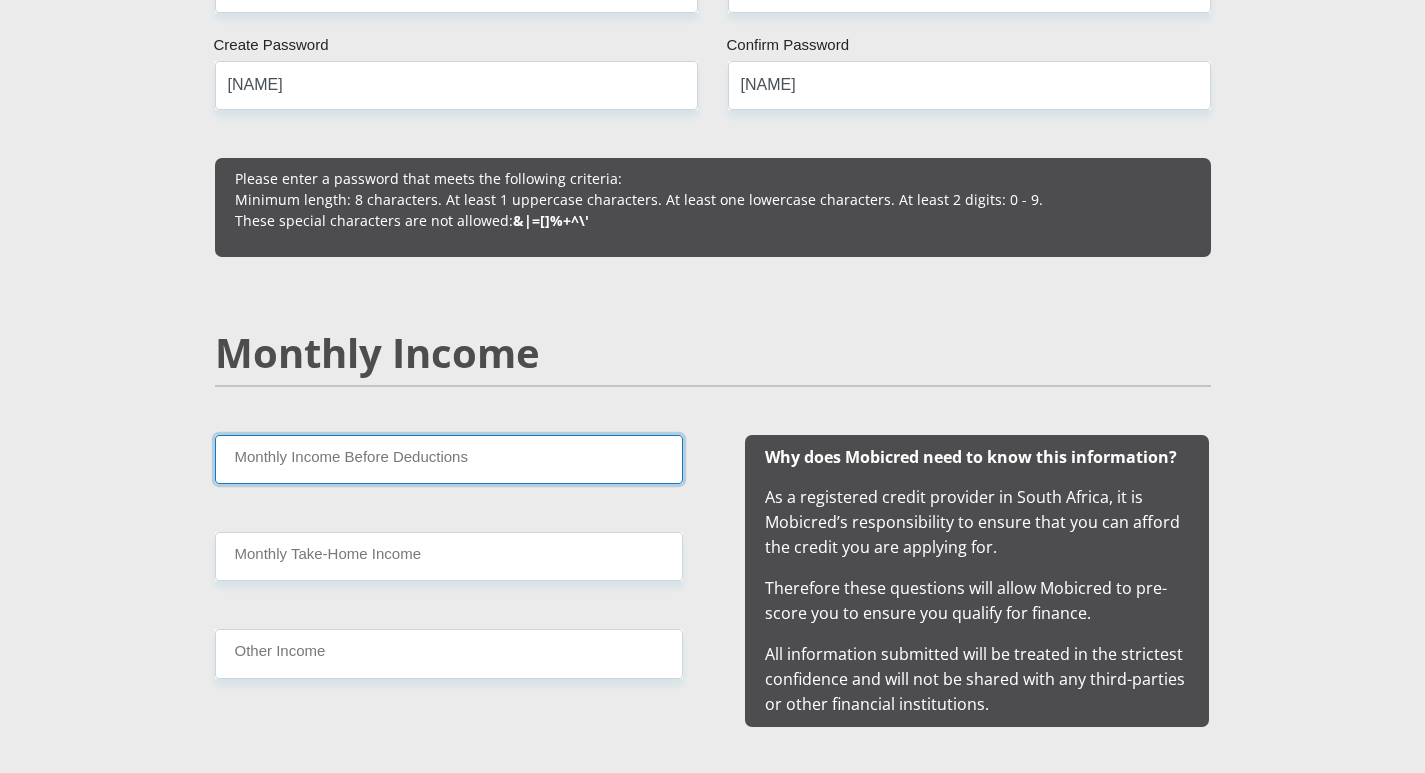click on "Monthly Income Before Deductions" at bounding box center [449, 459] 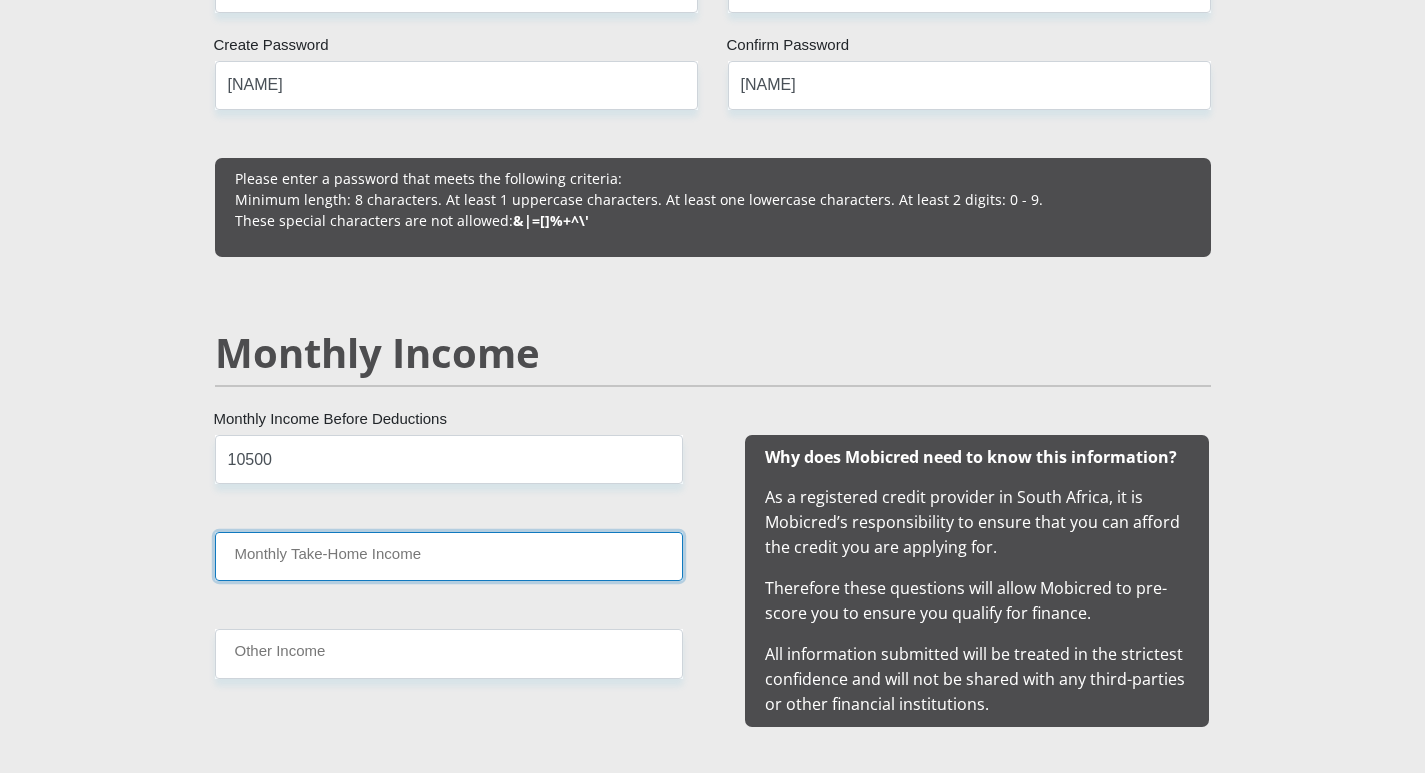 click on "Monthly Take-Home Income" at bounding box center (449, 556) 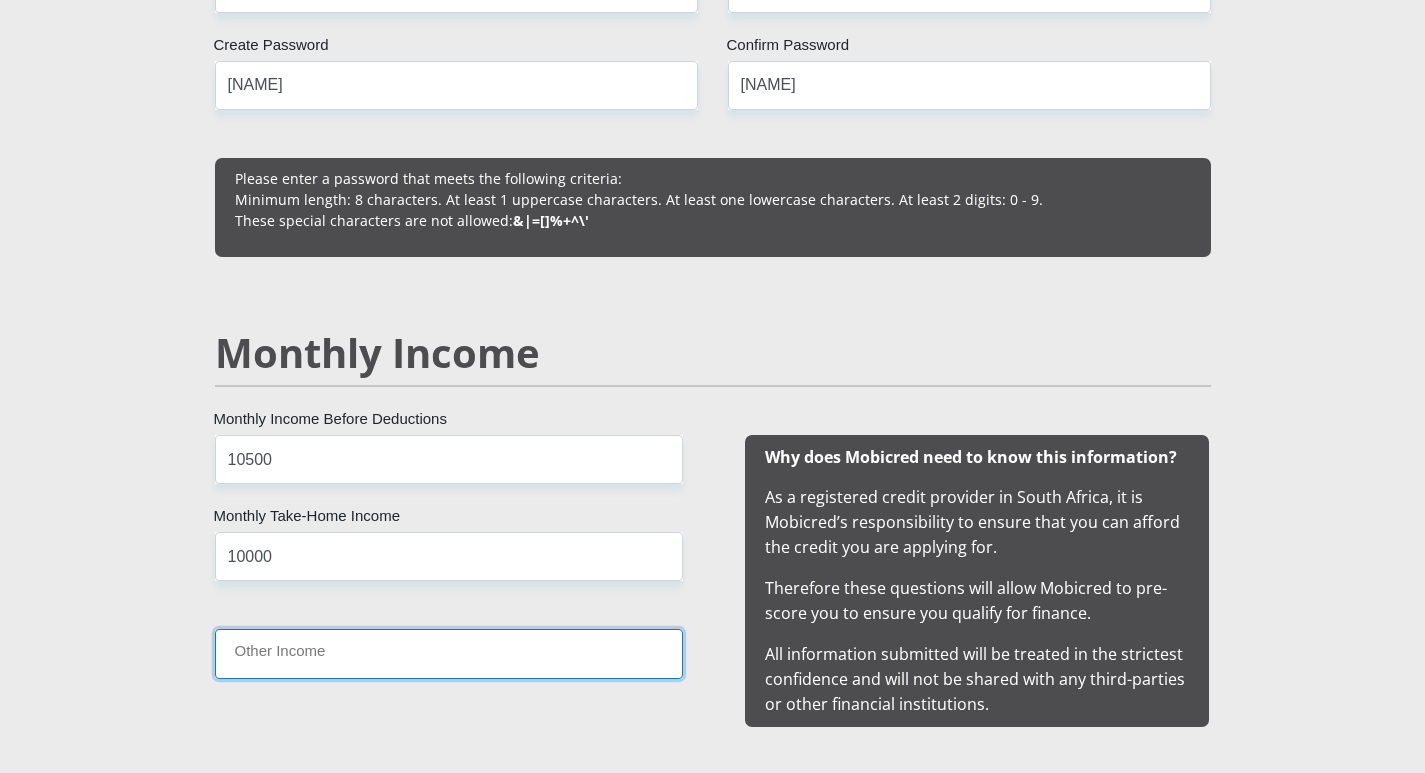 click on "Other Income" at bounding box center [449, 653] 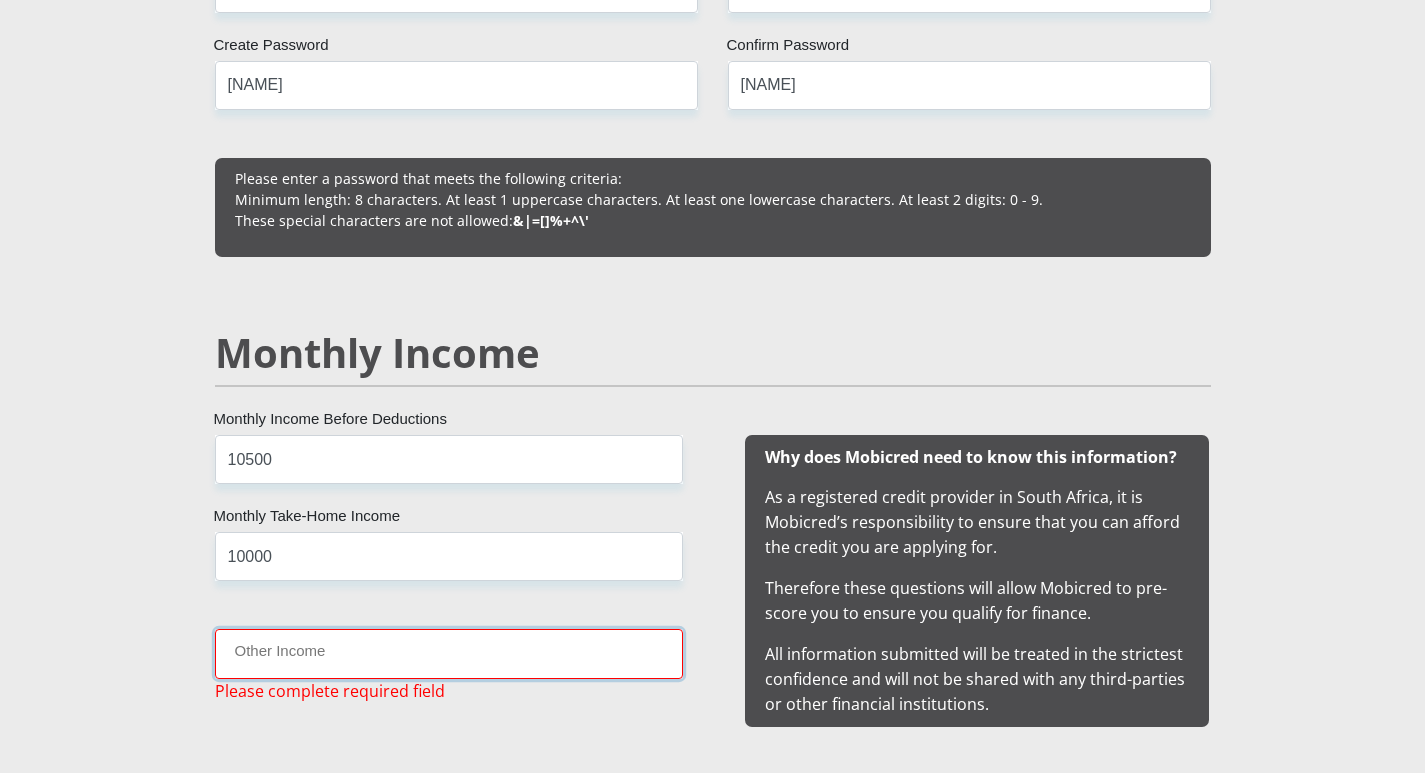 click on "Other Income" at bounding box center [449, 653] 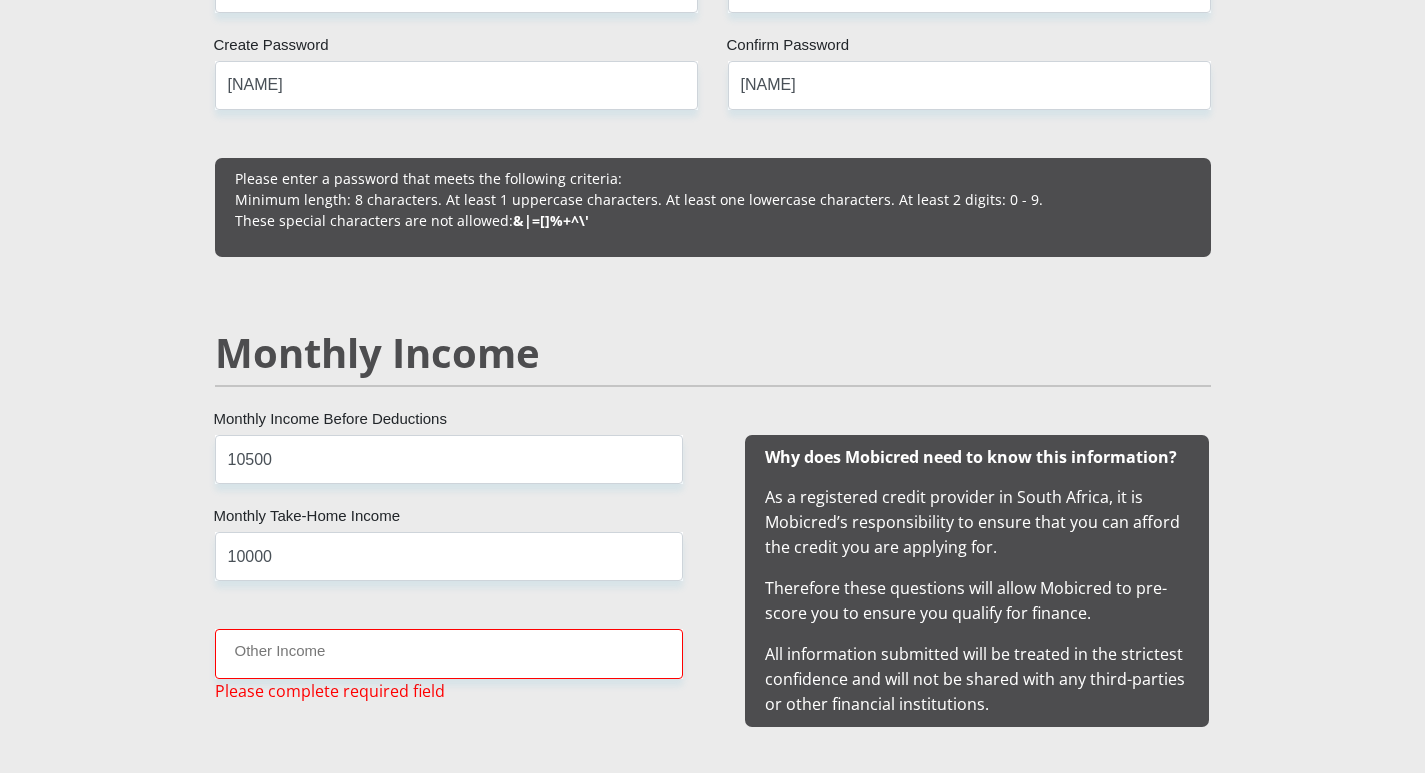 click on "Personal Details
Mr
Ms
Mrs
Dr
Other
Title
Andrew
First Name
VanROOI
Surname
[ID NUMBER]
South African ID Number
Please input valid ID number
South Africa
Afghanistan
Aland Islands
Albania
Algeria
America Samoa
American Virgin Islands
Andorra
Angola
Anguilla  Antarctica" at bounding box center (712, 1552) 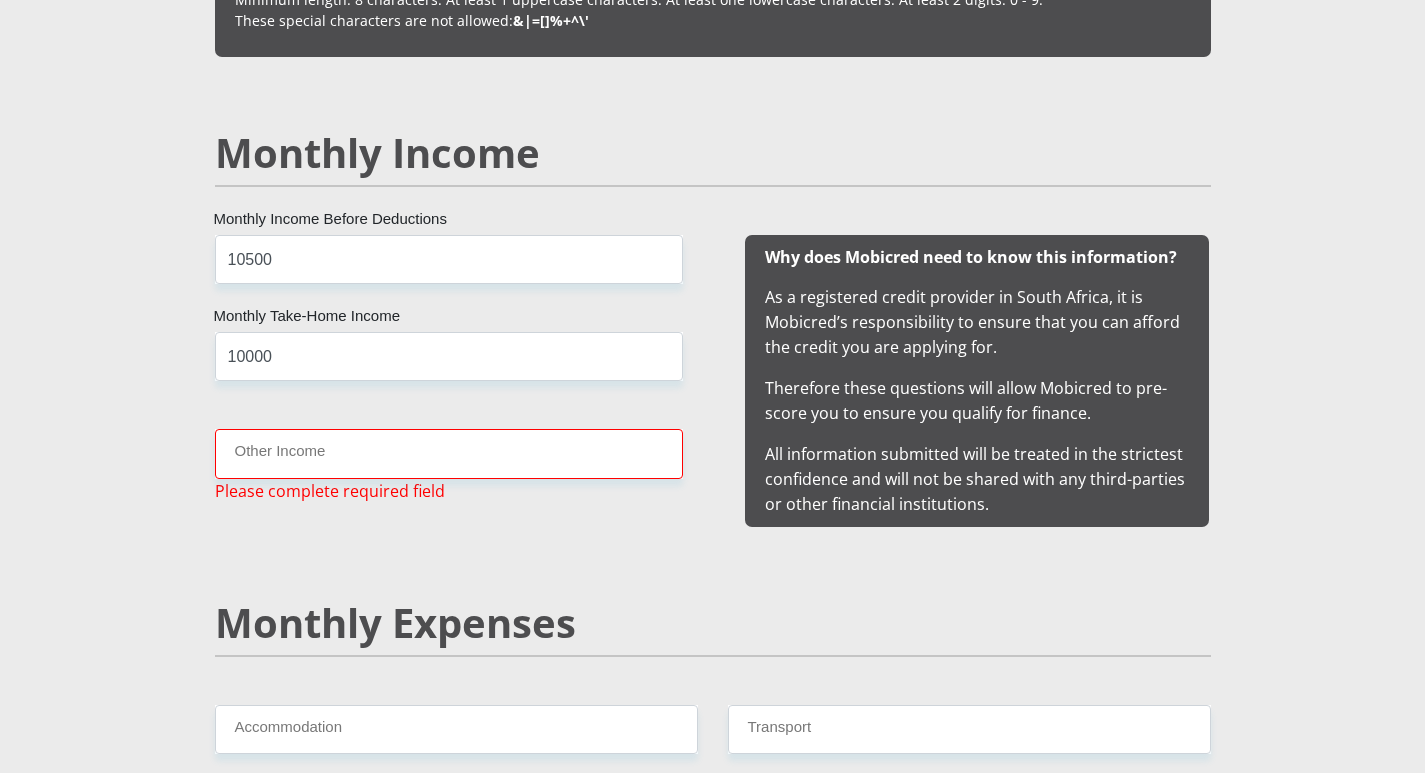 scroll, scrollTop: 2100, scrollLeft: 0, axis: vertical 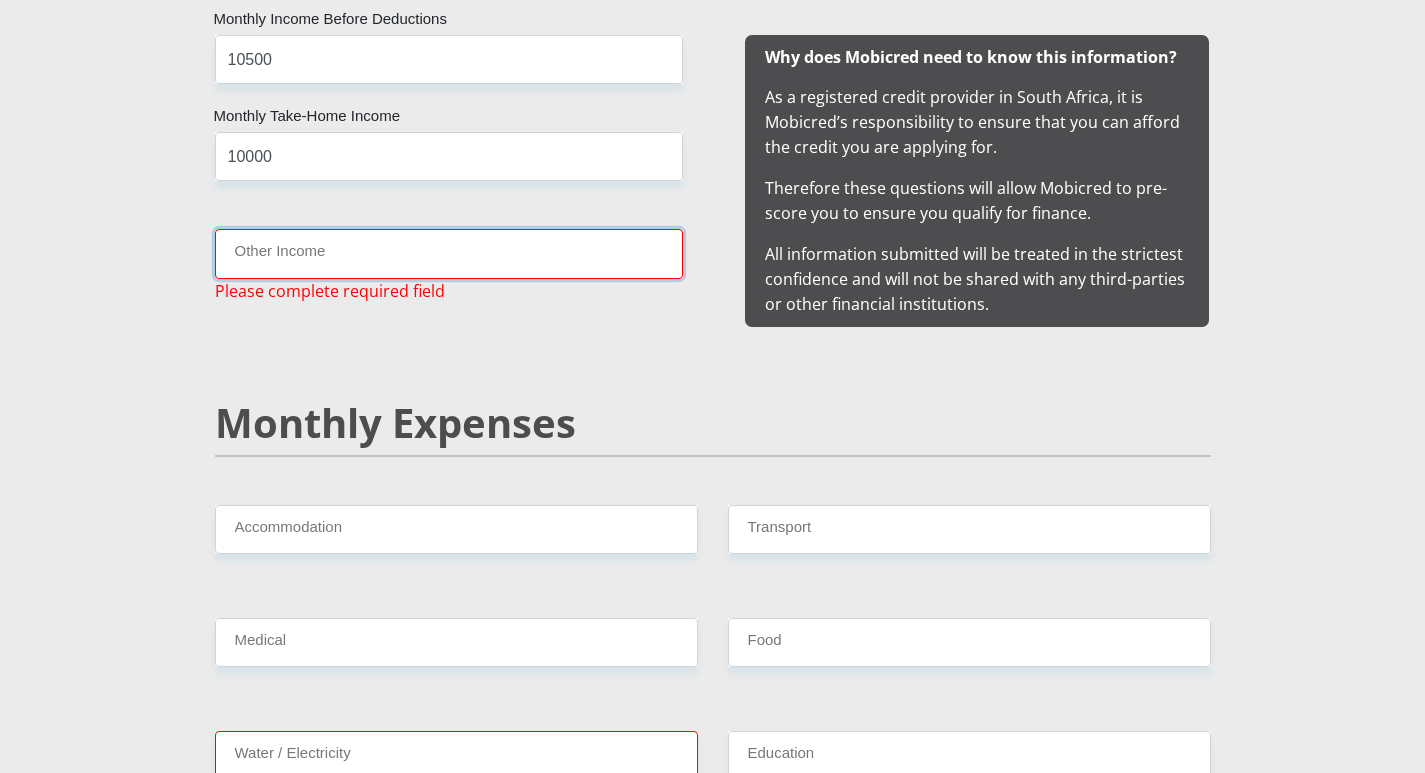 click on "Other Income" at bounding box center [449, 253] 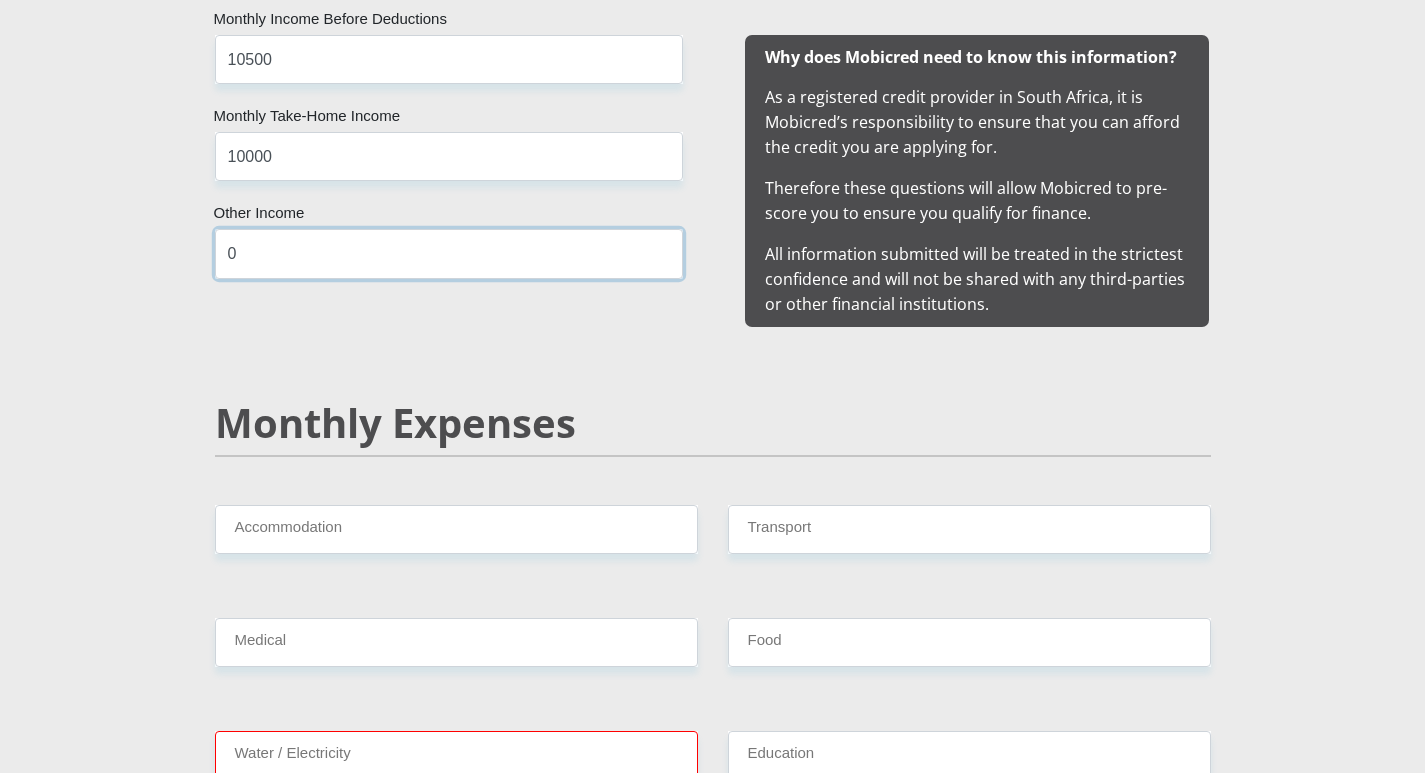 type on "0" 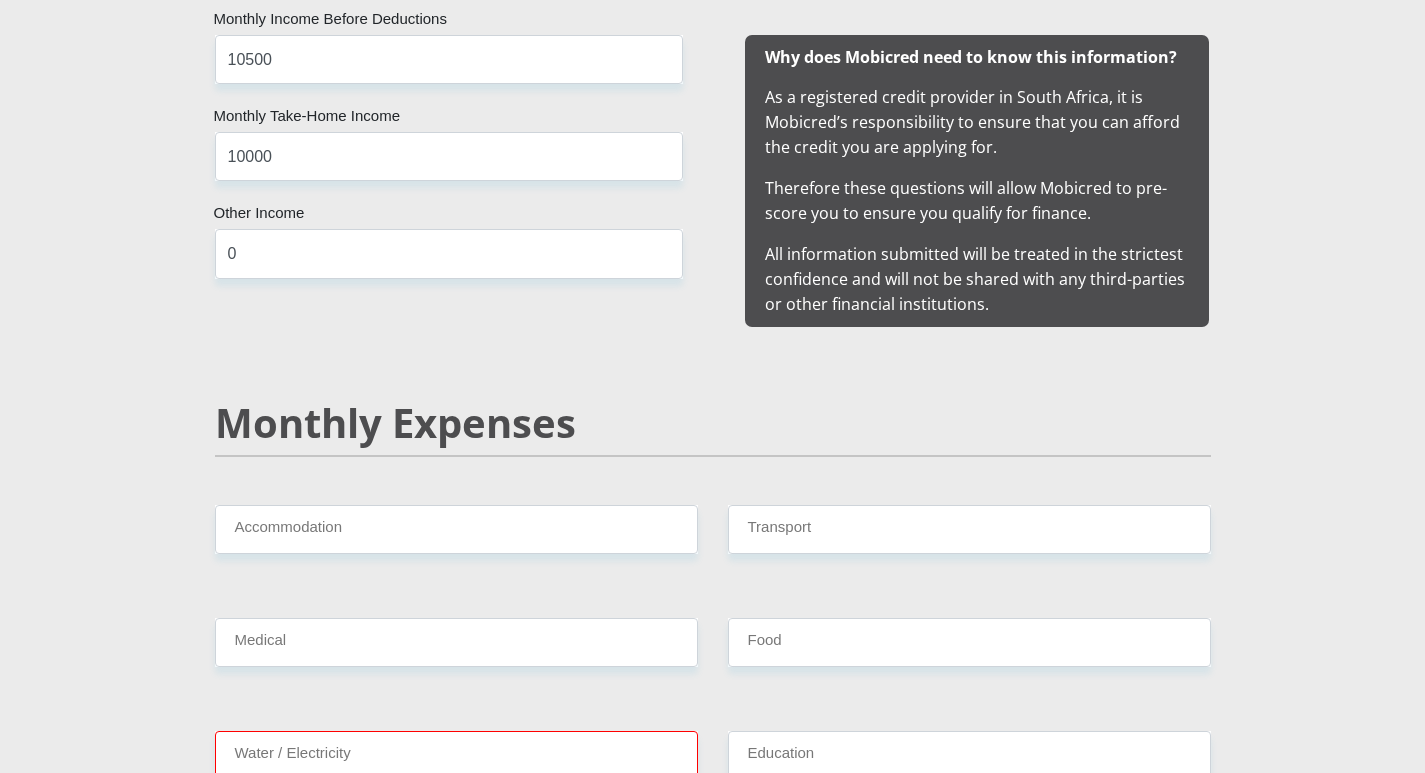 click on "[CURRENCY]
Monthly Income Before Deductions
[CURRENCY]
Monthly Take-Home Income
0
Other Income" at bounding box center (449, 181) 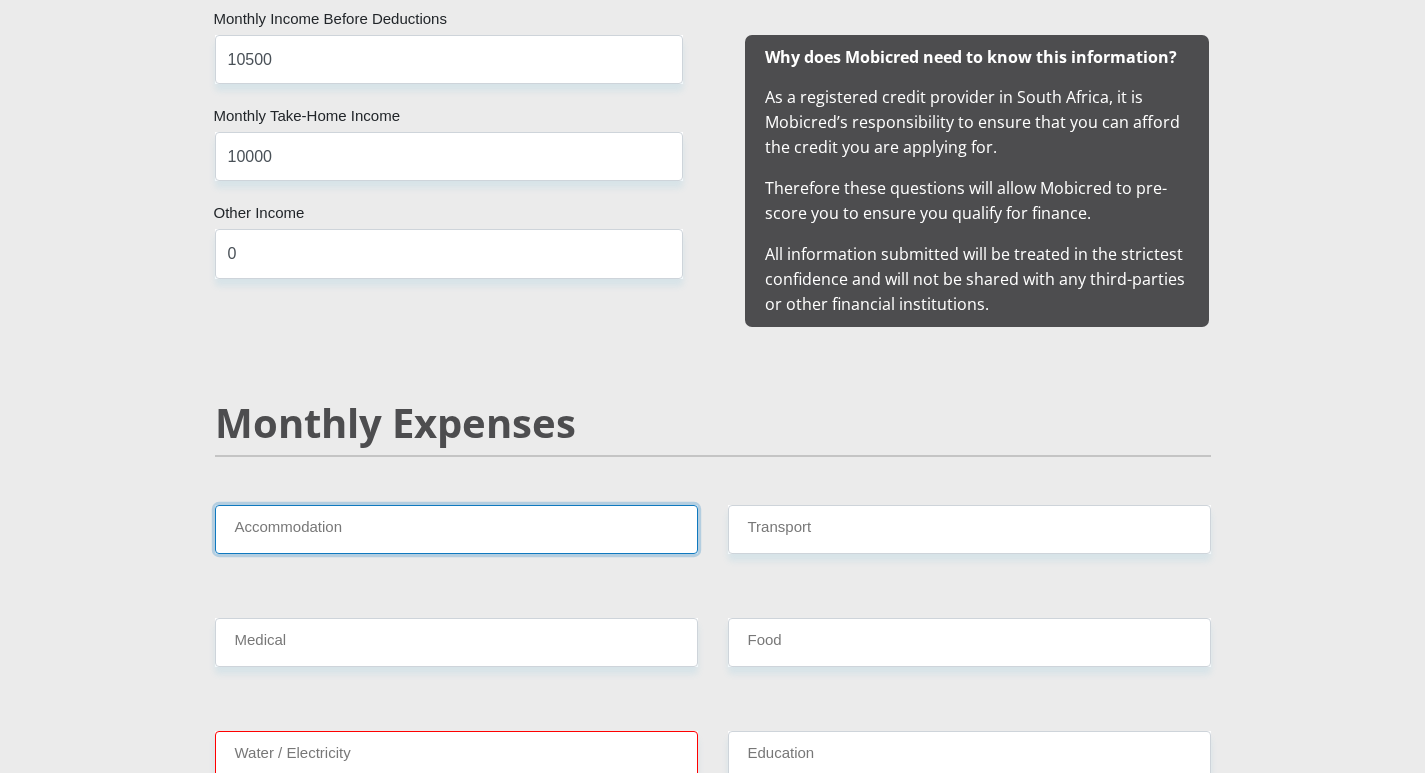 click on "Accommodation" at bounding box center (456, 529) 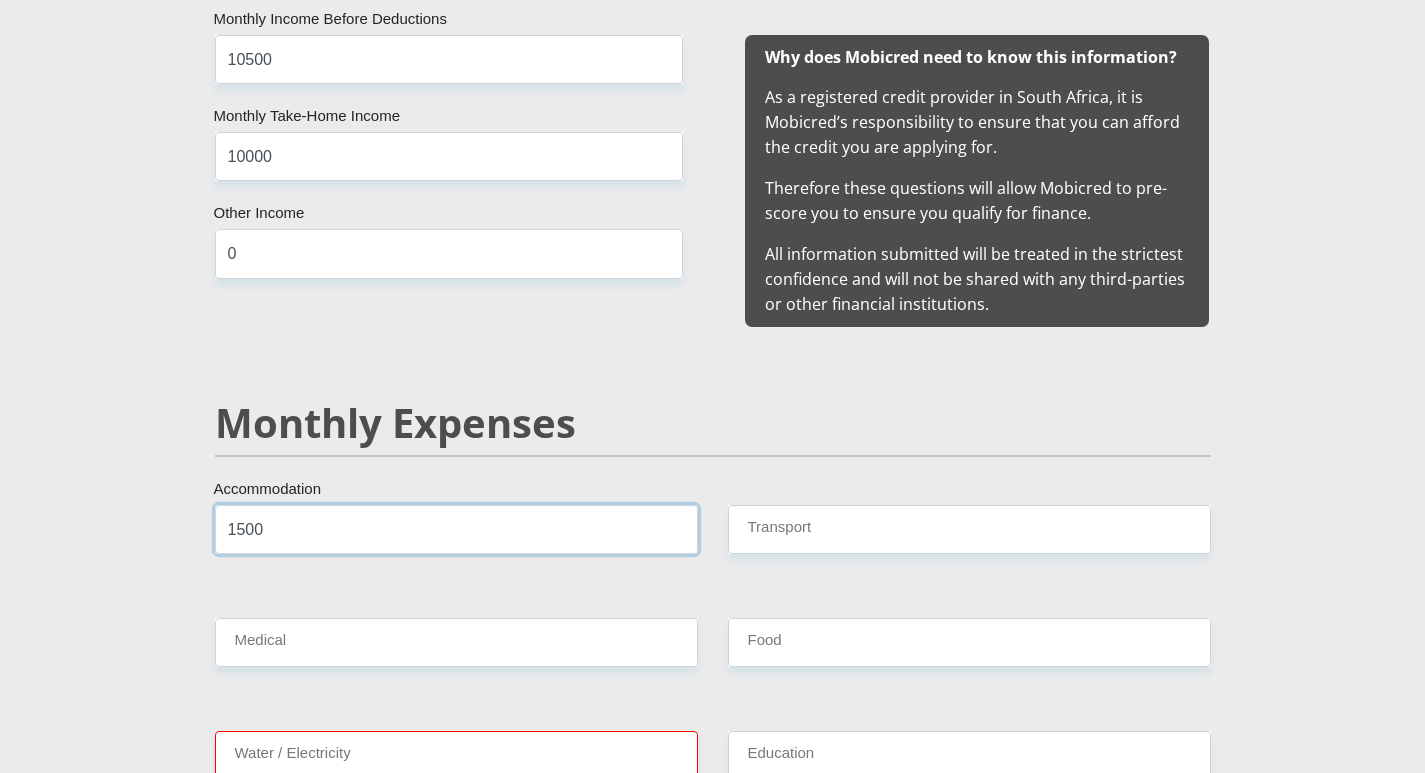 type on "1500" 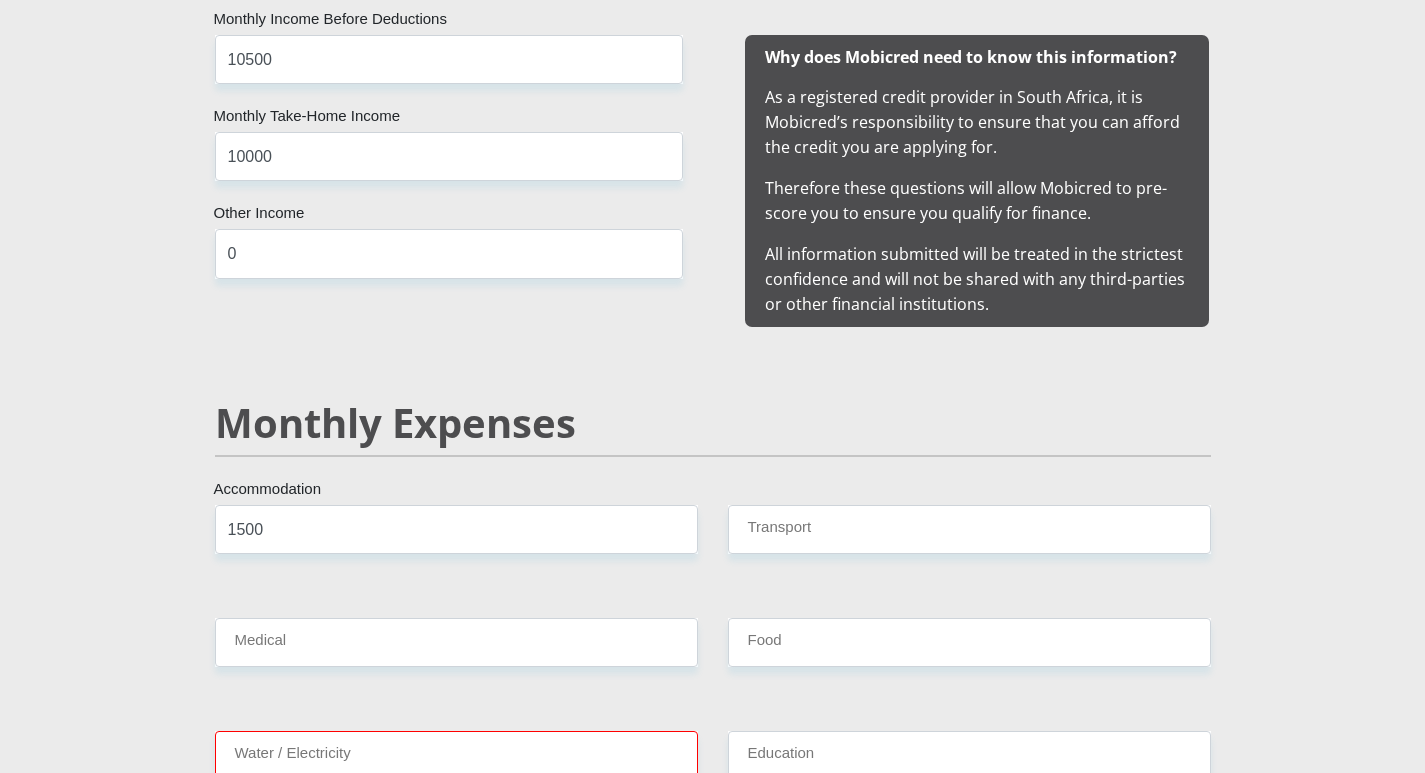 click on "Personal Details
Mr
Ms
Mrs
Dr
Other
Title
Andrew
First Name
VanROOI
Surname
[ID NUMBER]
South African ID Number
Please input valid ID number
South Africa
Afghanistan
Aland Islands
Albania
Algeria
America Samoa
American Virgin Islands
Andorra
Angola
Anguilla  Antarctica" at bounding box center (713, 1152) 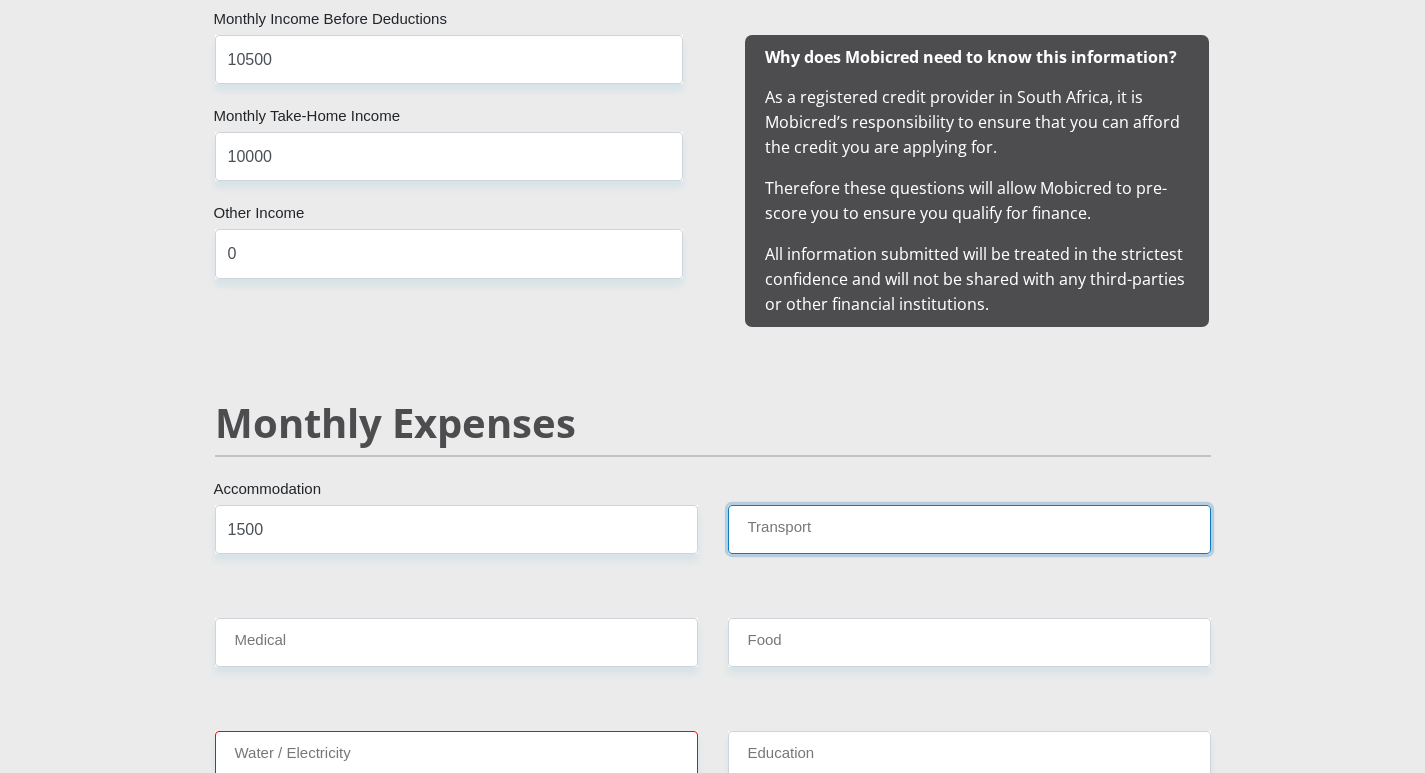 click on "Transport" at bounding box center (969, 529) 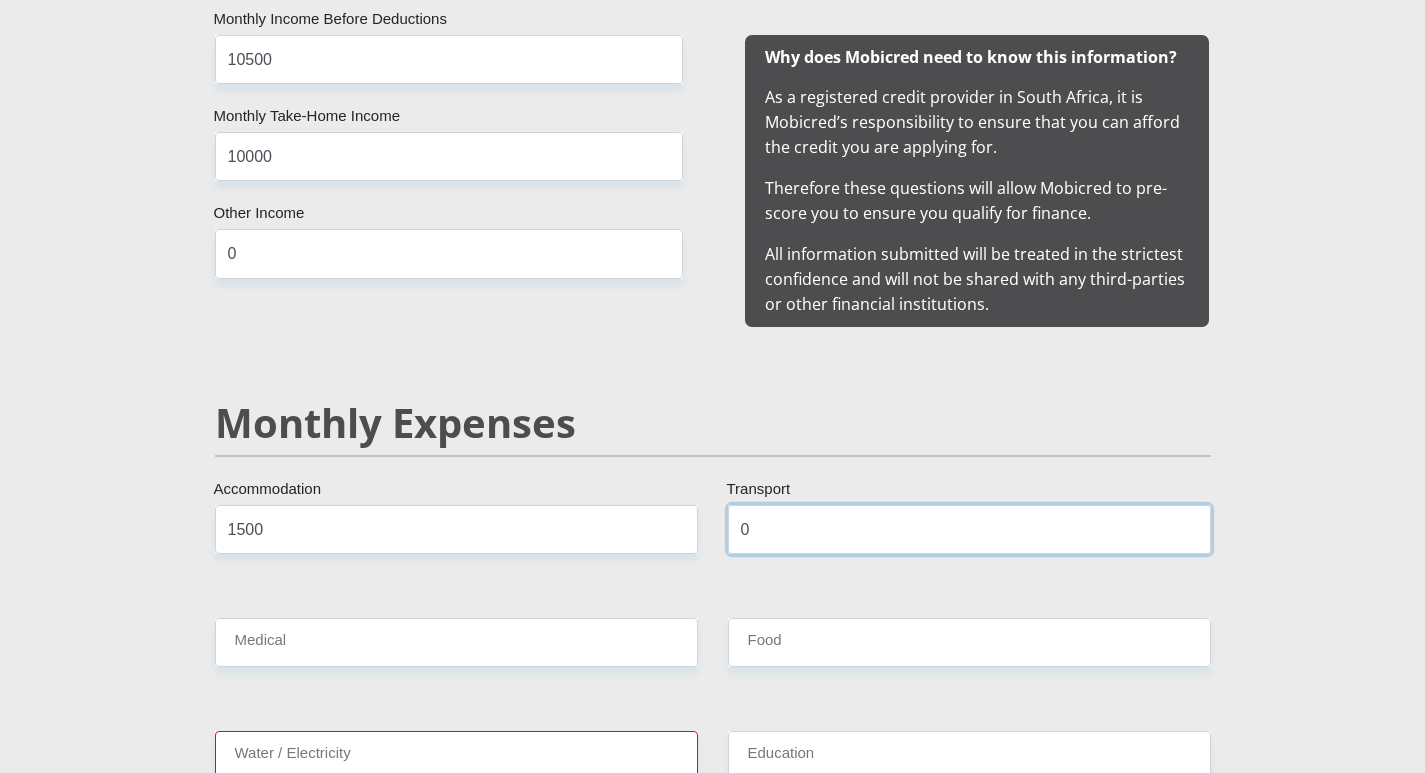 type on "0" 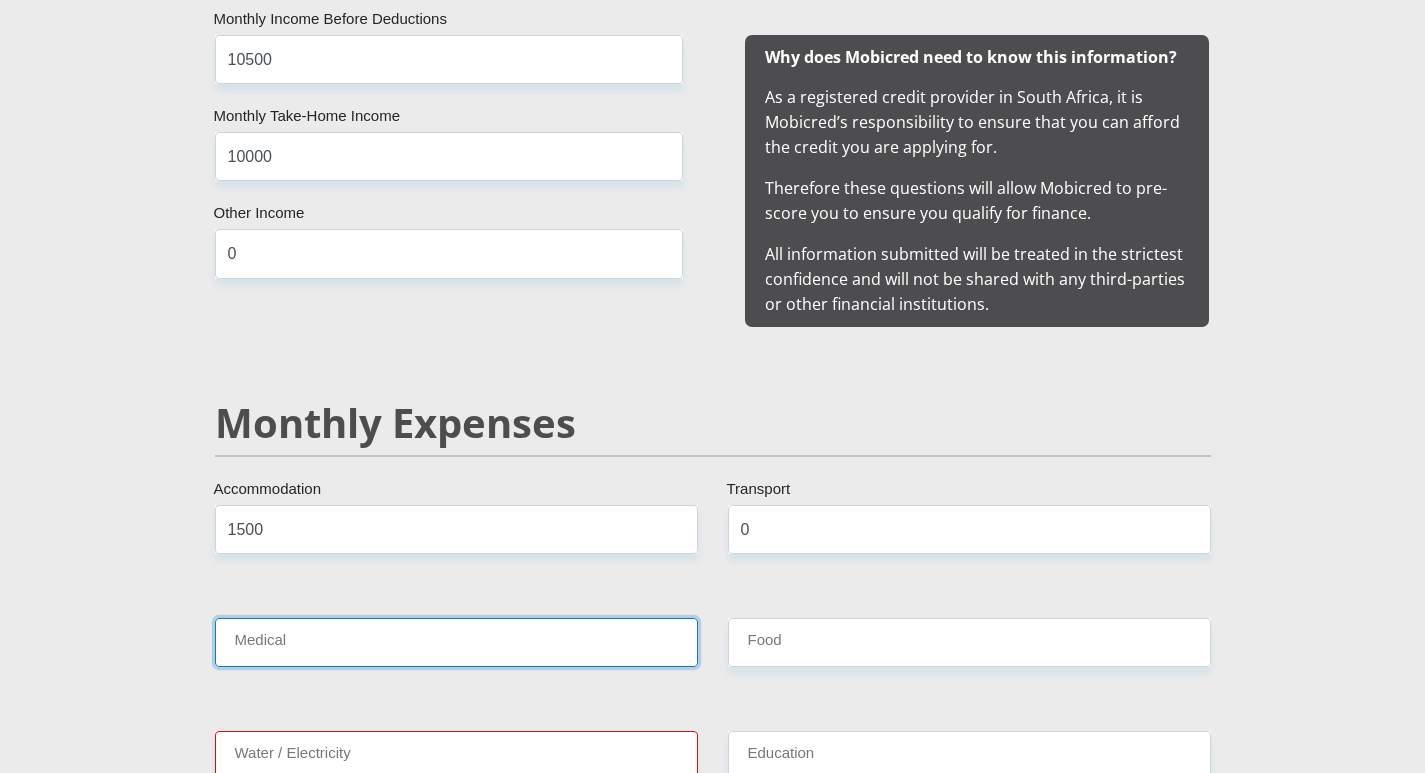 click on "Medical" at bounding box center [456, 642] 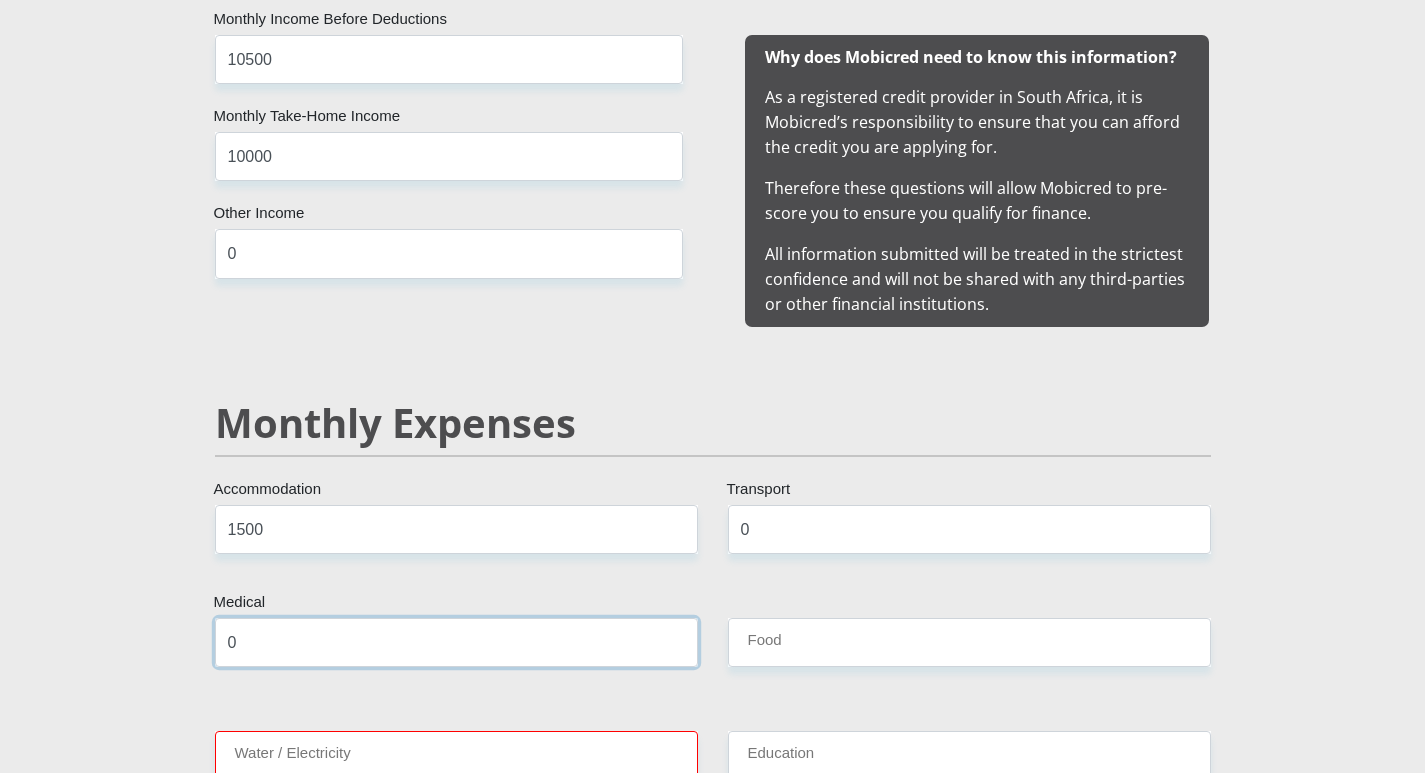 type on "0" 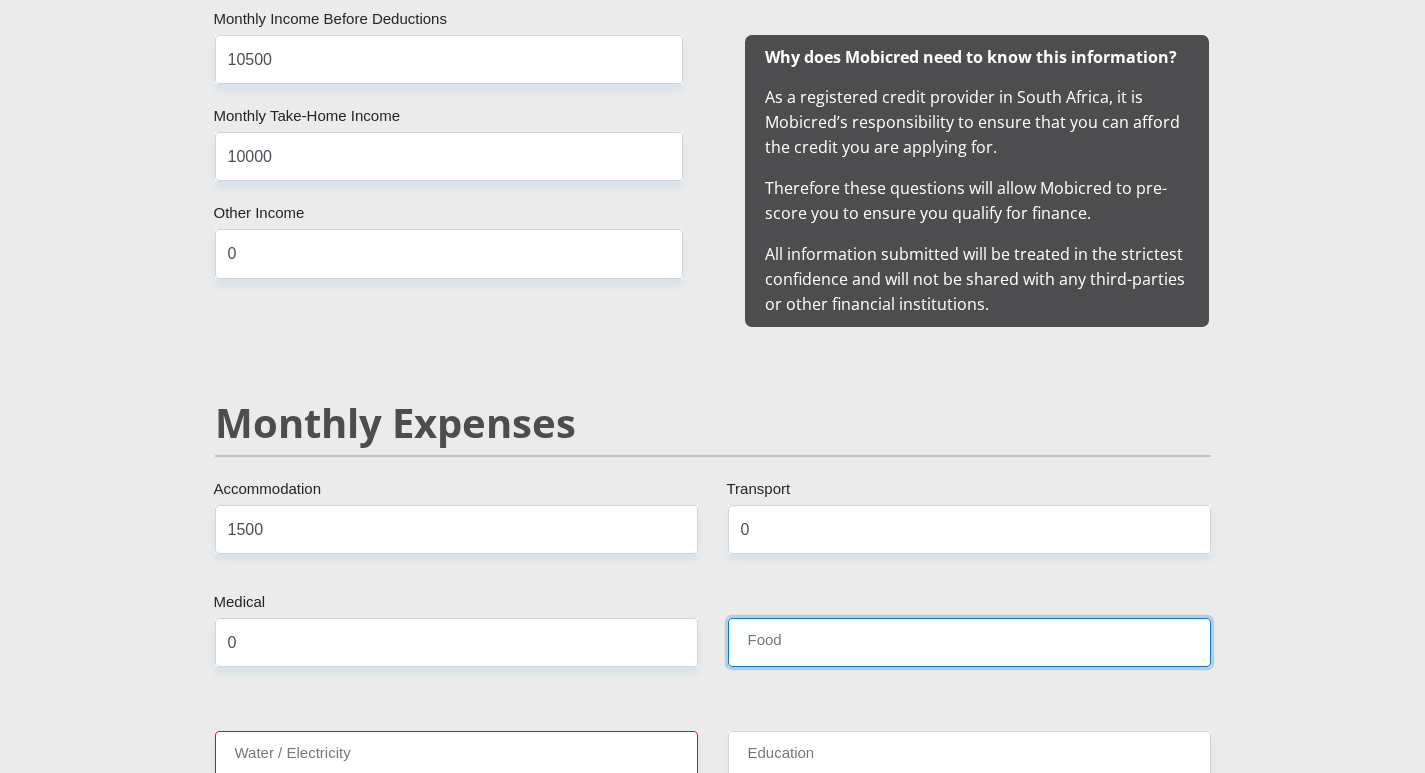 click on "Food" at bounding box center (969, 642) 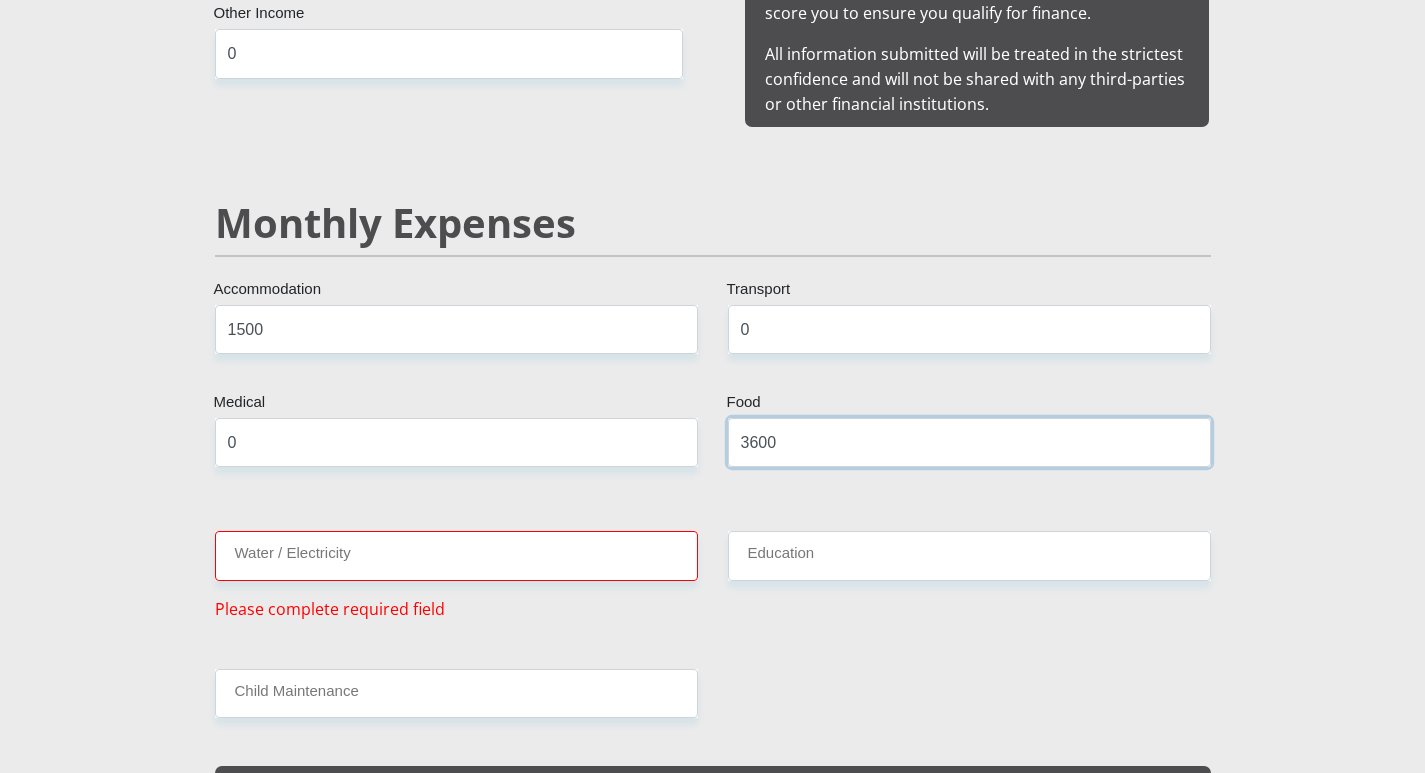 scroll, scrollTop: 2400, scrollLeft: 0, axis: vertical 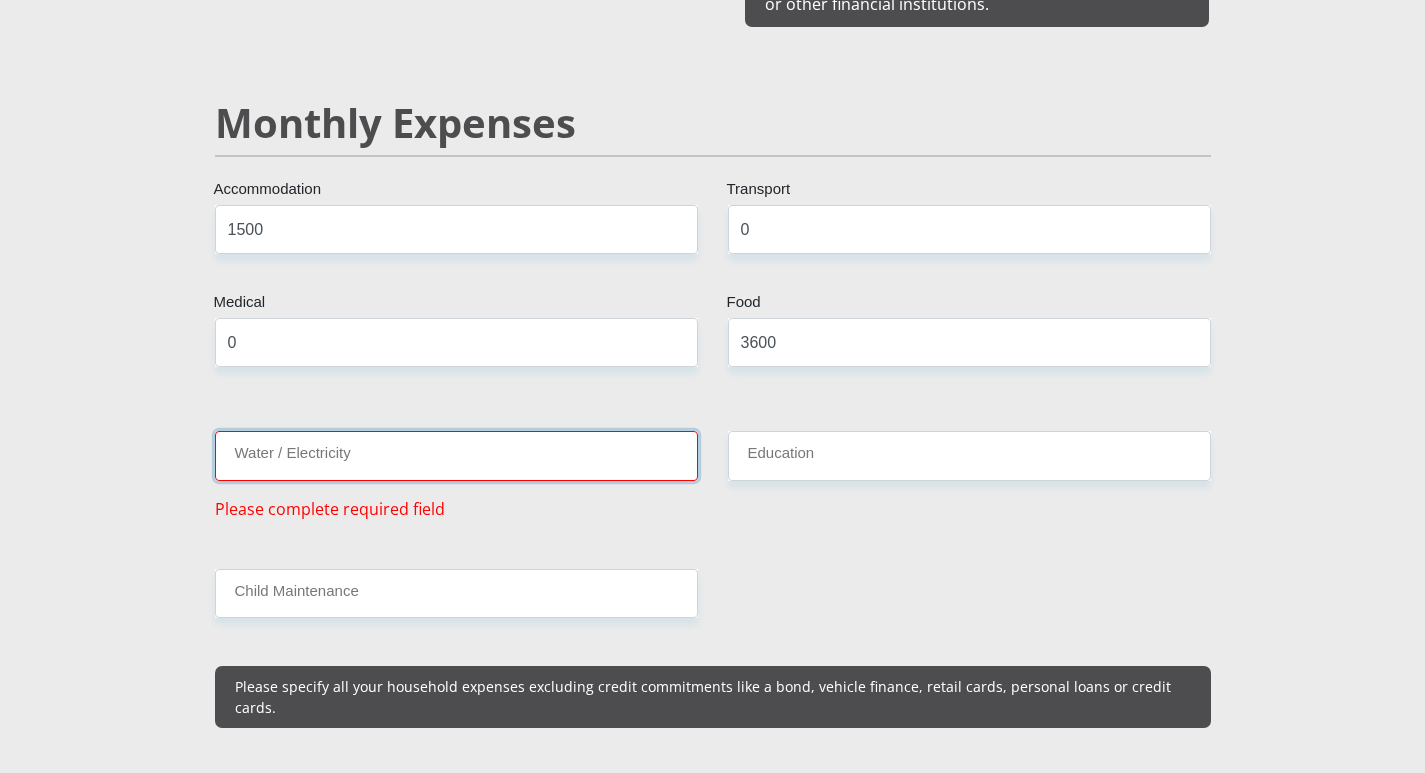 click on "Water / Electricity" at bounding box center [456, 455] 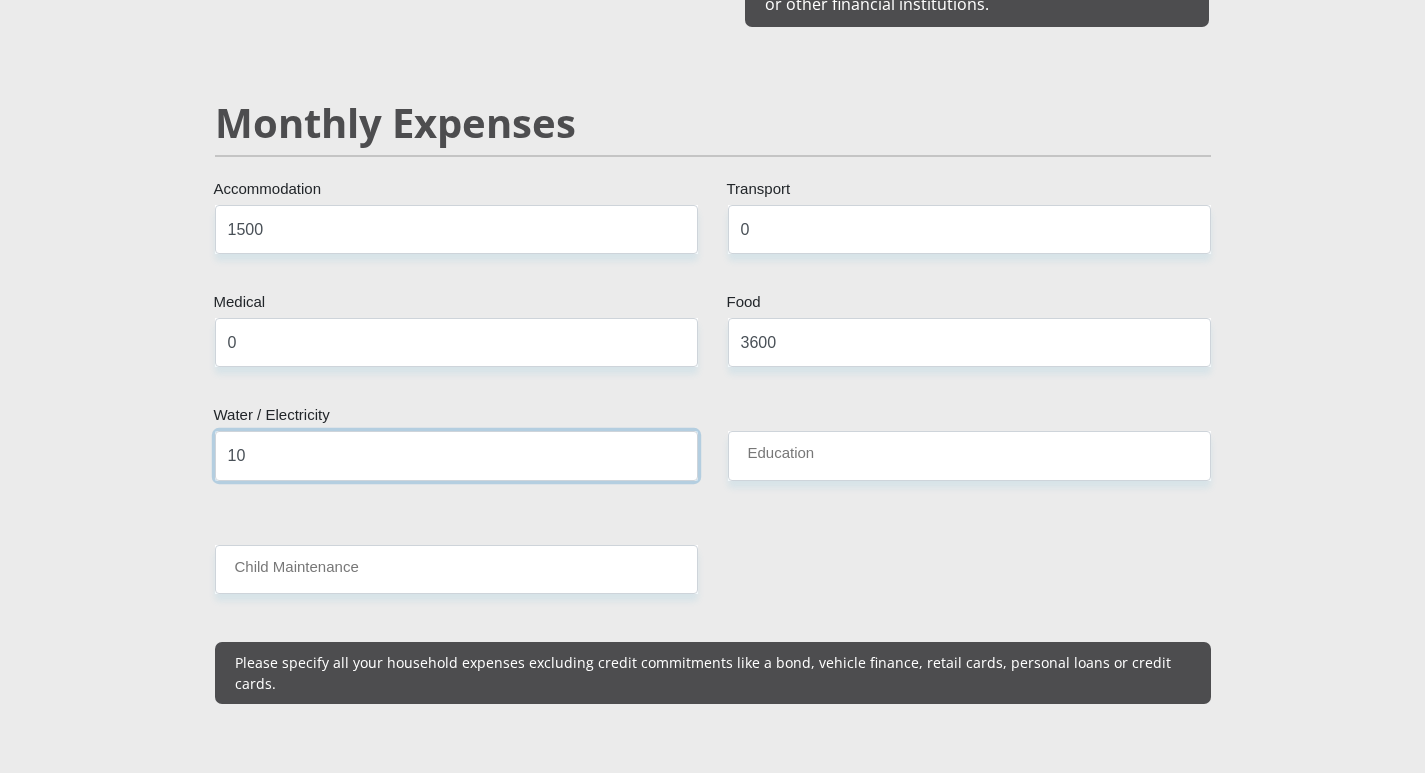 type on "1" 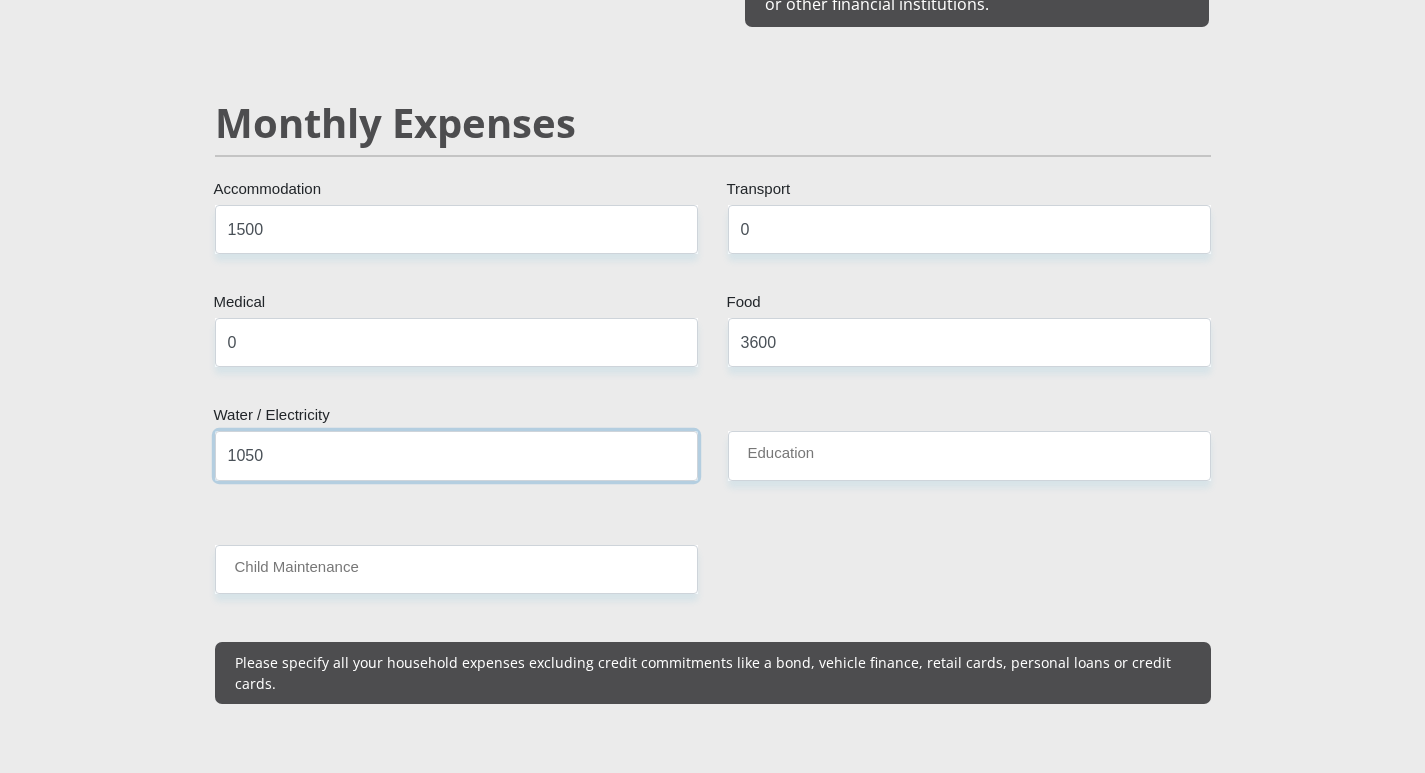 type on "1050" 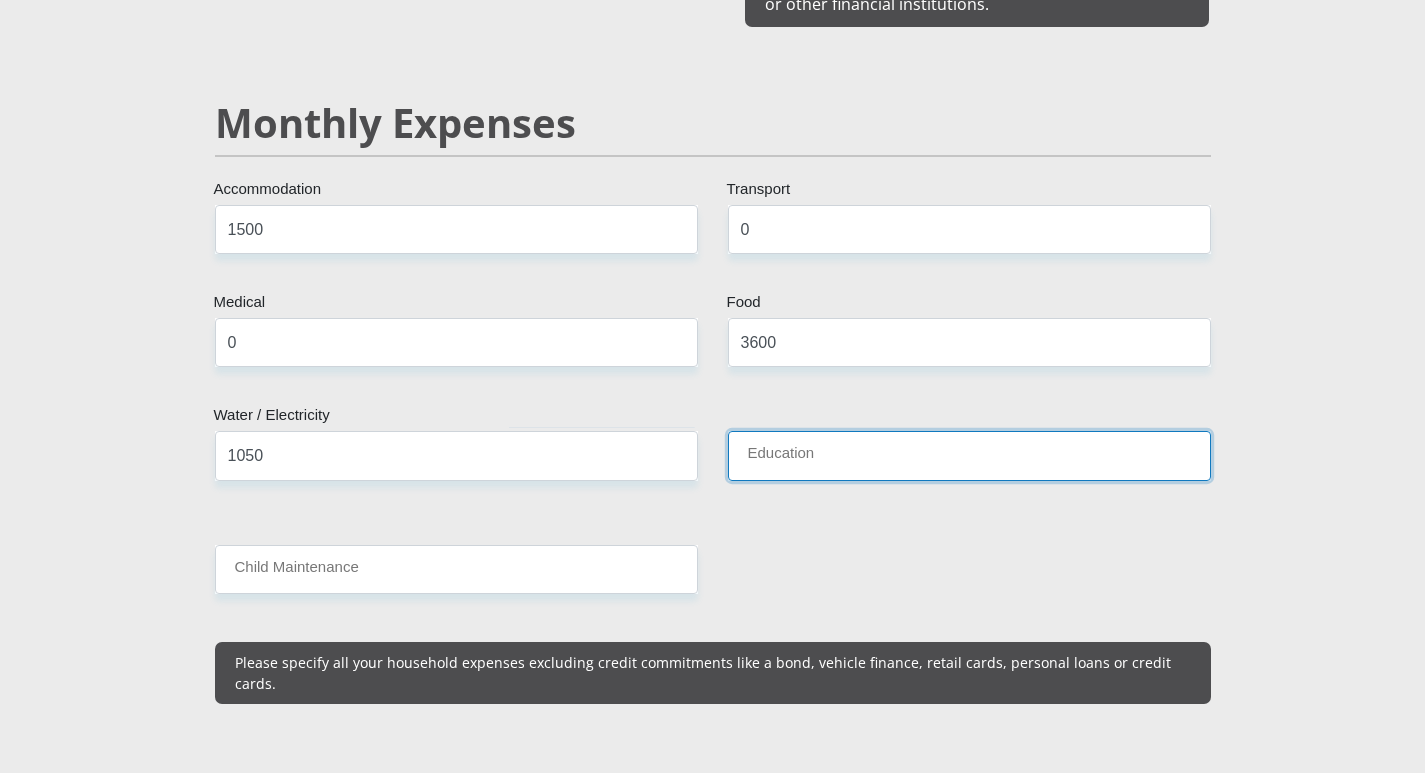 click on "Education" at bounding box center (969, 455) 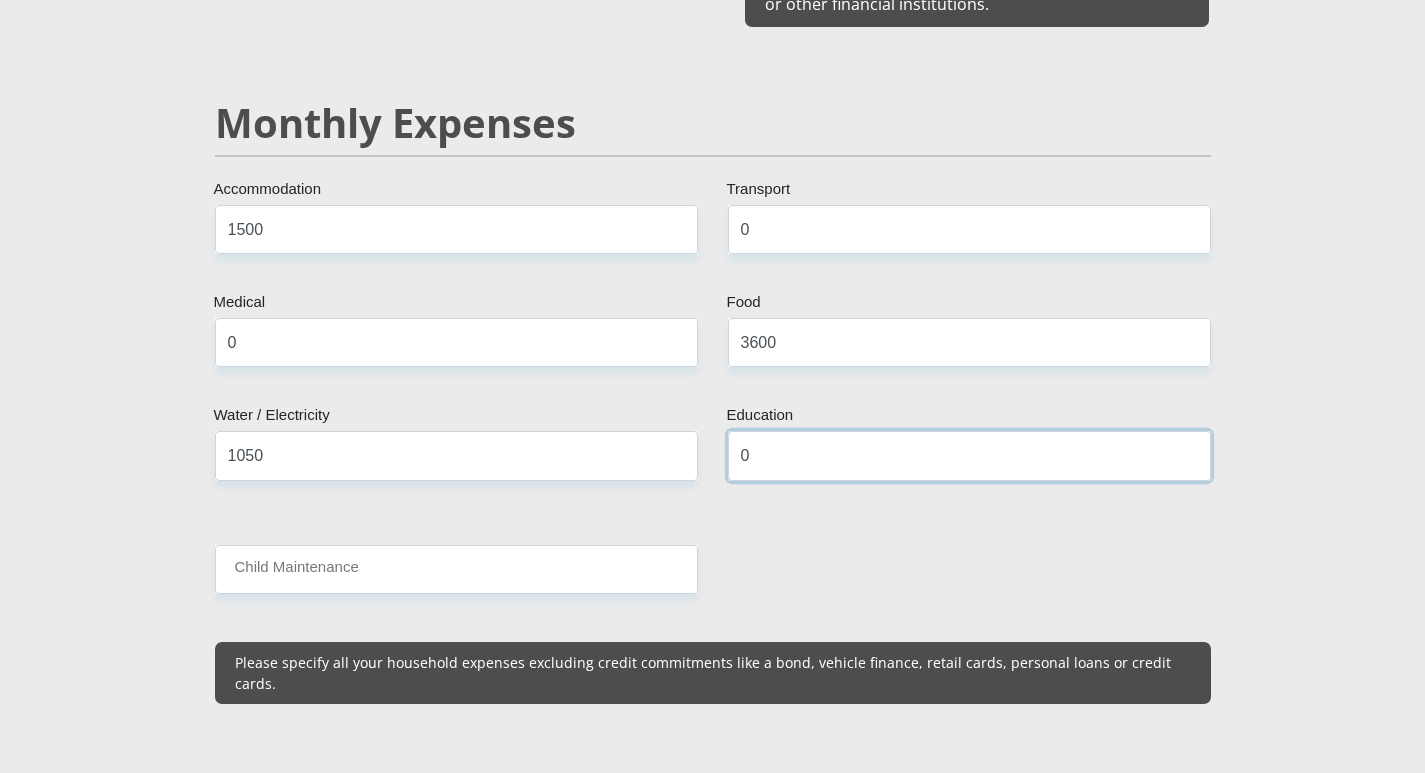 type on "0" 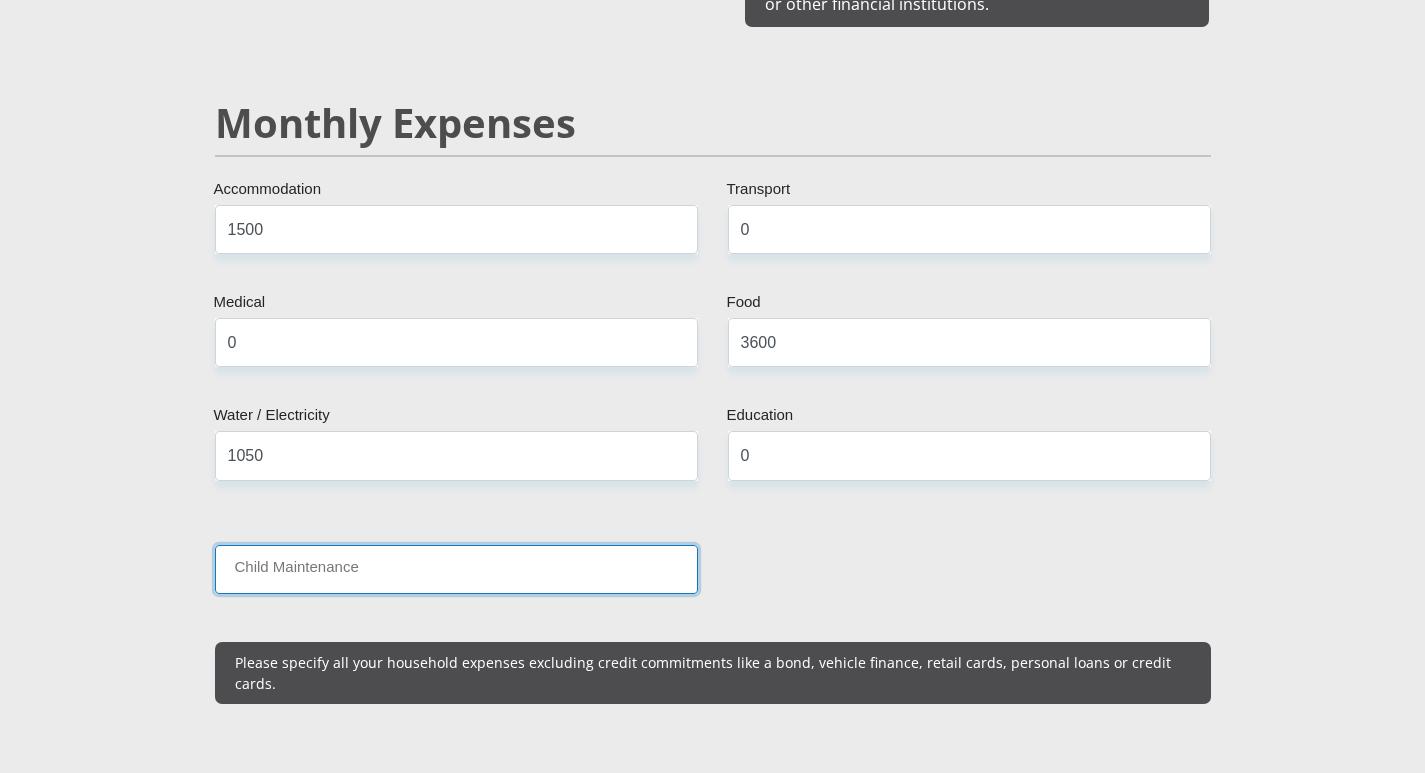 click on "Child Maintenance" at bounding box center [456, 569] 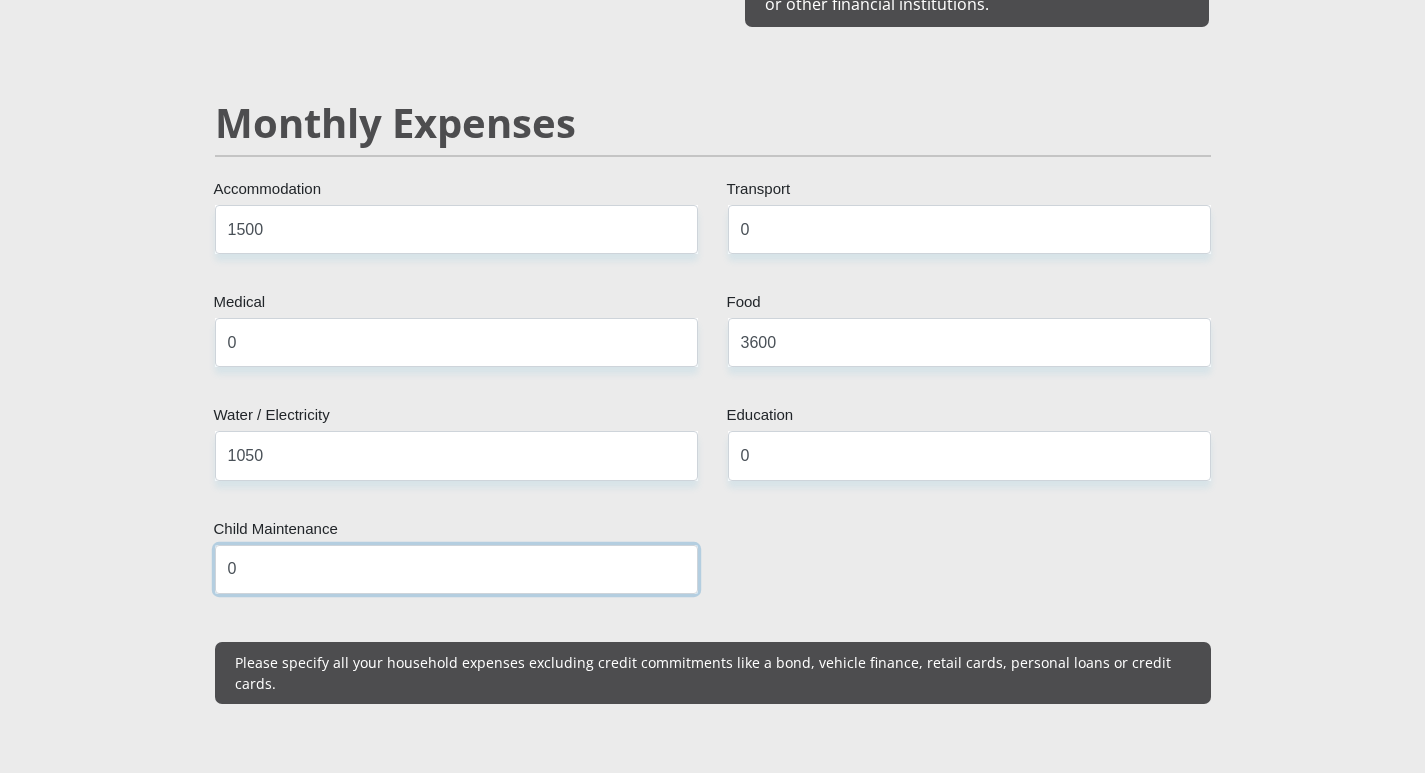 type on "0" 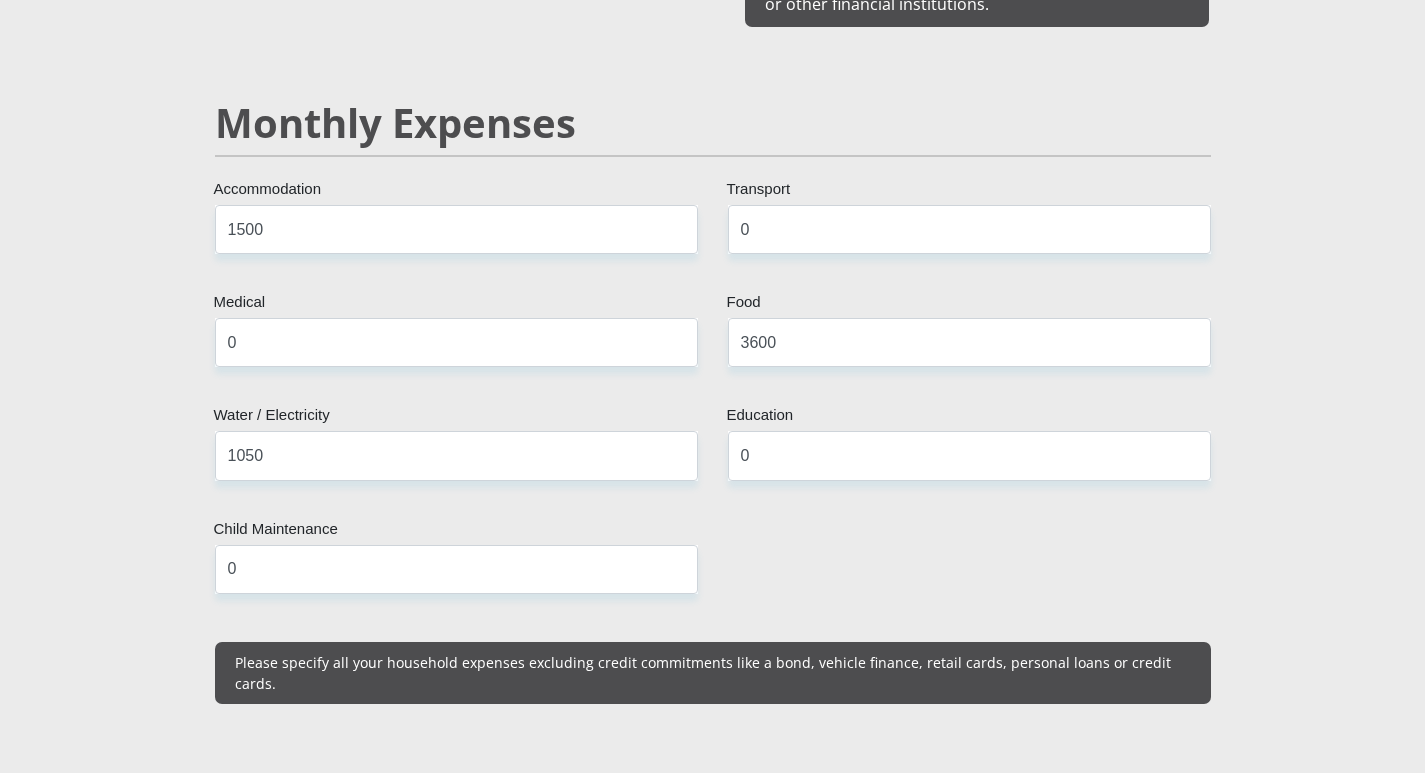 click on "Personal Details
Mr
Ms
Mrs
Dr
Other
Title
Andrew
First Name
VanROOI
Surname
[ID NUMBER]
South African ID Number
Please input valid ID number
South Africa
Afghanistan
Aland Islands
Albania
Algeria
America Samoa
American Virgin Islands
Andorra
Angola
Anguilla  Antarctica" at bounding box center [713, 840] 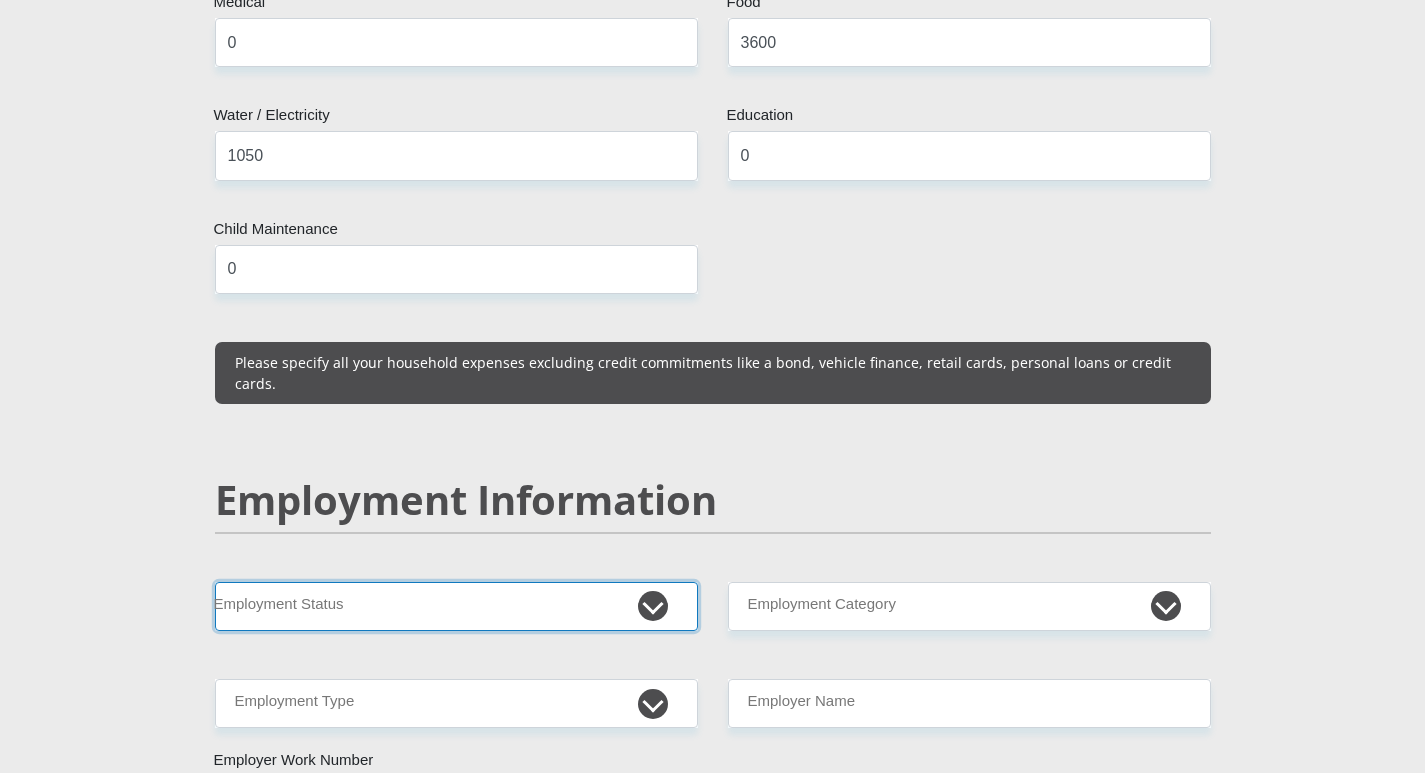 click on "Permanent/Full-time
Part-time/Casual
Contract Worker
Self-Employed
Housewife
Retired
Student
Medically Boarded
Disability
Unemployed" at bounding box center (456, 606) 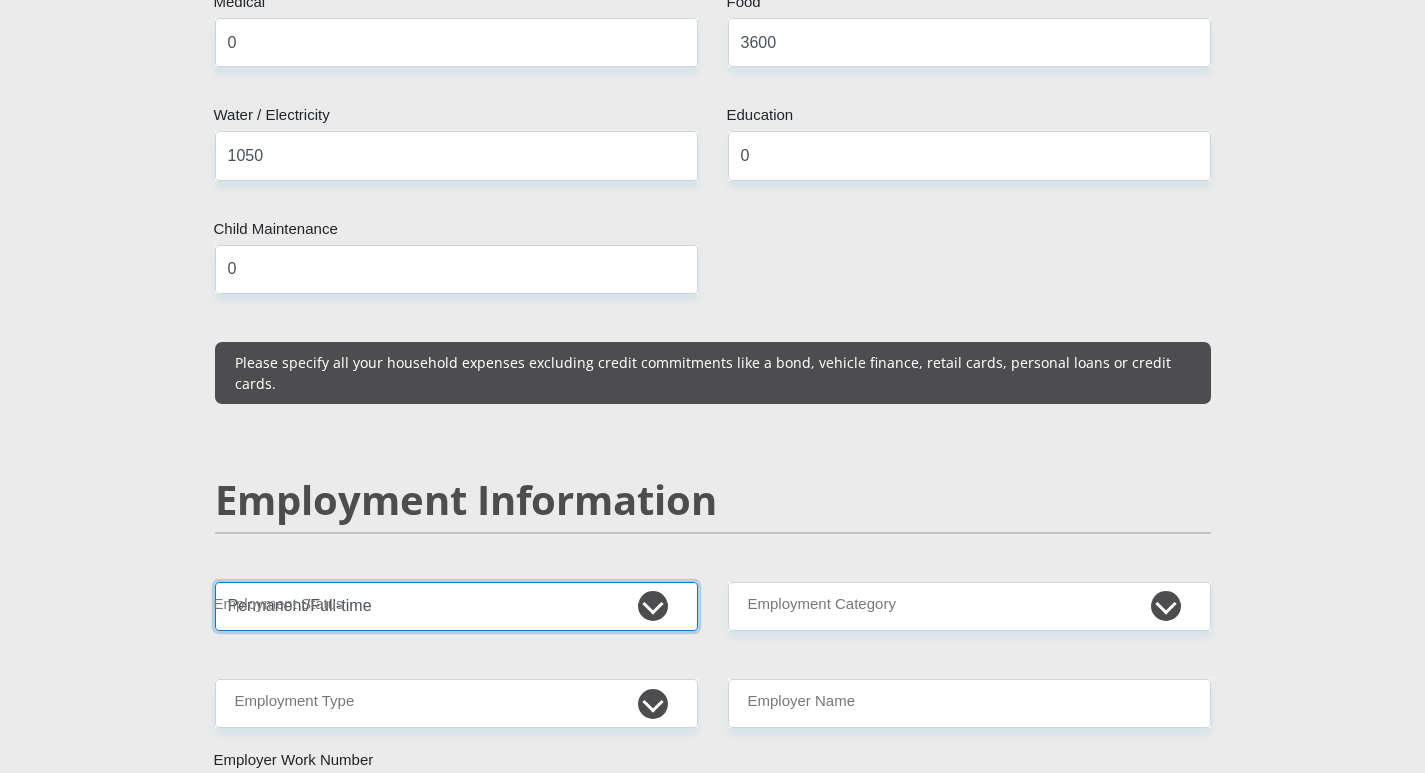 click on "Permanent/Full-time
Part-time/Casual
Contract Worker
Self-Employed
Housewife
Retired
Student
Medically Boarded
Disability
Unemployed" at bounding box center [456, 606] 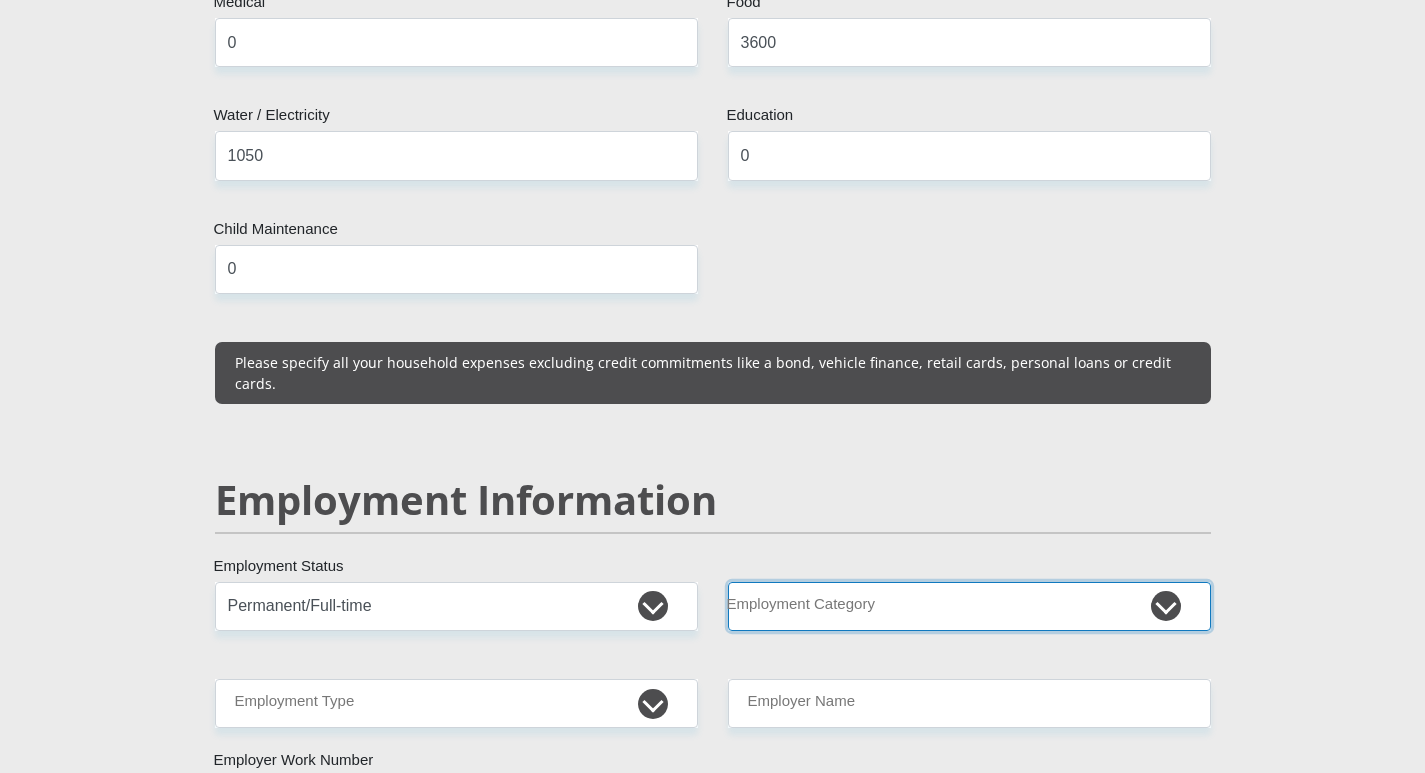 click on "AGRICULTURE
ALCOHOL & TOBACCO
CONSTRUCTION MATERIALS
METALLURGY
EQUIPMENT FOR RENEWABLE ENERGY
SPECIALIZED CONTRACTORS
CAR
GAMING (INCL. INTERNET
OTHER WHOLESALE
UNLICENSED PHARMACEUTICALS
CURRENCY EXCHANGE HOUSES
OTHER FINANCIAL INSTITUTIONS & INSURANCE
REAL ESTATE AGENTS
OIL & GAS
OTHER MATERIALS (E.G. IRON ORE)
PRECIOUS STONES & PRECIOUS METALS
POLITICAL ORGANIZATIONS
RELIGIOUS ORGANIZATIONS(NOT SECTS)
ACTI. HAVING BUSINESS DEAL WITH PUBLIC ADMINISTRATION
LAUNDROMATS" at bounding box center [969, 606] 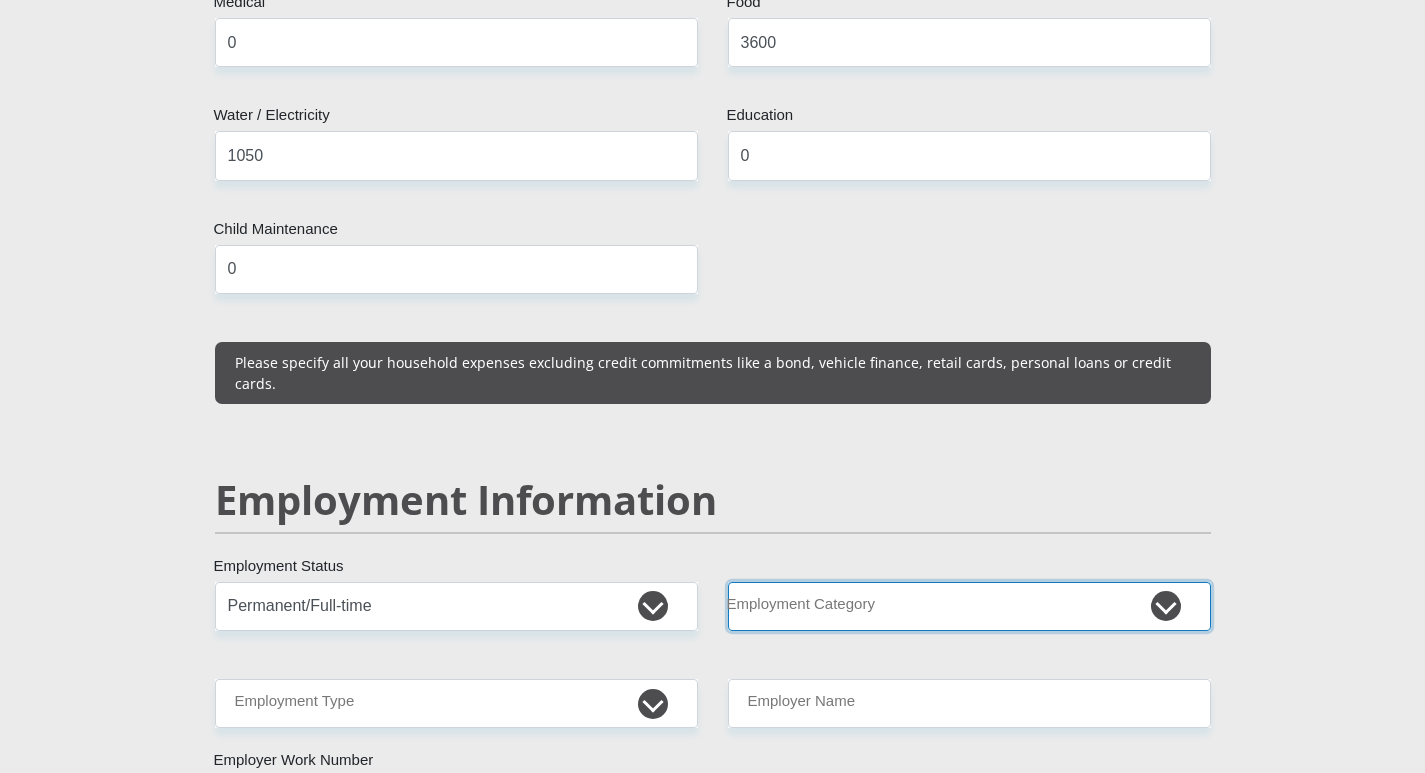 select on "27" 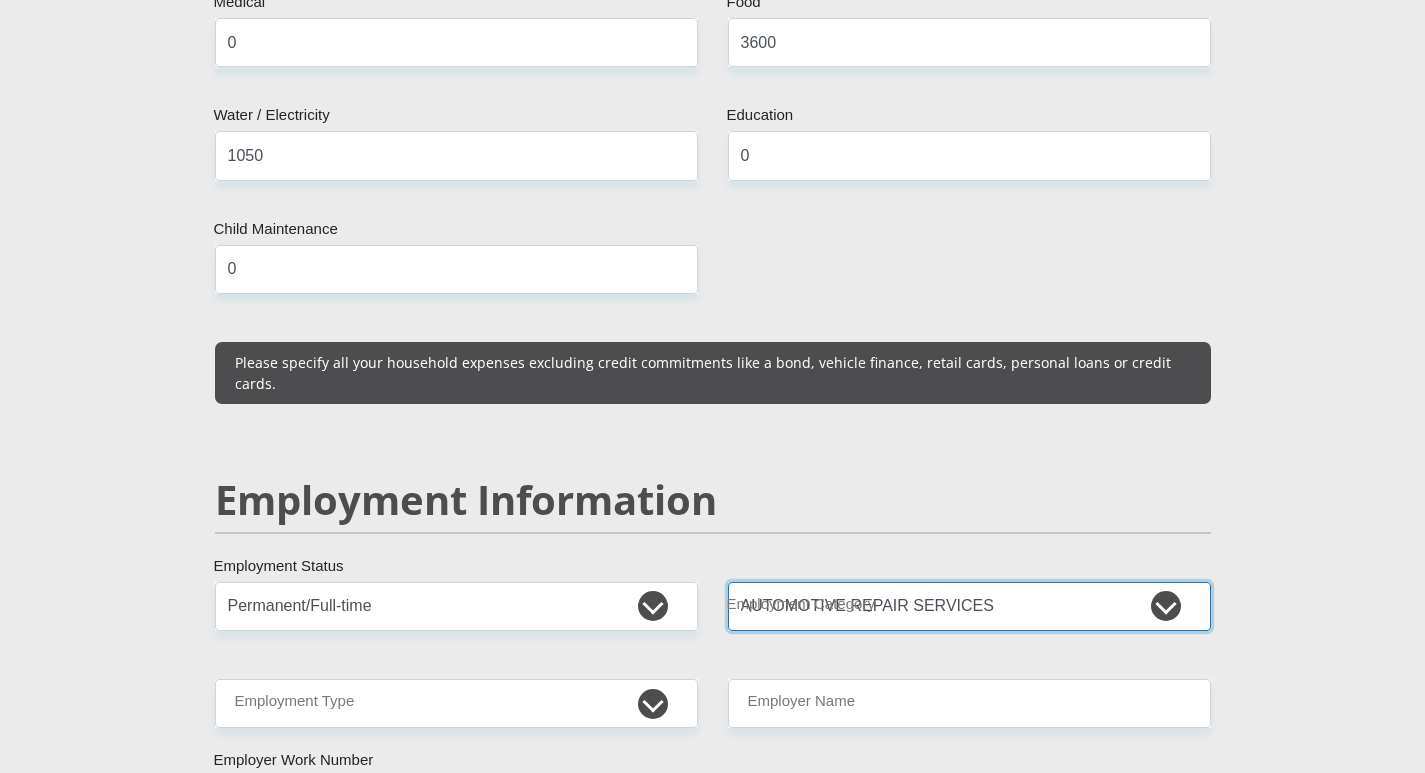 click on "AGRICULTURE
ALCOHOL & TOBACCO
CONSTRUCTION MATERIALS
METALLURGY
EQUIPMENT FOR RENEWABLE ENERGY
SPECIALIZED CONTRACTORS
CAR
GAMING (INCL. INTERNET
OTHER WHOLESALE
UNLICENSED PHARMACEUTICALS
CURRENCY EXCHANGE HOUSES
OTHER FINANCIAL INSTITUTIONS & INSURANCE
REAL ESTATE AGENTS
OIL & GAS
OTHER MATERIALS (E.G. IRON ORE)
PRECIOUS STONES & PRECIOUS METALS
POLITICAL ORGANIZATIONS
RELIGIOUS ORGANIZATIONS(NOT SECTS)
ACTI. HAVING BUSINESS DEAL WITH PUBLIC ADMINISTRATION
LAUNDROMATS" at bounding box center (969, 606) 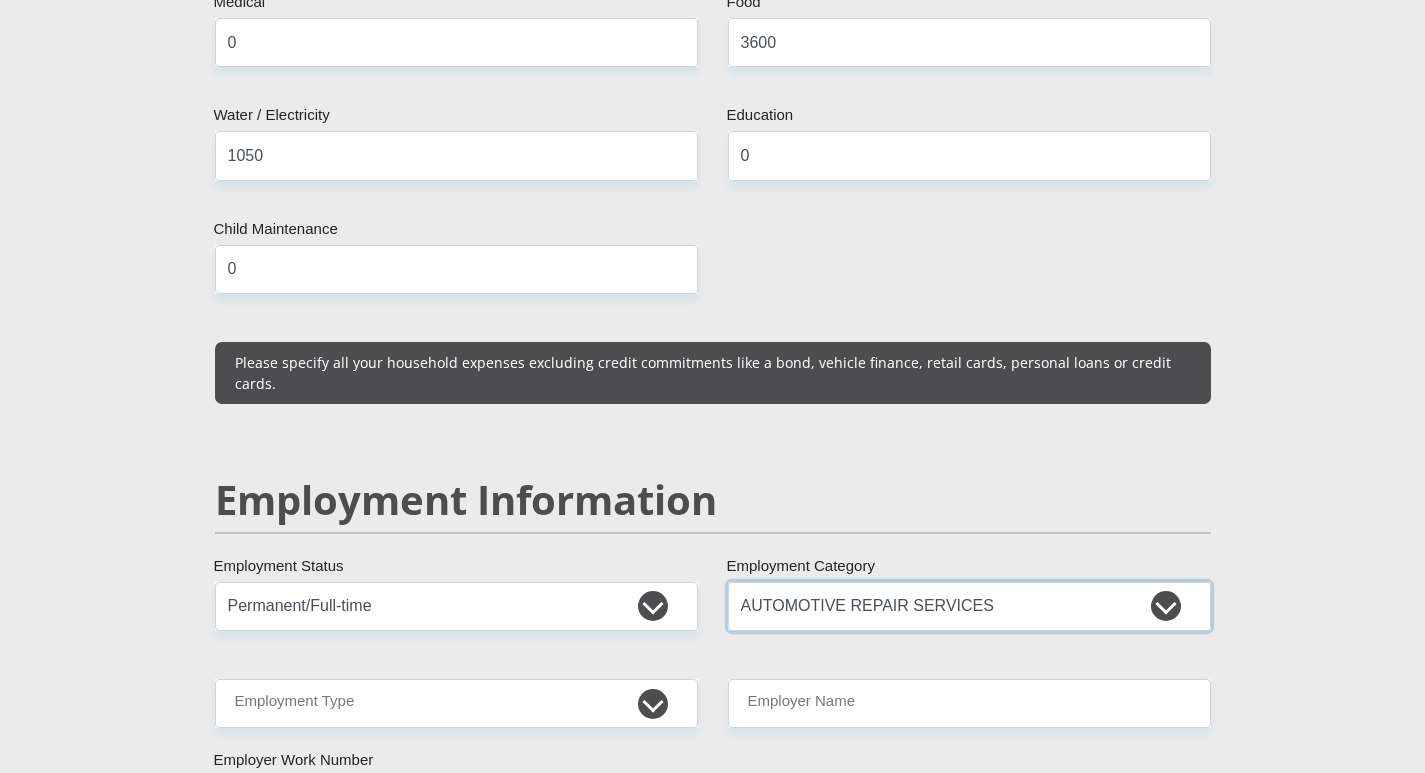 scroll, scrollTop: 2800, scrollLeft: 0, axis: vertical 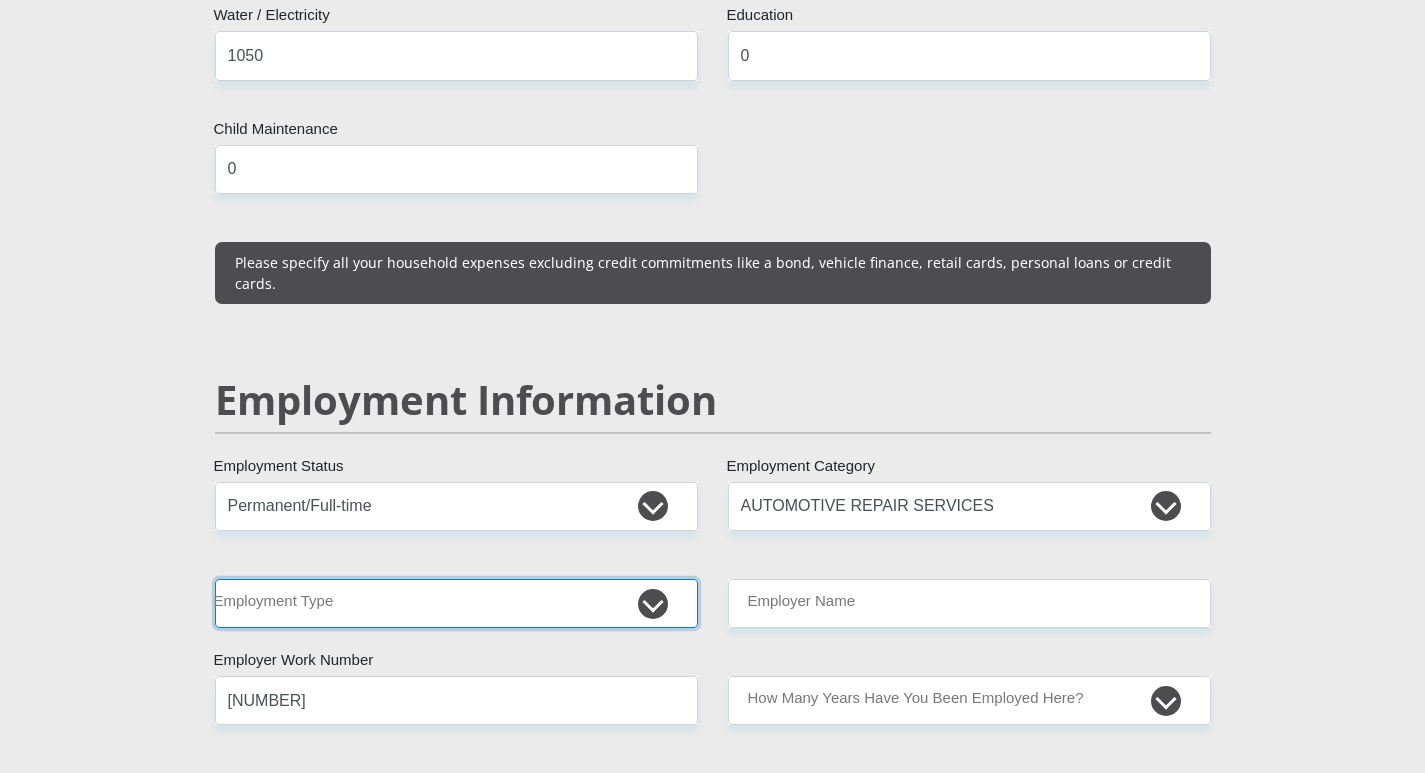 click on "College/Lecturer
Craft Seller
Creative
Driver
Executive
Farmer
Forces - Non Commissioned
Forces - Officer
Hawker
Housewife
Labourer
Licenced Professional
Manager
Miner
Non Licenced Professional
Office Staff/Clerk
Outside Worker
Pensioner
Permanent Teacher
Production/Manufacturing
Sales
Self-Employed
Semi-Professional Worker
Service Industry  Social Worker  Student" at bounding box center (456, 603) 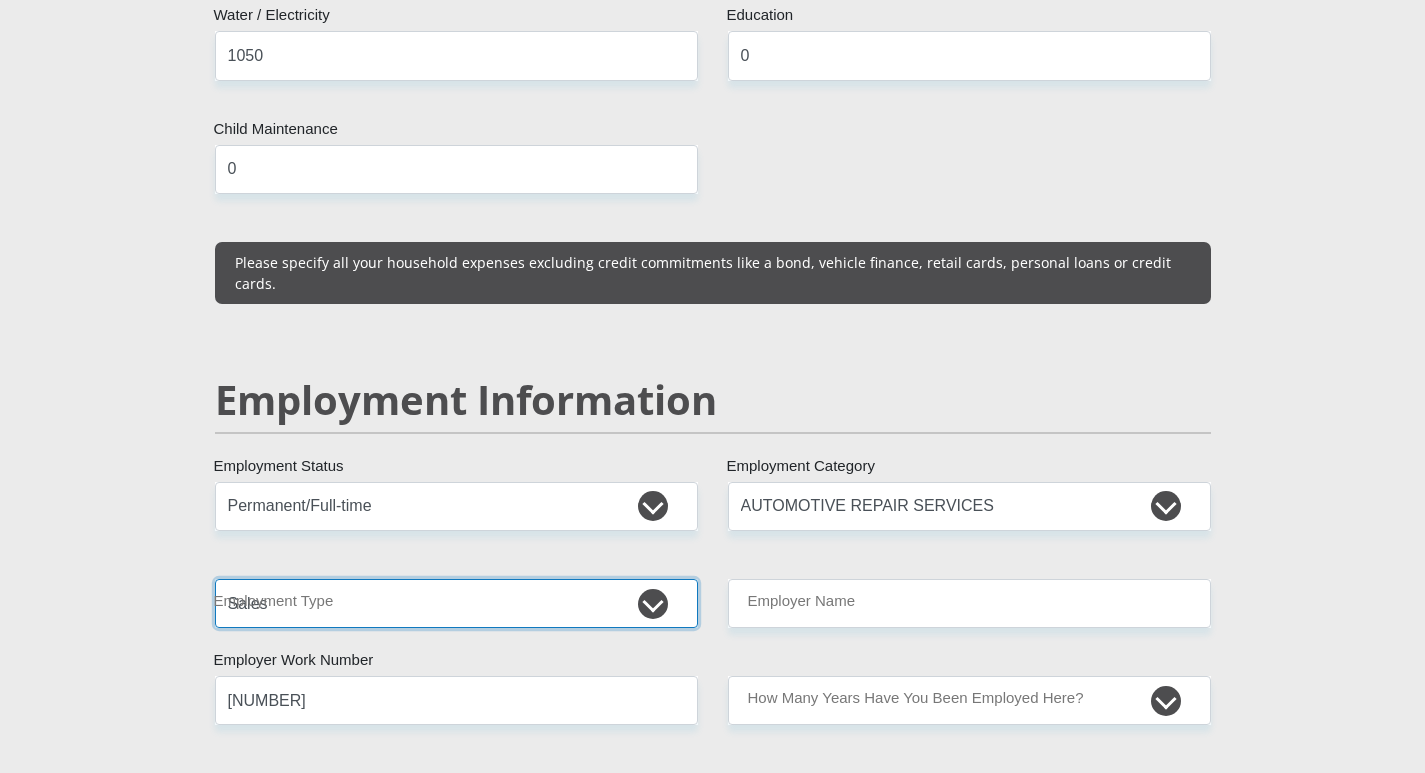 click on "College/Lecturer
Craft Seller
Creative
Driver
Executive
Farmer
Forces - Non Commissioned
Forces - Officer
Hawker
Housewife
Labourer
Licenced Professional
Manager
Miner
Non Licenced Professional
Office Staff/Clerk
Outside Worker
Pensioner
Permanent Teacher
Production/Manufacturing
Sales
Self-Employed
Semi-Professional Worker
Service Industry  Social Worker  Student" at bounding box center (456, 603) 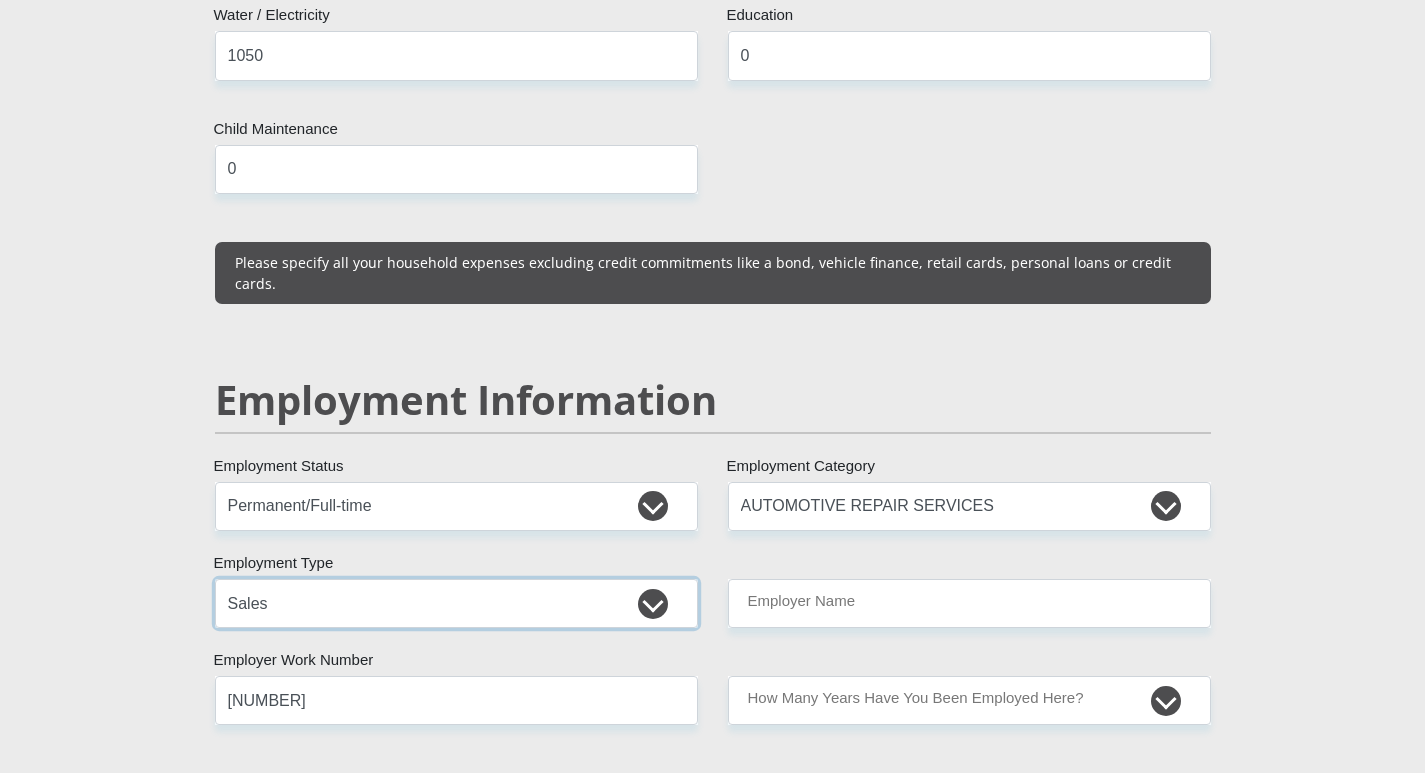scroll, scrollTop: 3000, scrollLeft: 0, axis: vertical 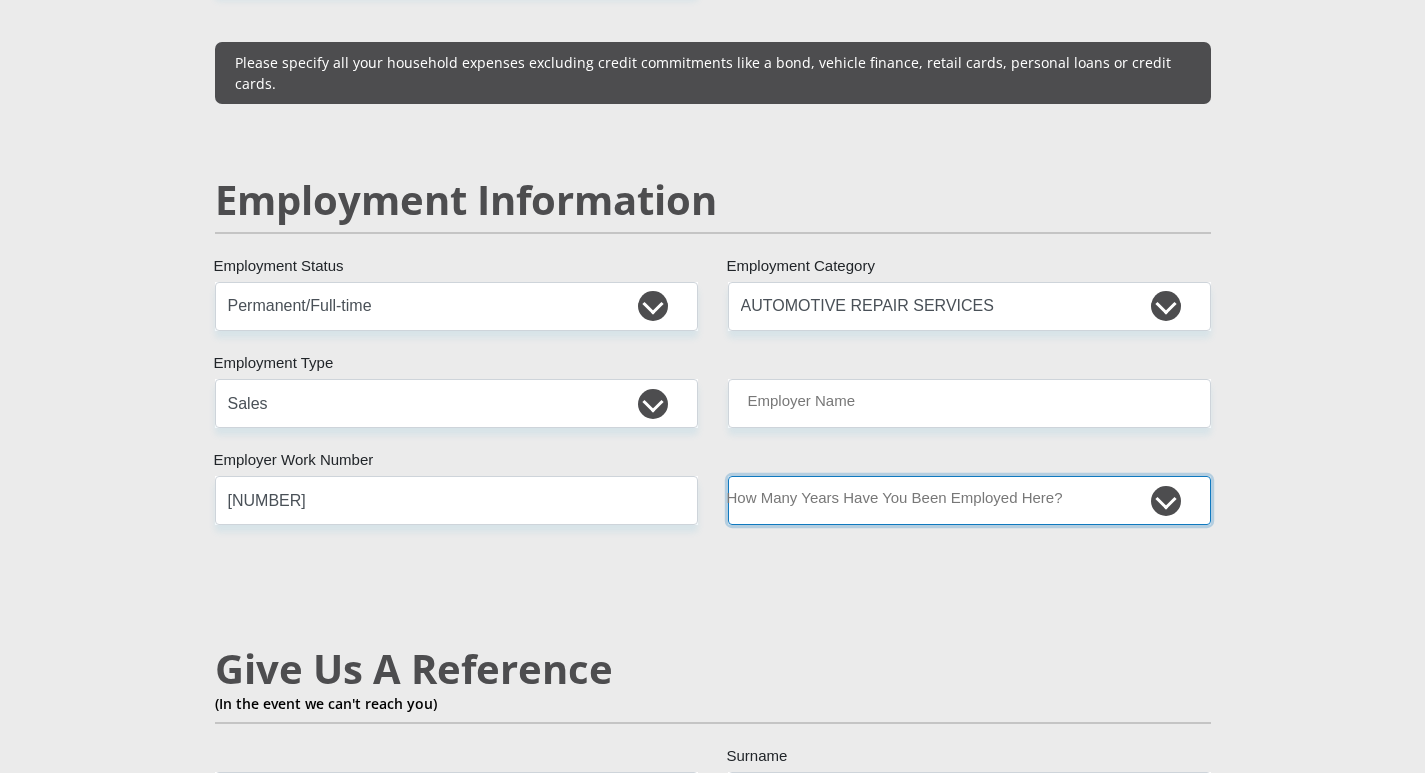 click on "less than 1 year
1-3 years
3-5 years
5+ years" at bounding box center [969, 500] 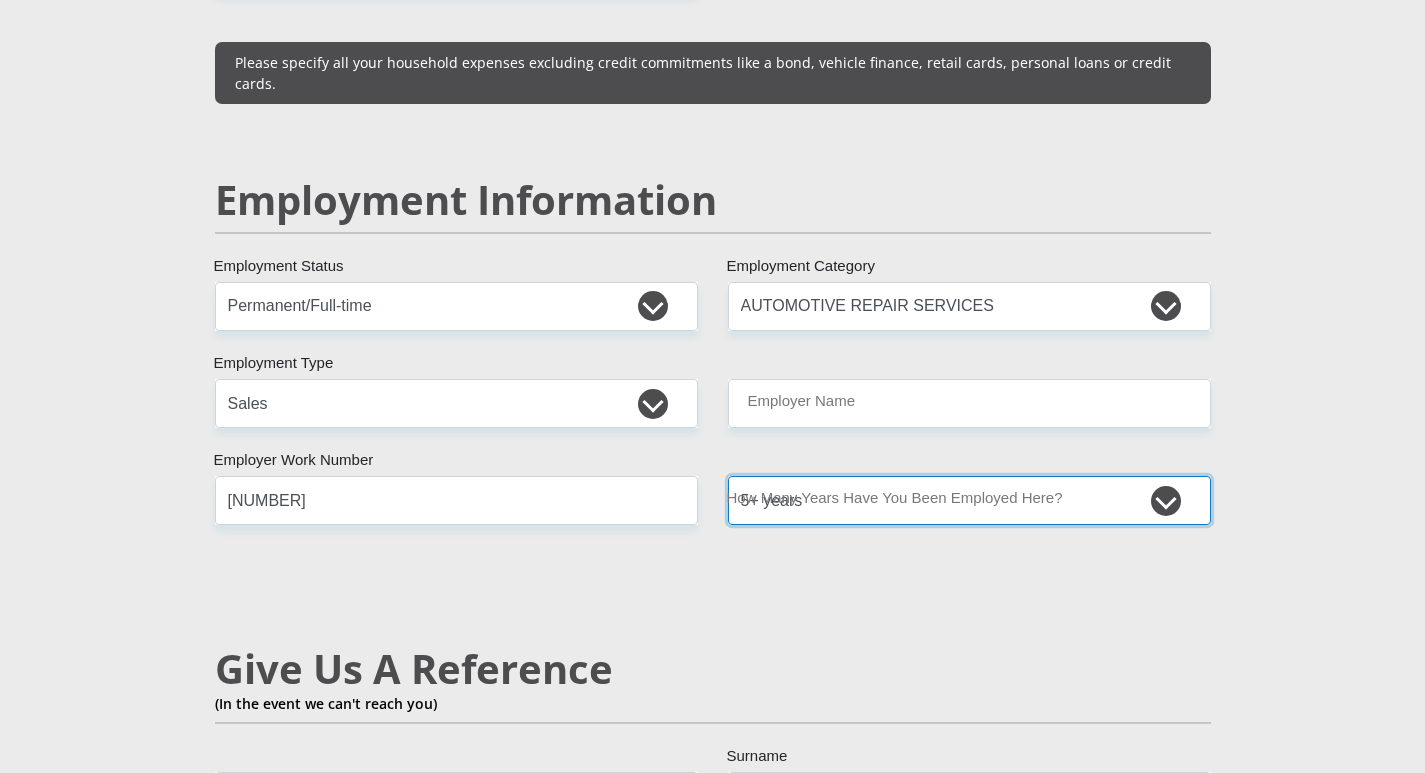 click on "less than 1 year
1-3 years
3-5 years
5+ years" at bounding box center (969, 500) 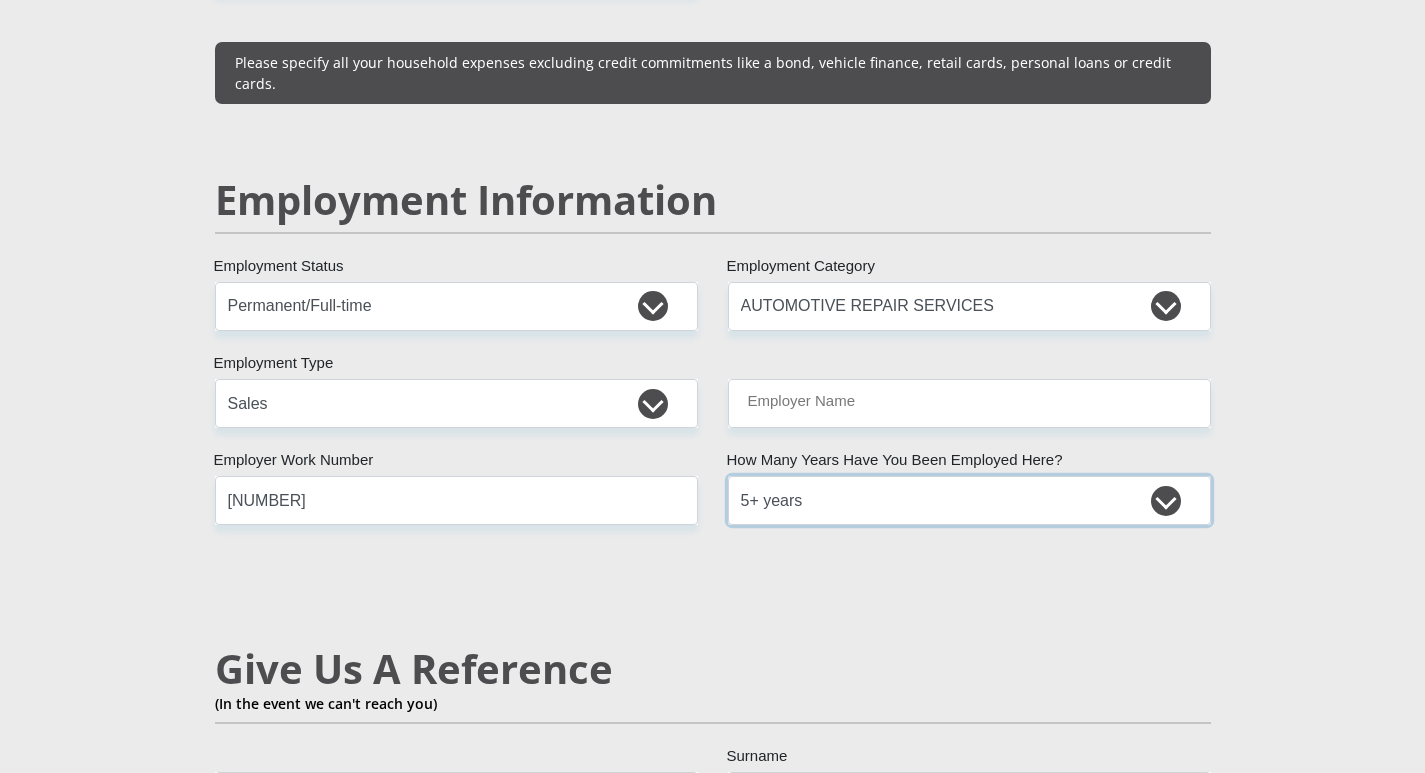 scroll, scrollTop: 3300, scrollLeft: 0, axis: vertical 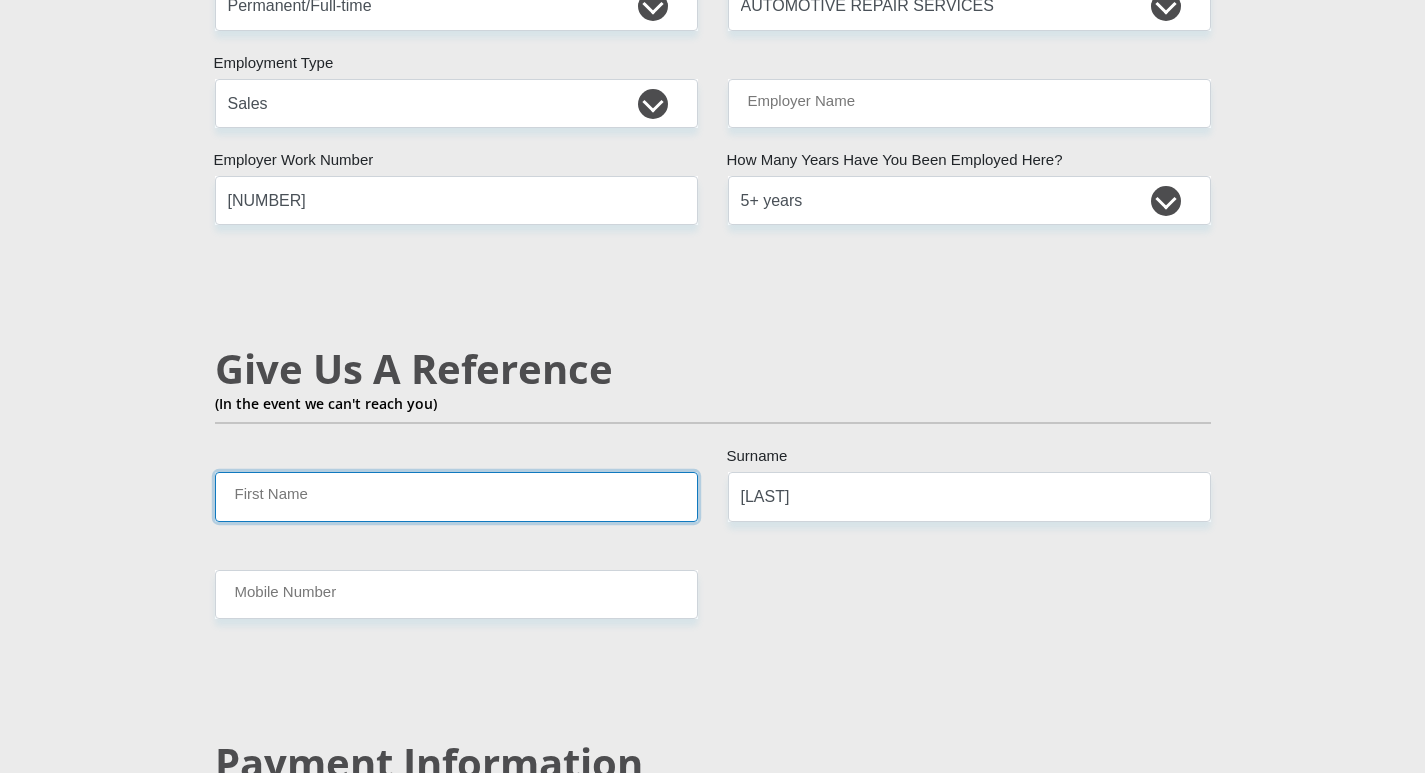 click on "First Name" at bounding box center (456, 496) 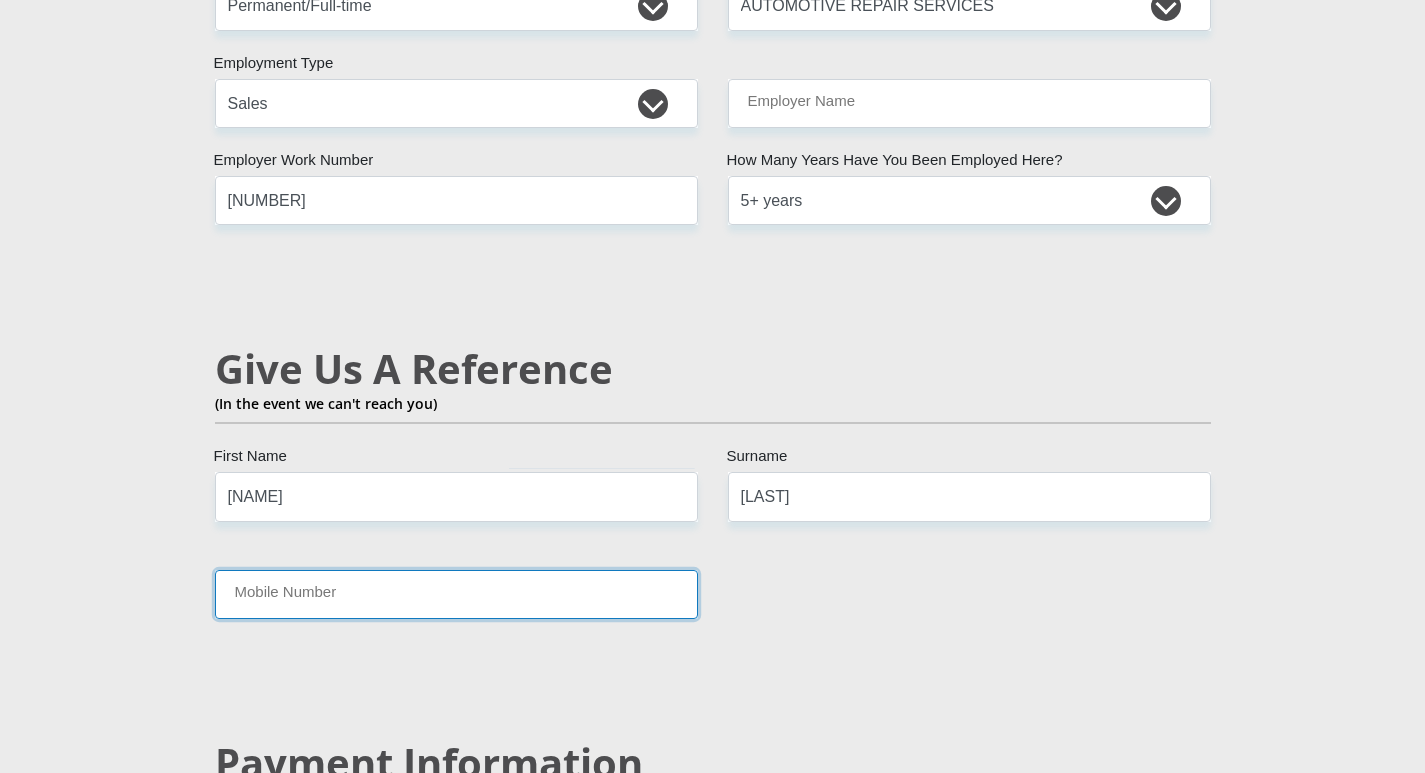 click on "Mobile Number" at bounding box center (456, 594) 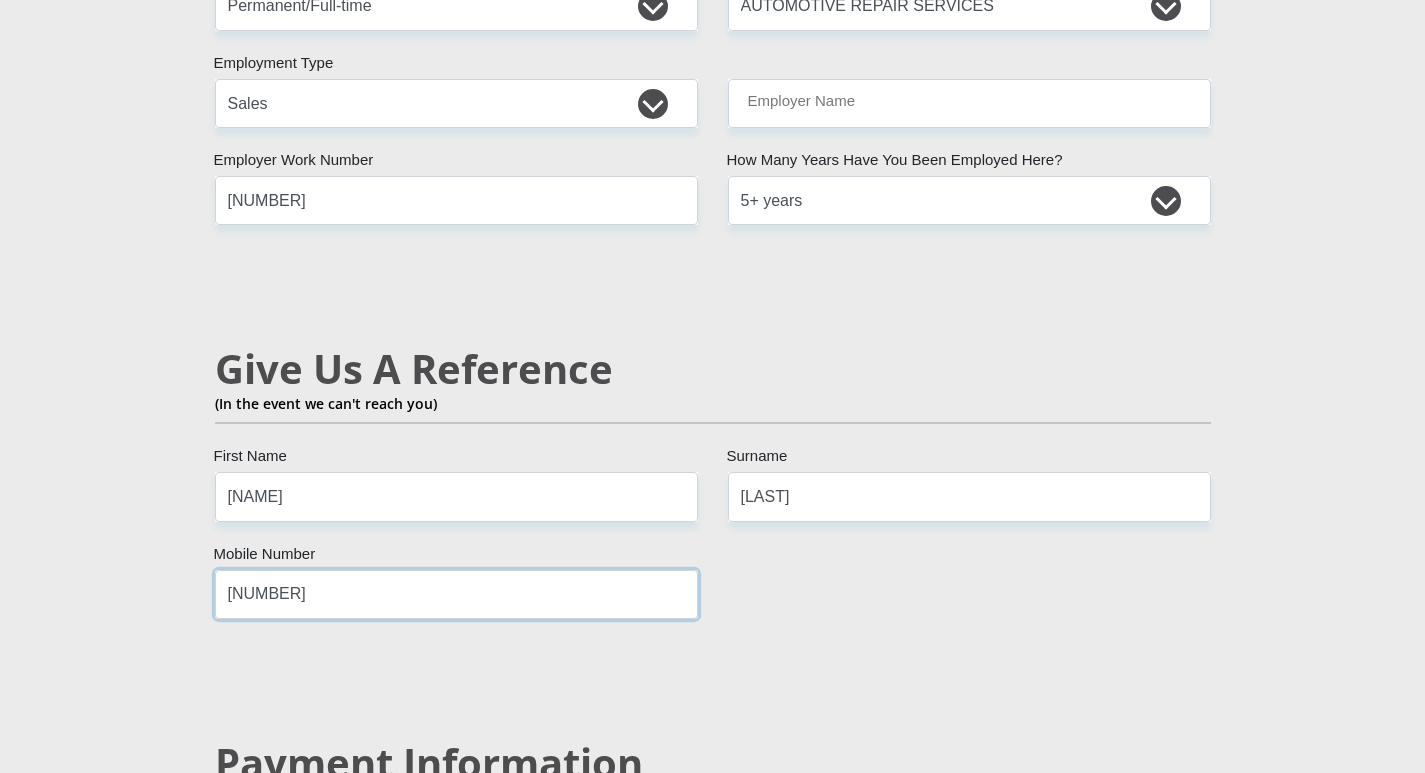 type on "[NUMBER]" 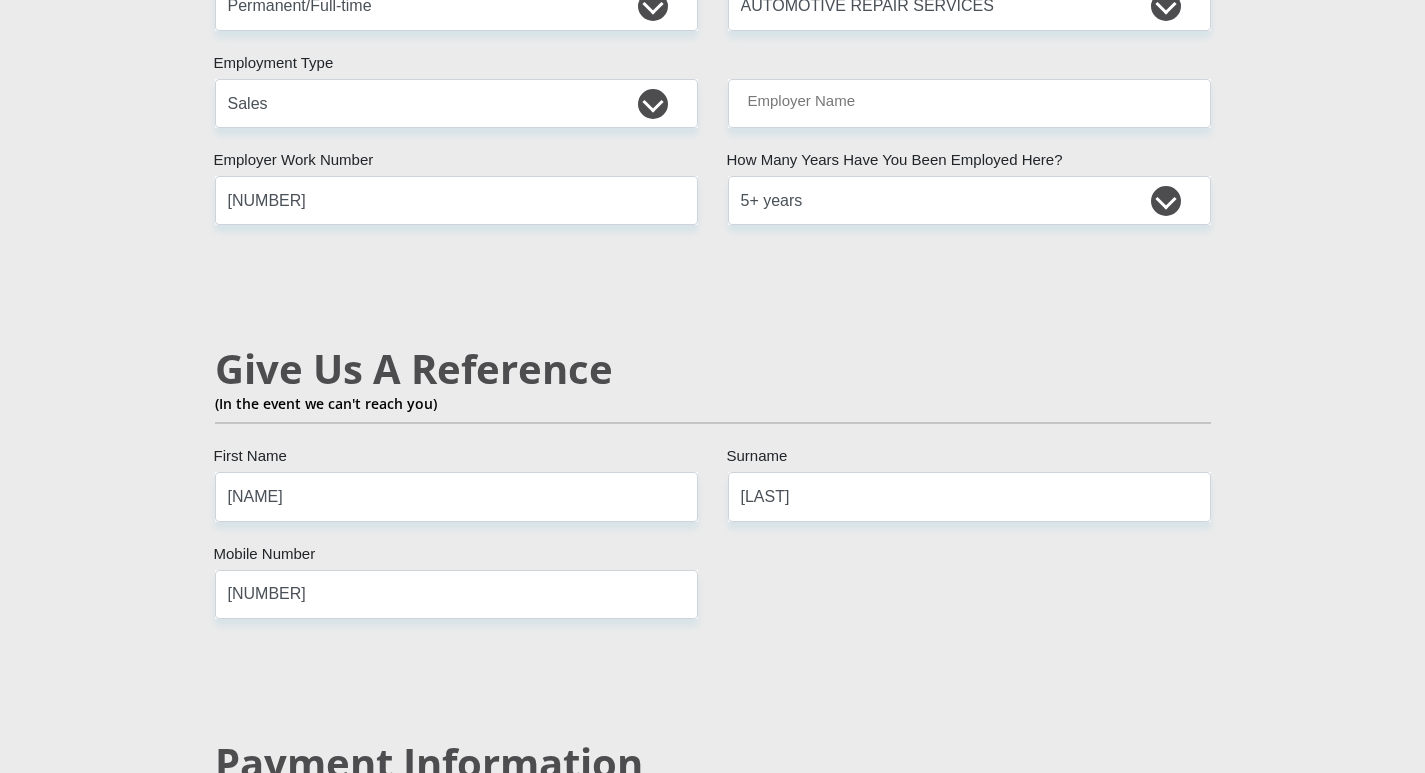 click on "Personal Details
Mr
Ms
Mrs
Dr
Other
Title
Andrew
First Name
VanROOI
Surname
[ID NUMBER]
South African ID Number
Please input valid ID number
South Africa
Afghanistan
Aland Islands
Albania
Algeria
America Samoa
American Virgin Islands
Andorra
Angola
Anguilla  Antarctica" at bounding box center [712, -60] 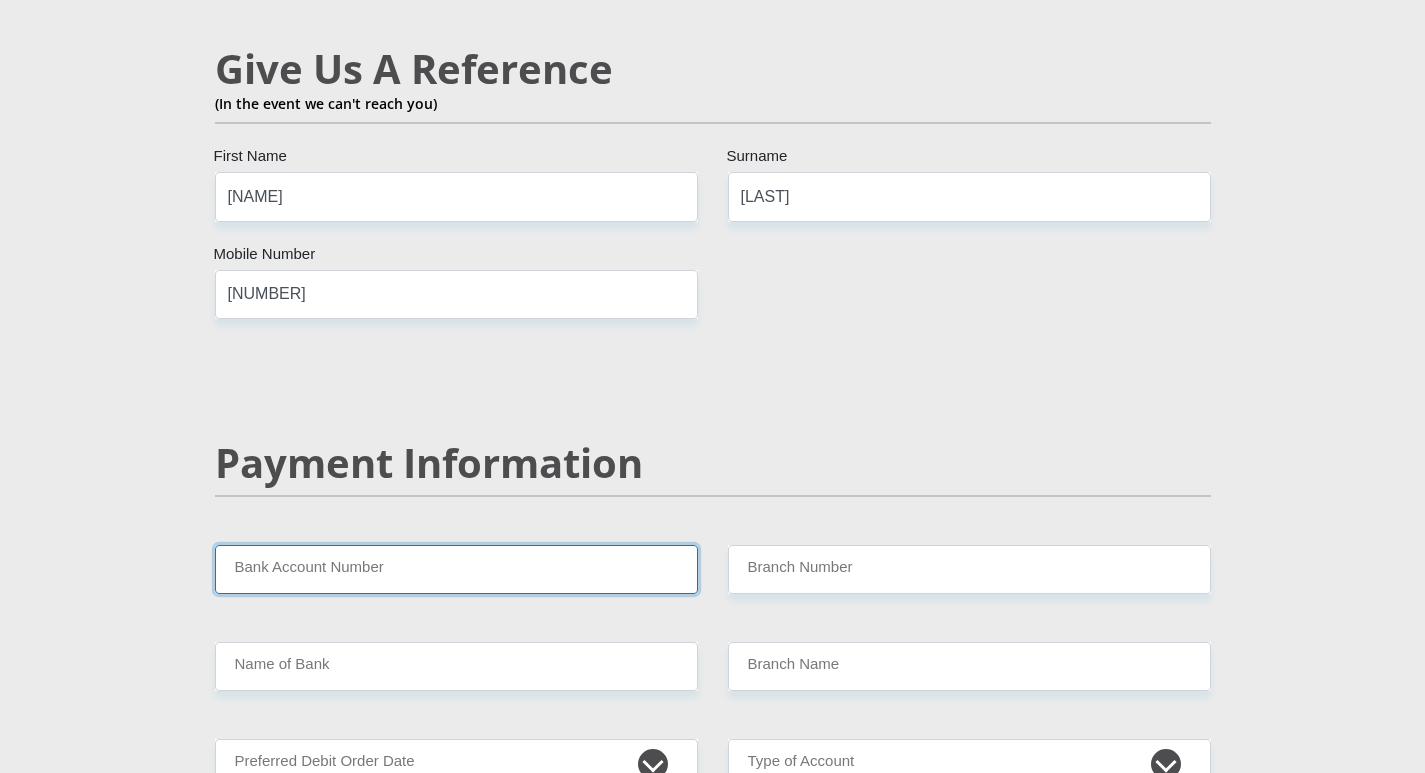 click on "Bank Account Number" at bounding box center (456, 569) 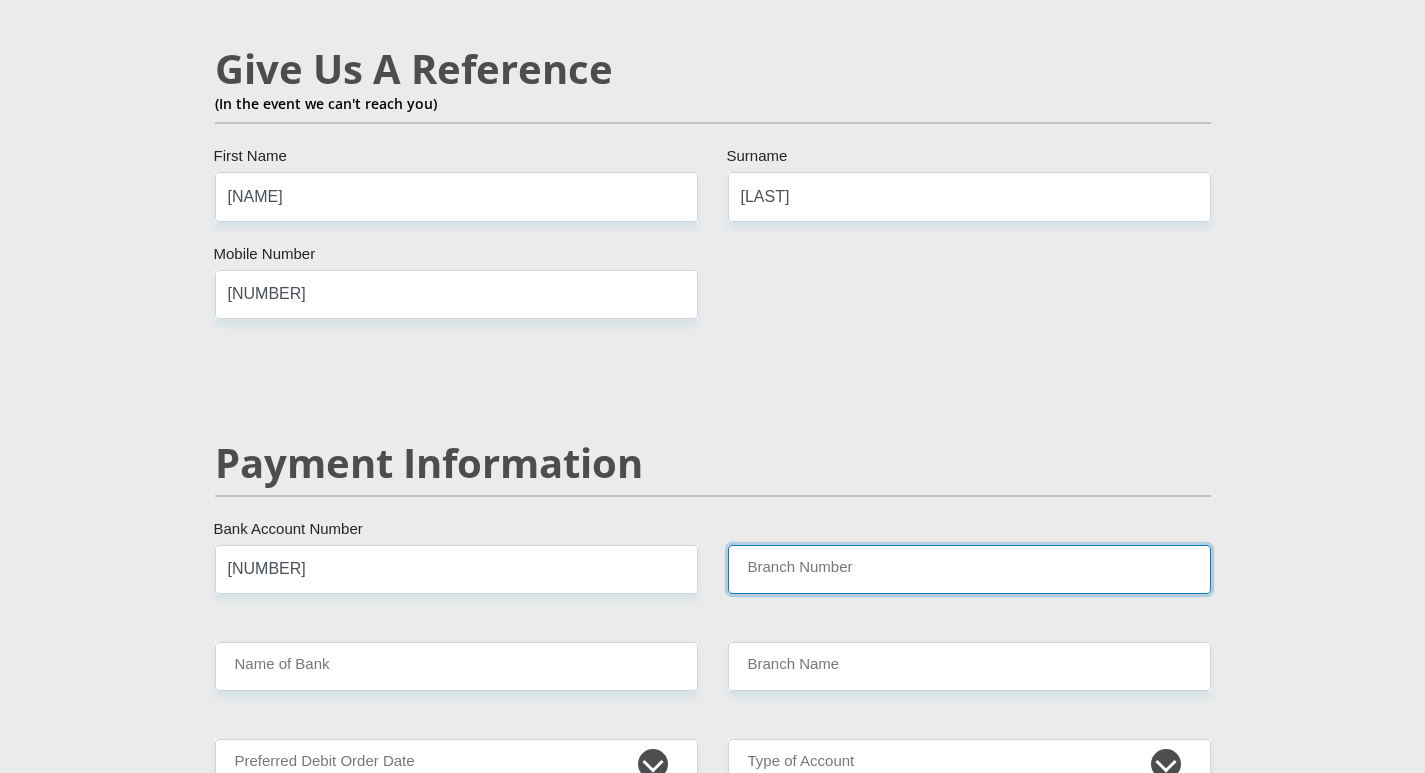 click on "Branch Number" at bounding box center [969, 569] 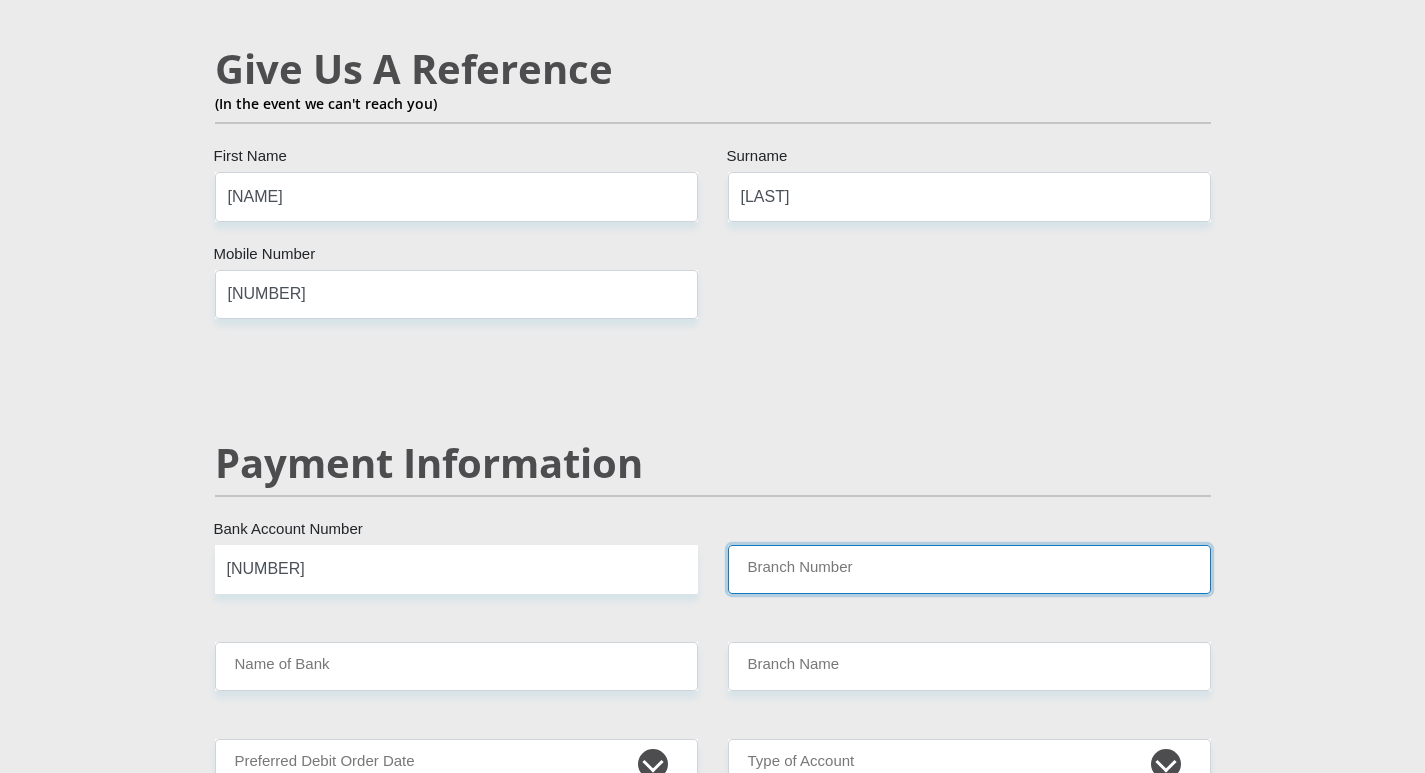 type on "[NUMBER]" 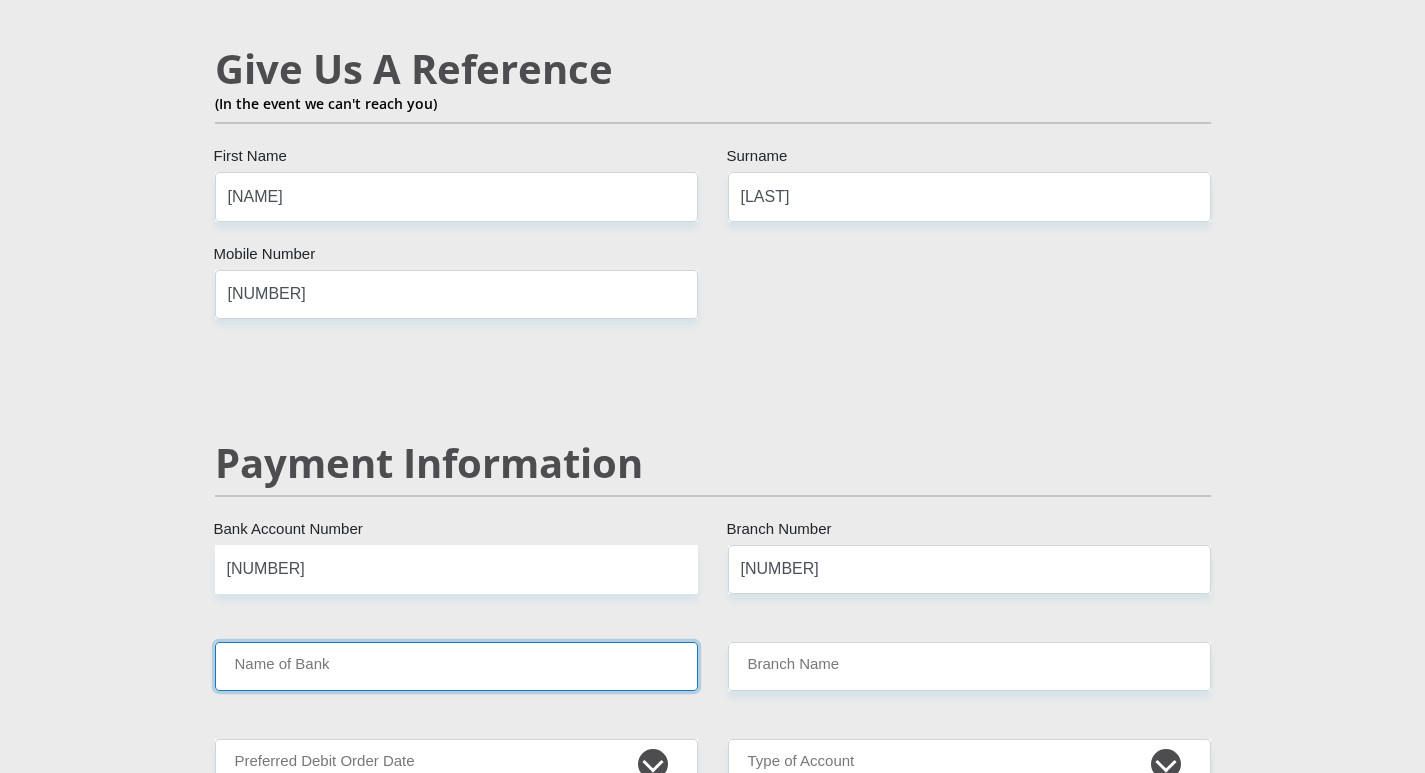click on "Name of Bank" at bounding box center (456, 666) 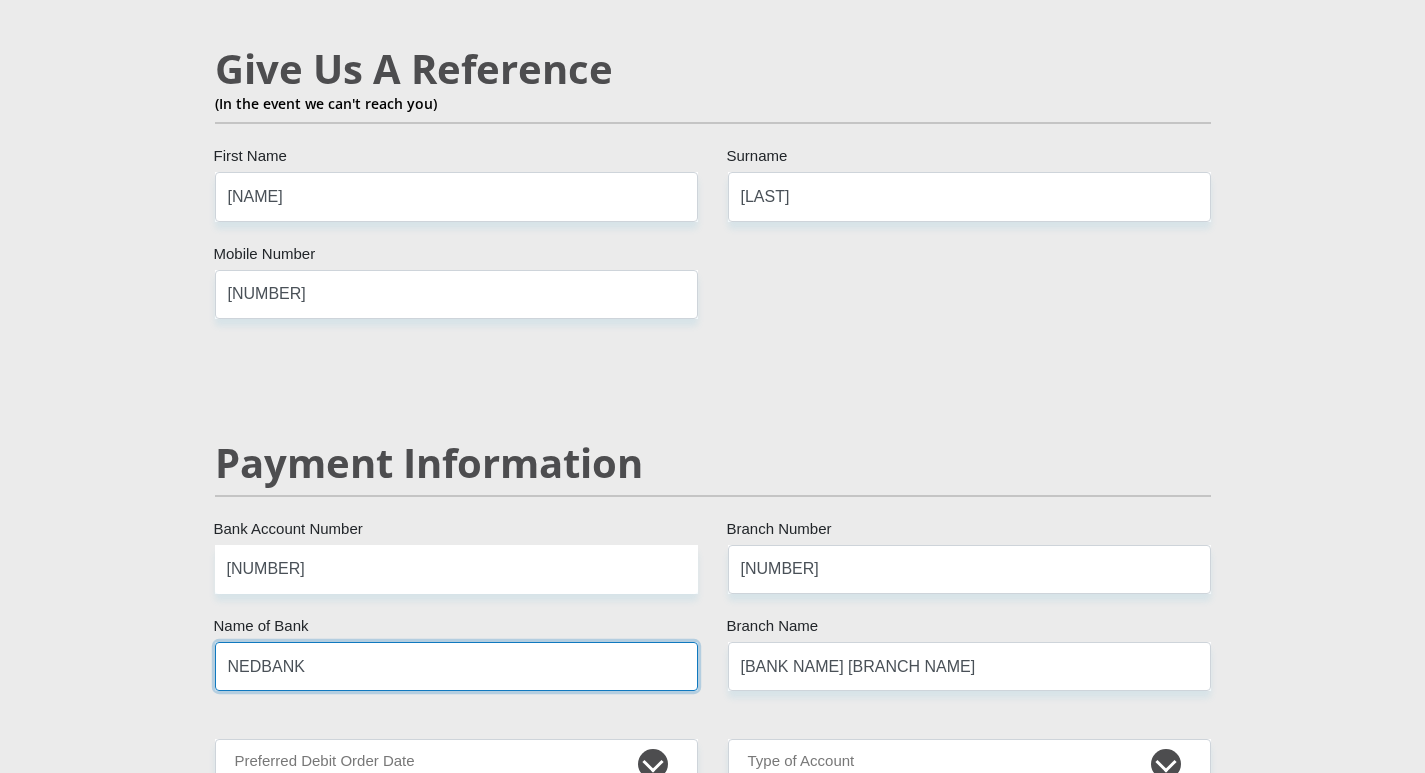 click on "NEDBANK" at bounding box center (456, 666) 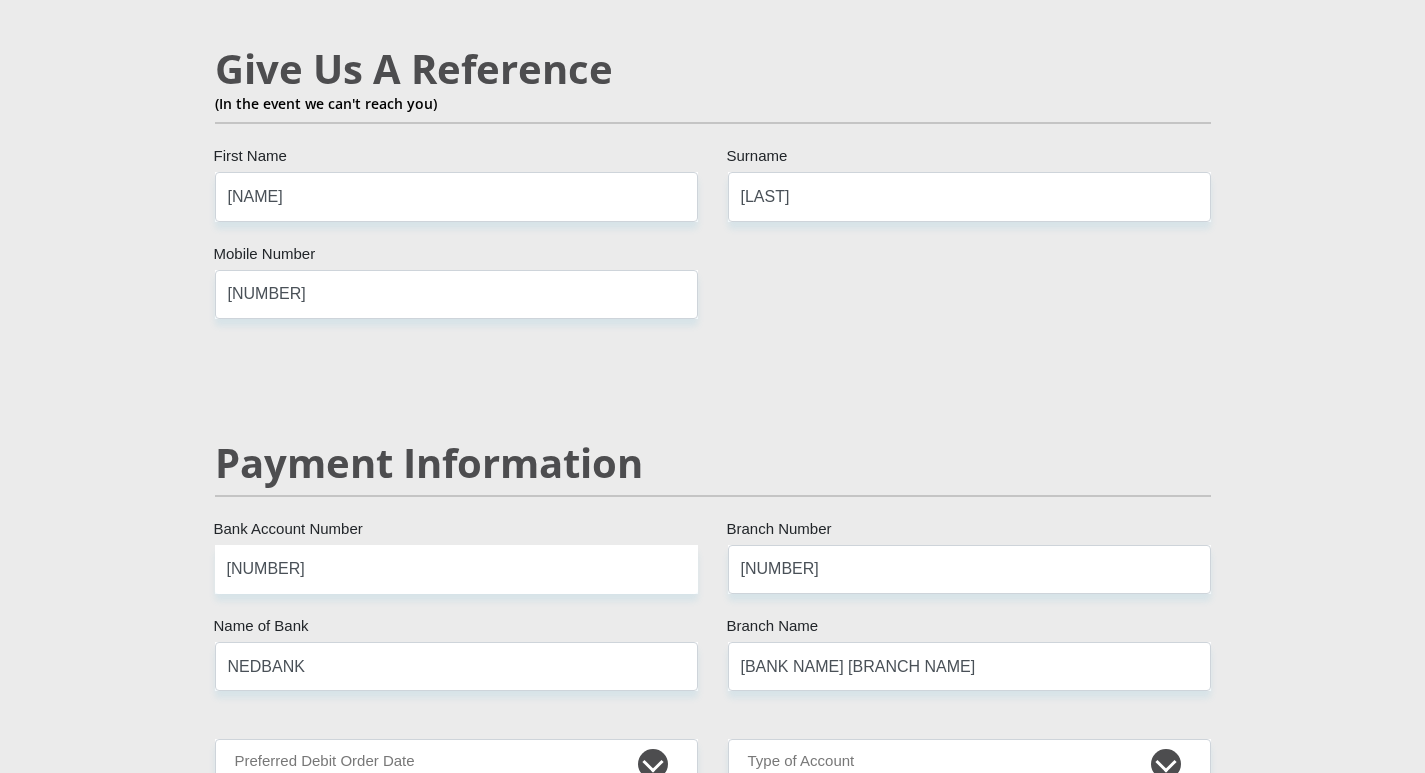 click on "Personal Details
Mr
Ms
Mrs
Dr
Other
Title
Andrew
First Name
VanROOI
Surname
[ID NUMBER]
South African ID Number
Please input valid ID number
South Africa
Afghanistan
Aland Islands
Albania
Algeria
America Samoa
American Virgin Islands
Andorra
Angola
Anguilla  Antarctica" at bounding box center [712, -360] 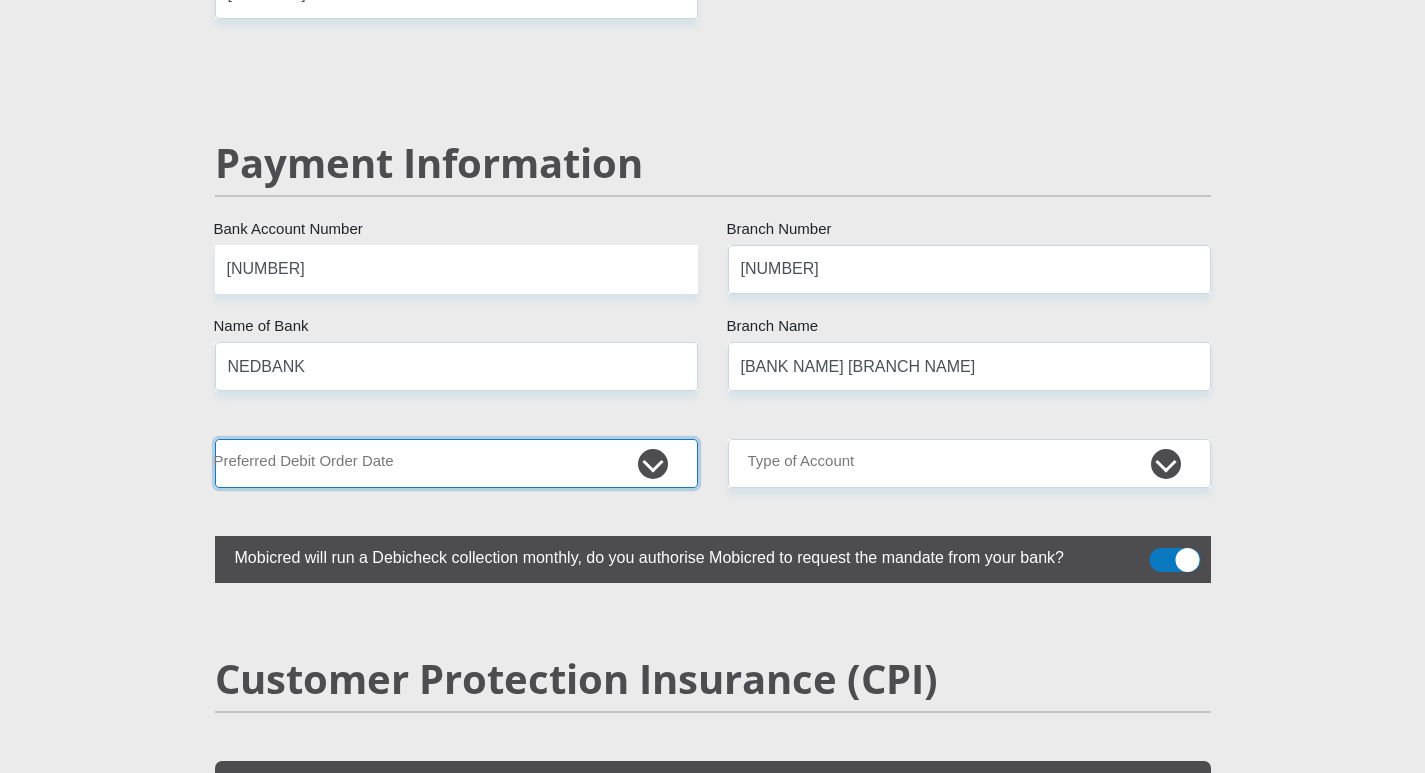 click on "1st
2nd
3rd
4th
5th
7th
18th
19th
20th
21st
22nd
23rd
24th
25th
26th
27th
28th
29th
30th" at bounding box center [456, 463] 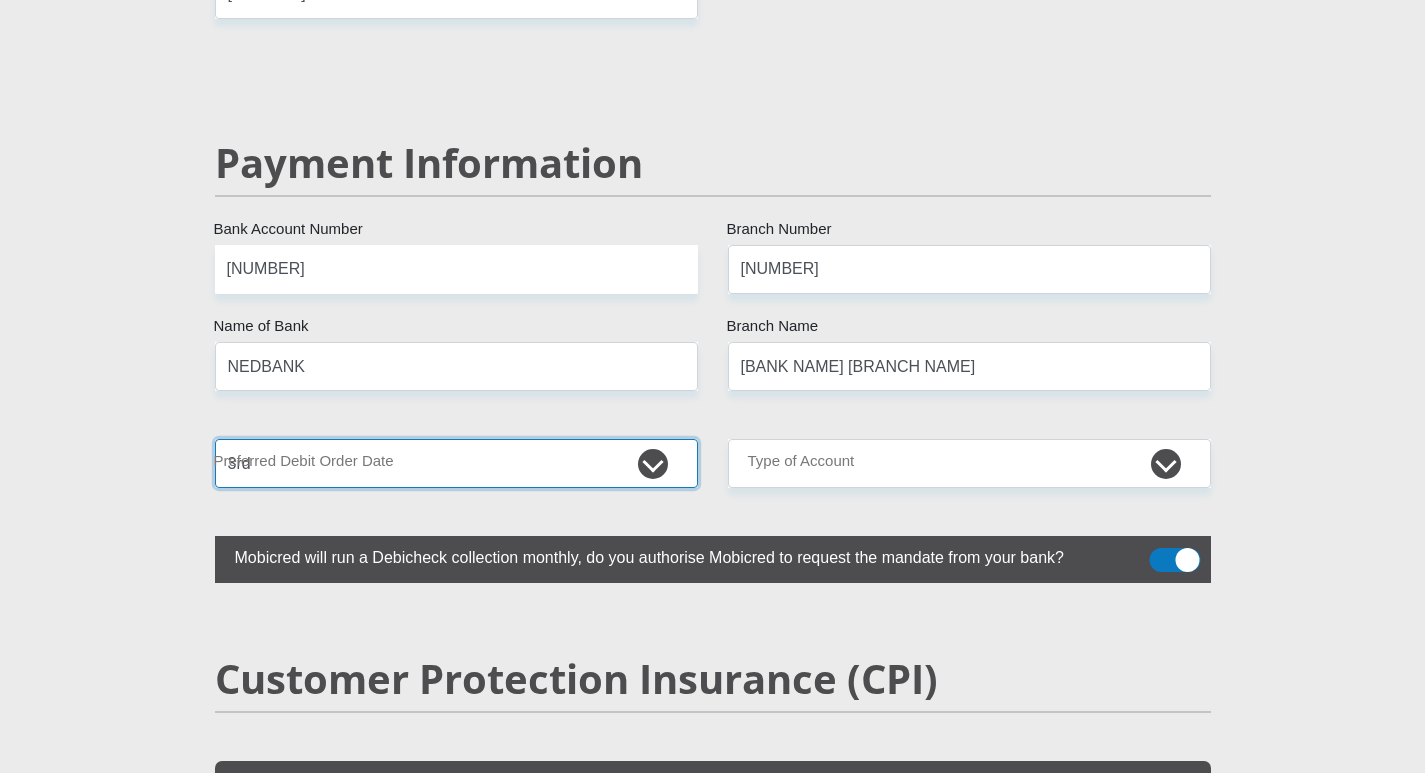 click on "1st
2nd
3rd
4th
5th
7th
18th
19th
20th
21st
22nd
23rd
24th
25th
26th
27th
28th
29th
30th" at bounding box center [456, 463] 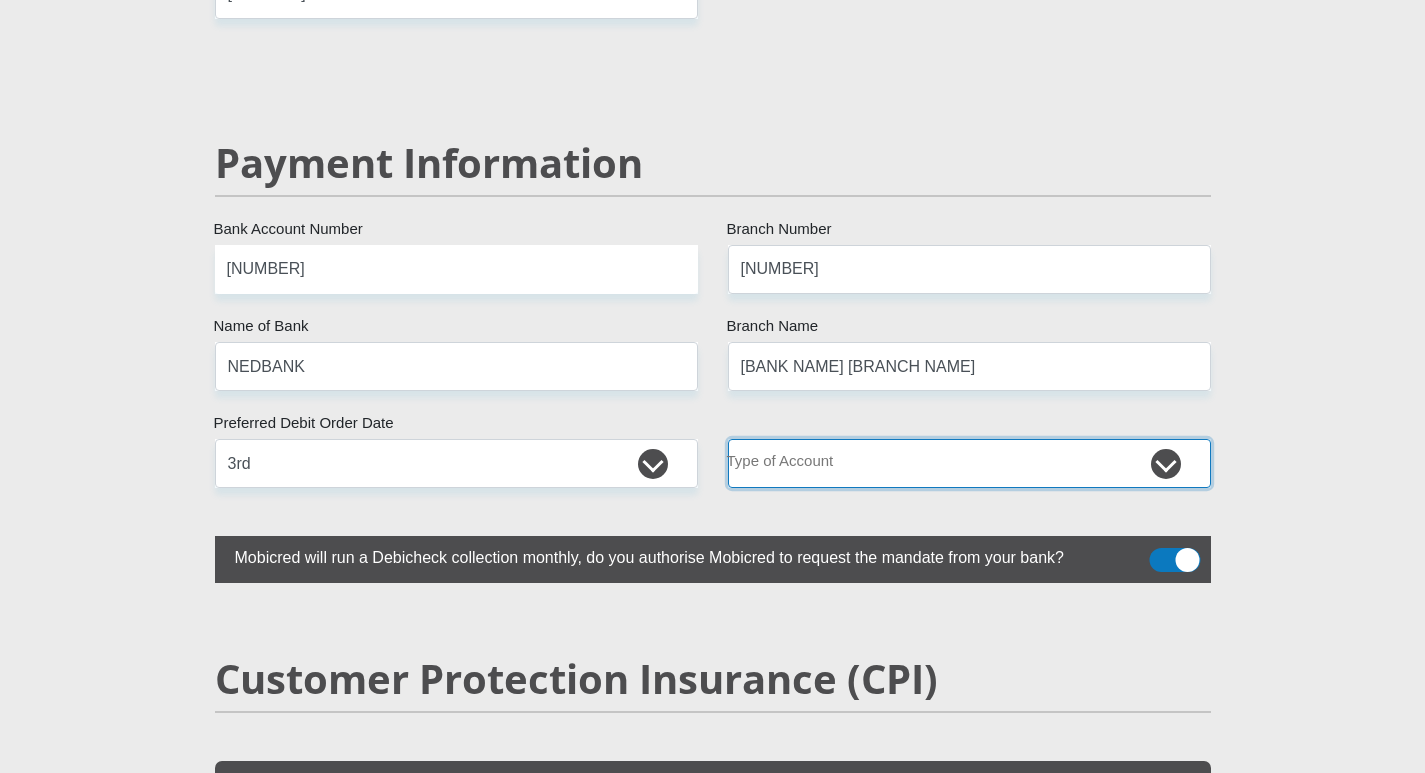 click on "Cheque
Savings" at bounding box center [969, 463] 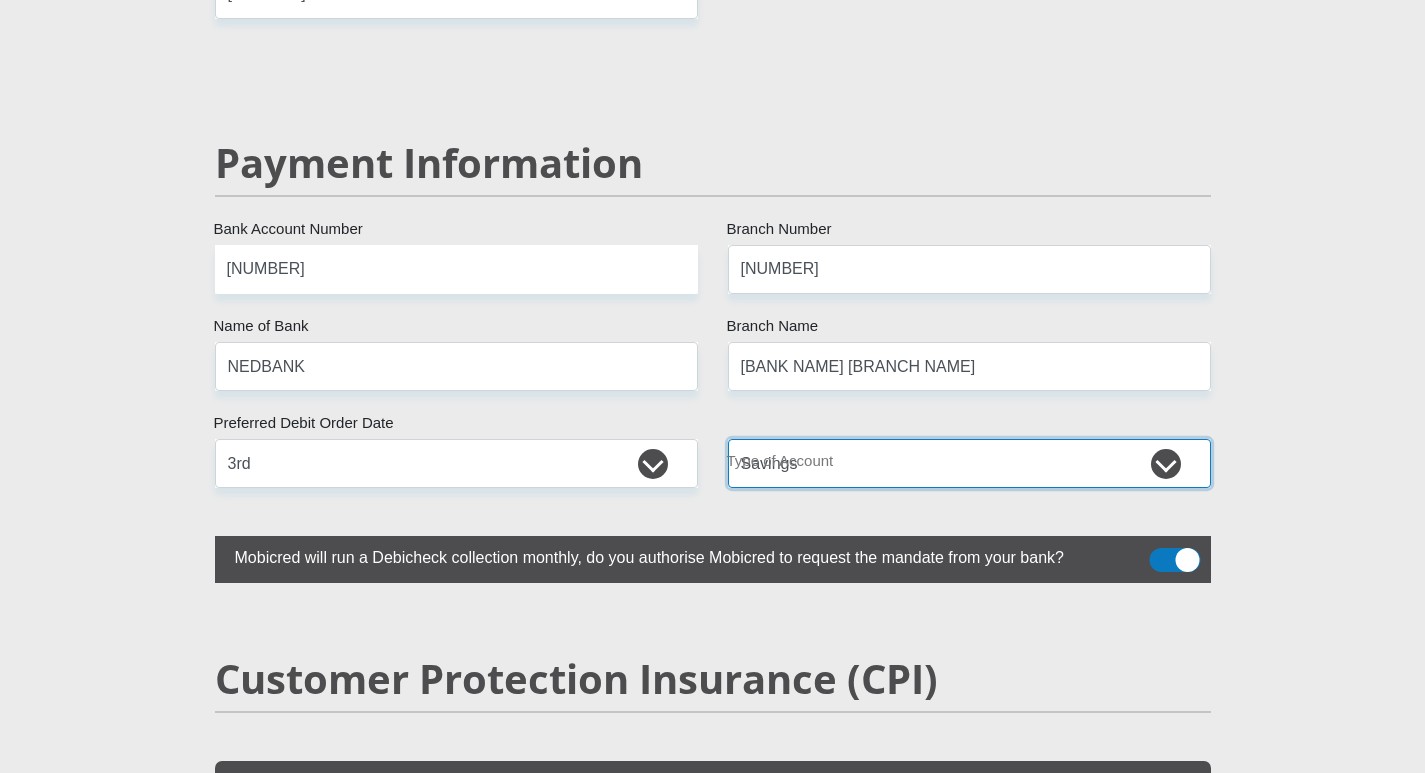 click on "Cheque
Savings" at bounding box center (969, 463) 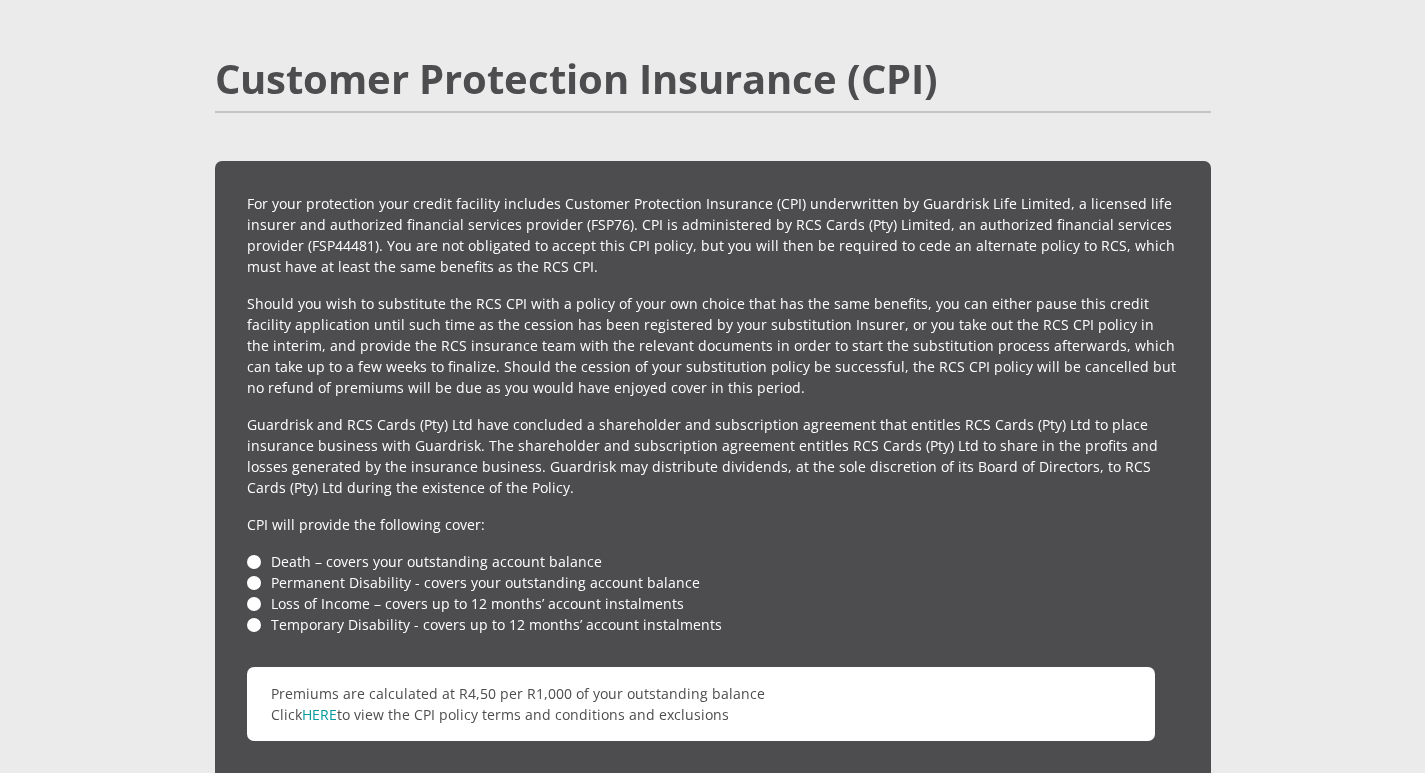scroll, scrollTop: 4600, scrollLeft: 0, axis: vertical 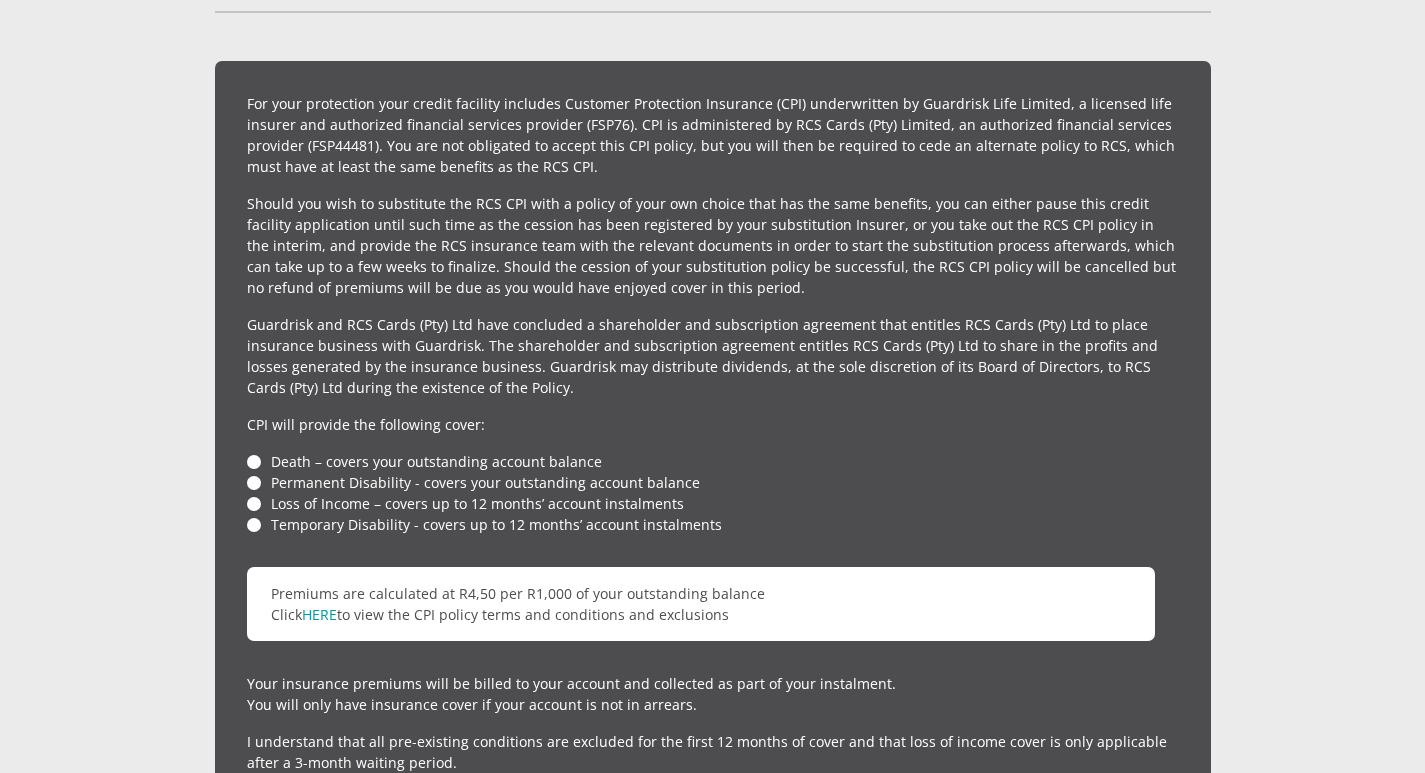 click on "Death – covers your outstanding account balance" at bounding box center (713, 461) 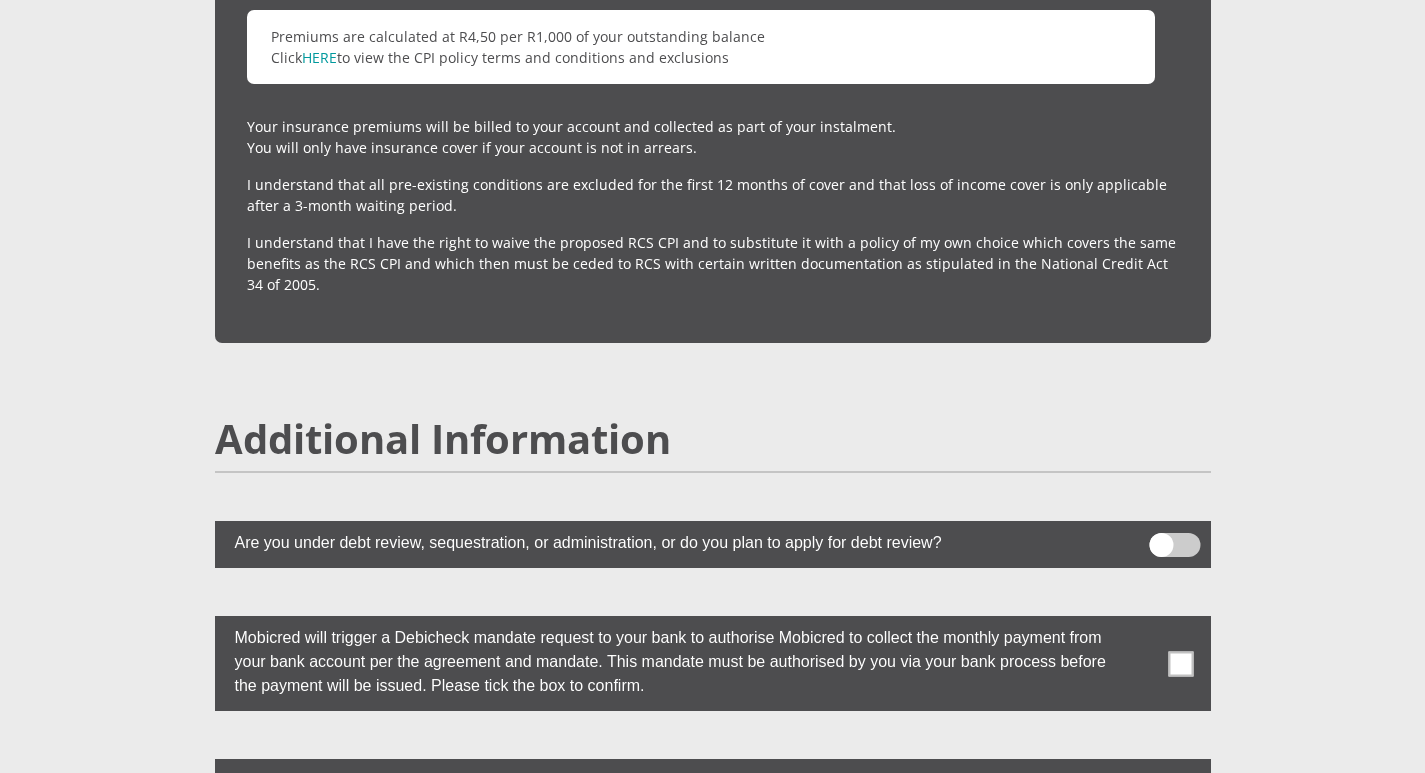 scroll, scrollTop: 5394, scrollLeft: 0, axis: vertical 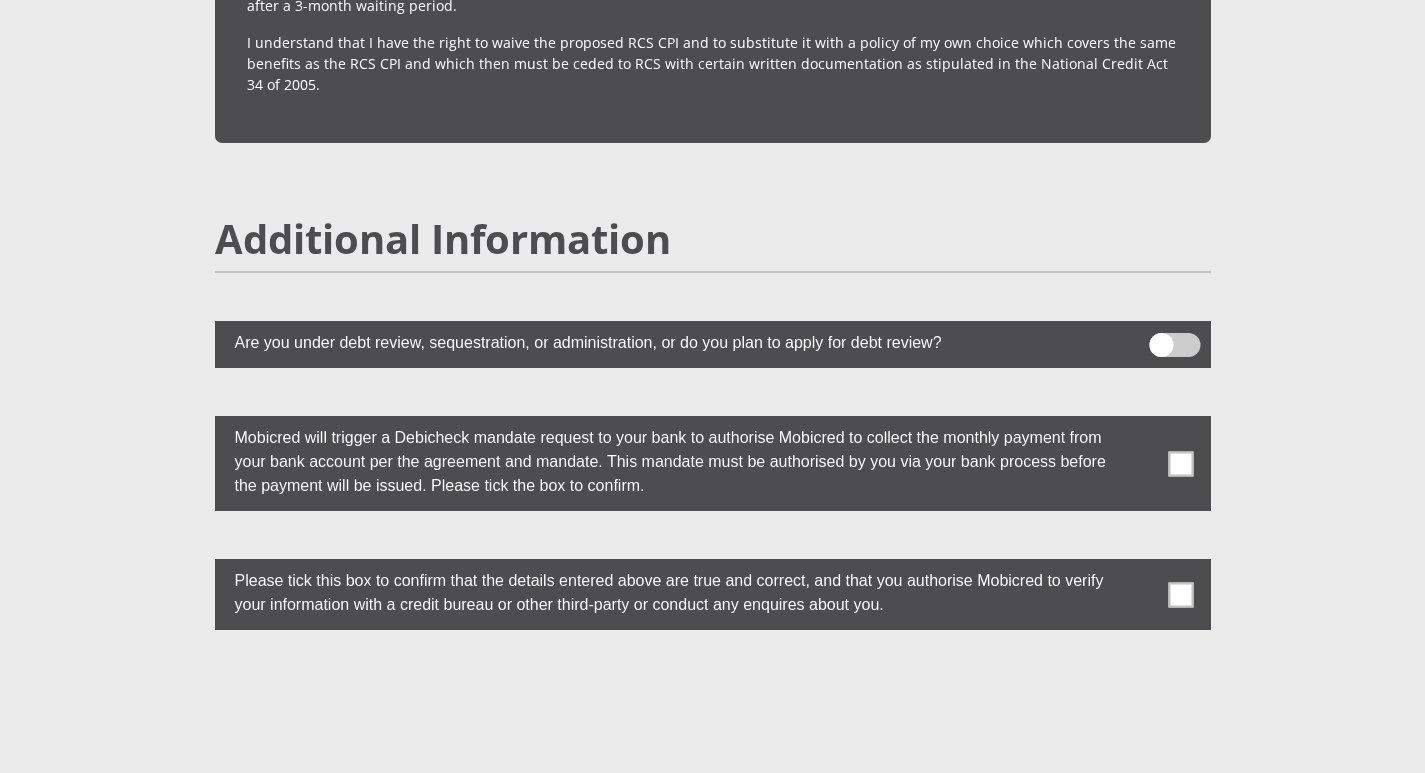 click at bounding box center [1180, 463] 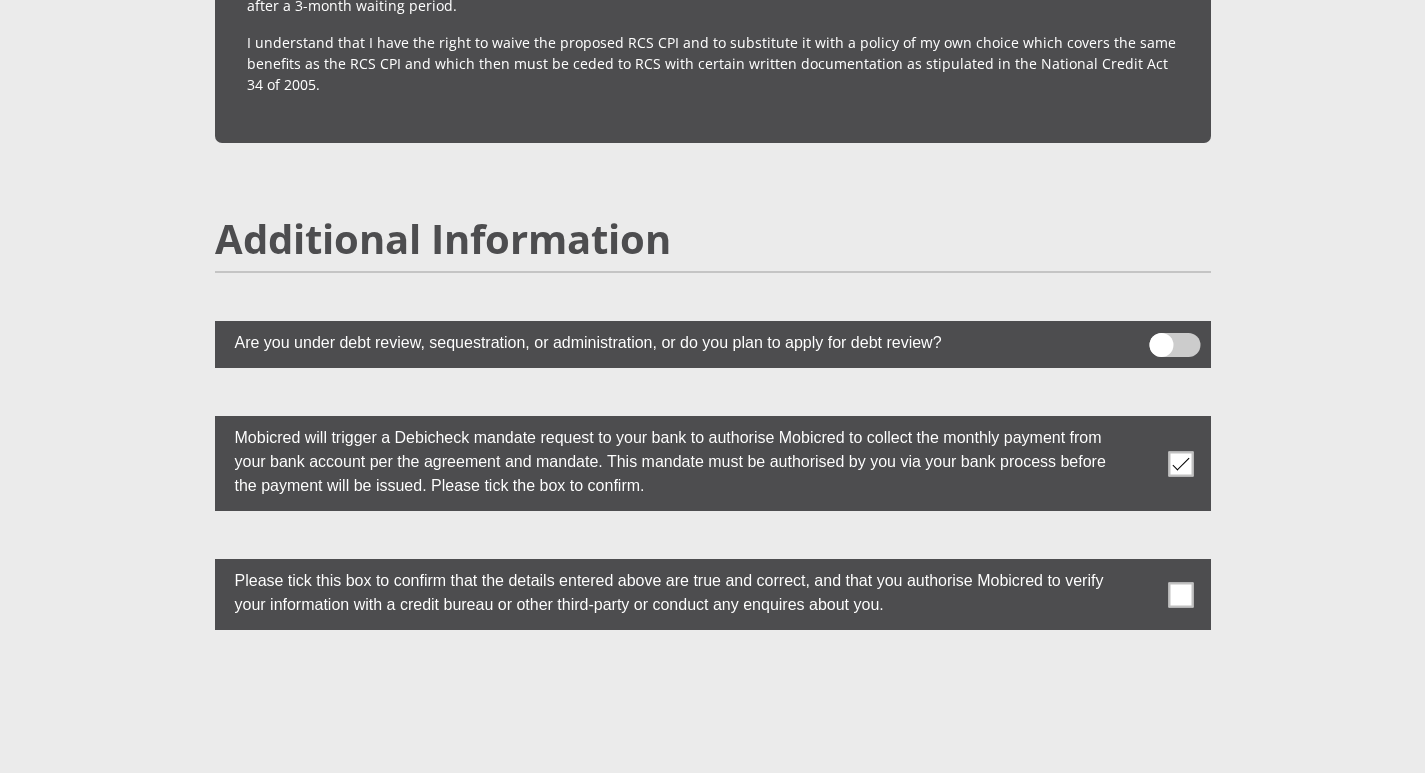 click at bounding box center (1180, 594) 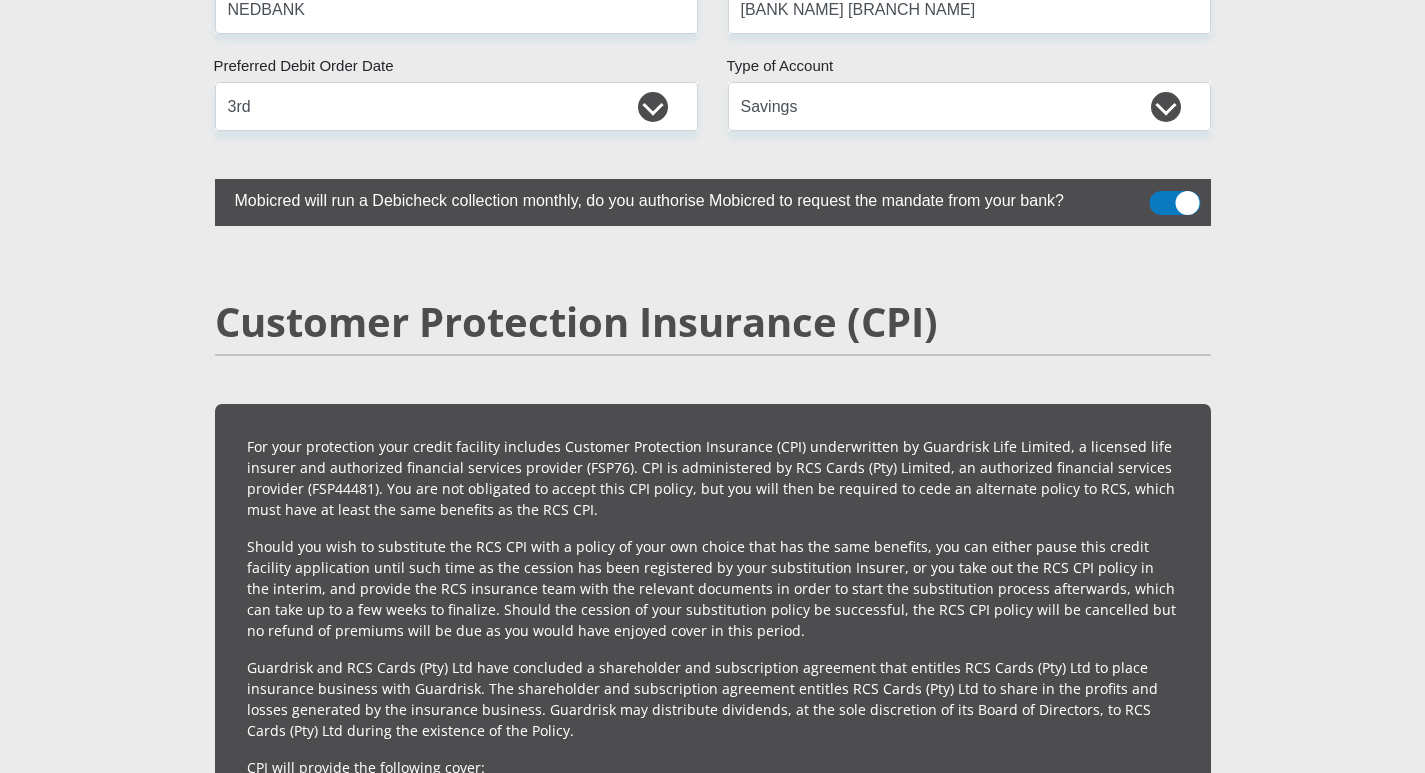 scroll, scrollTop: 3794, scrollLeft: 0, axis: vertical 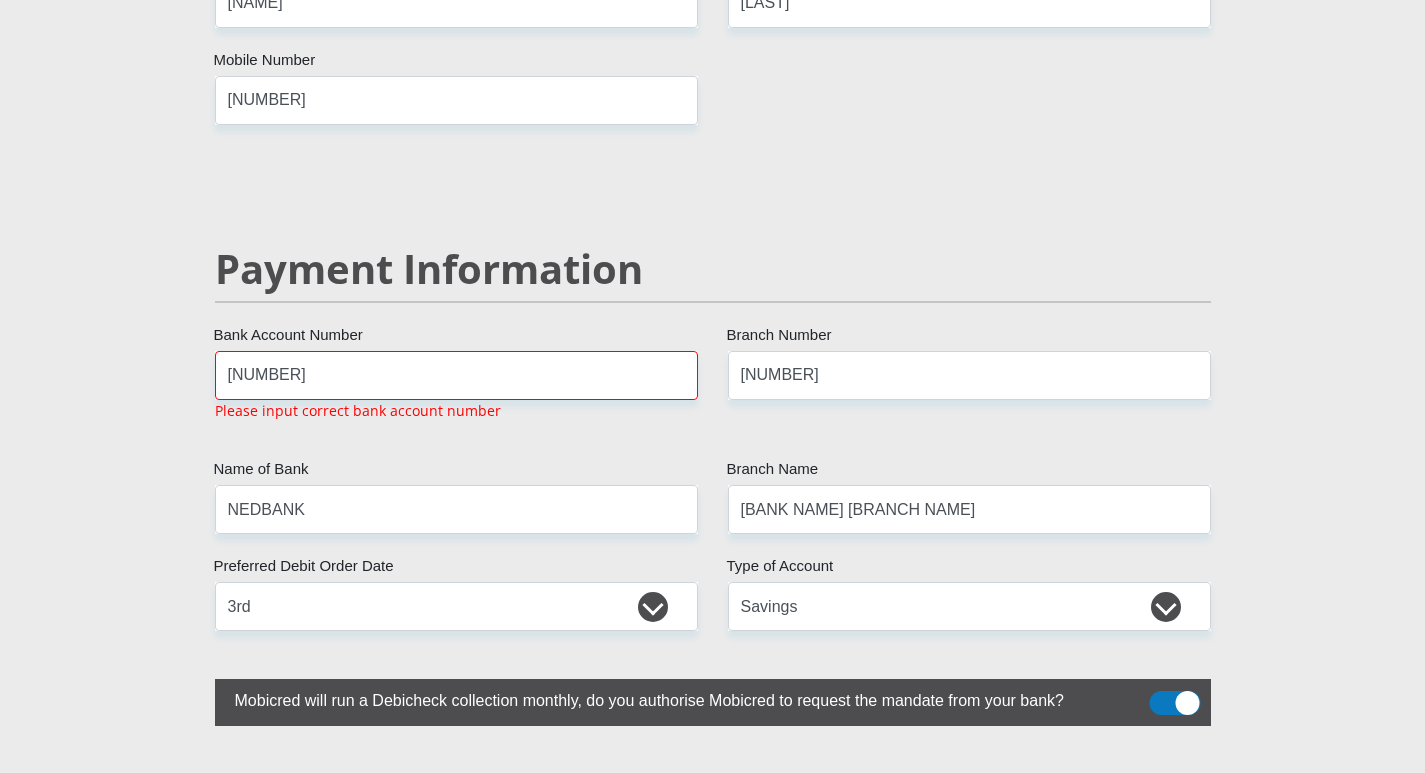 click on "[NUMBER]
Bank Account Number
Please input correct bank account number" at bounding box center [456, 394] 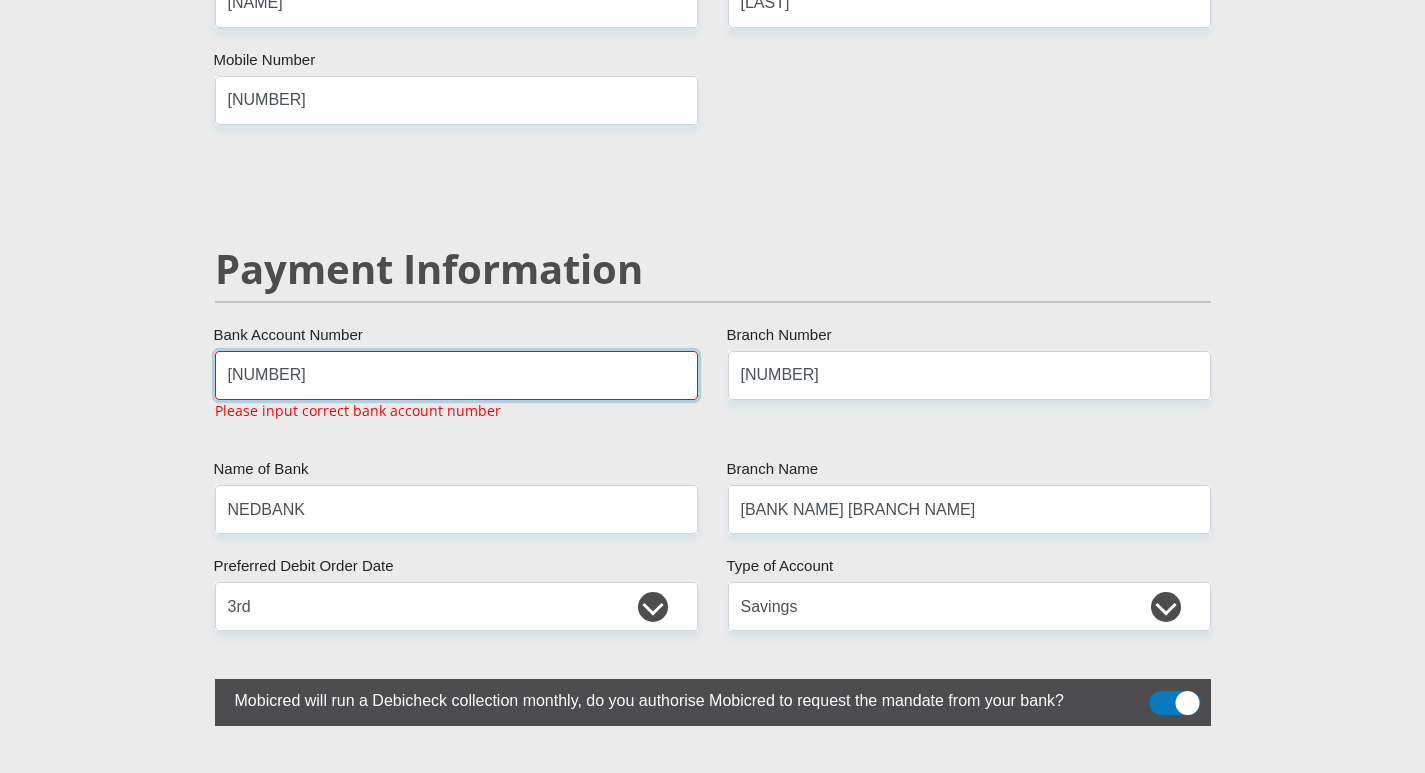 click on "[NUMBER]" at bounding box center (456, 375) 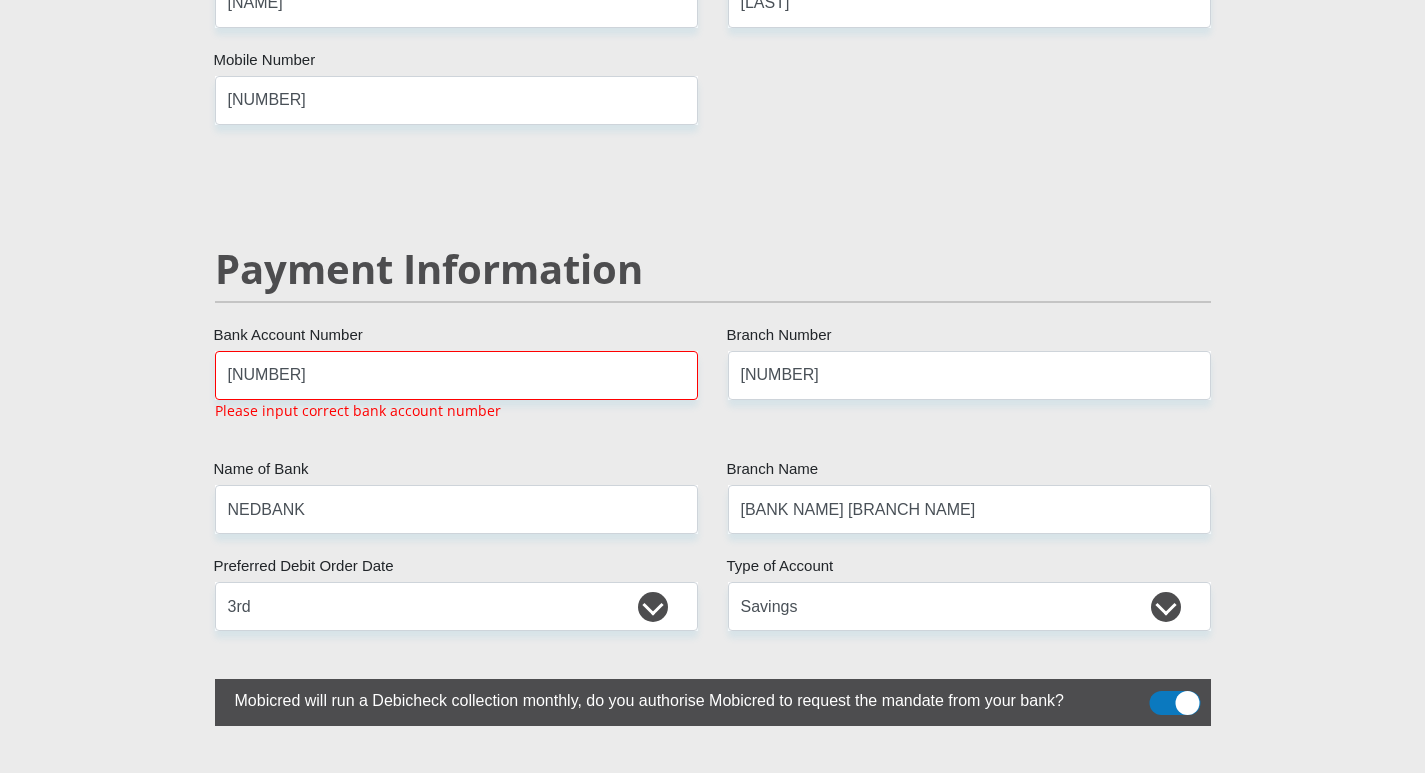 click on "Mr
Ms
Mrs
Dr
Other
Title
Andrew
First Name
VanROOI
Surname
[ID NUMBER]
South African ID Number
Please input valid ID number
South Africa
Afghanistan
Aland Islands
Albania
Algeria
America Samoa
American Virgin Islands
Andorra
Angola
Anguilla
Antarctica
Antigua and Barbuda
Argentina" at bounding box center [713, -550] 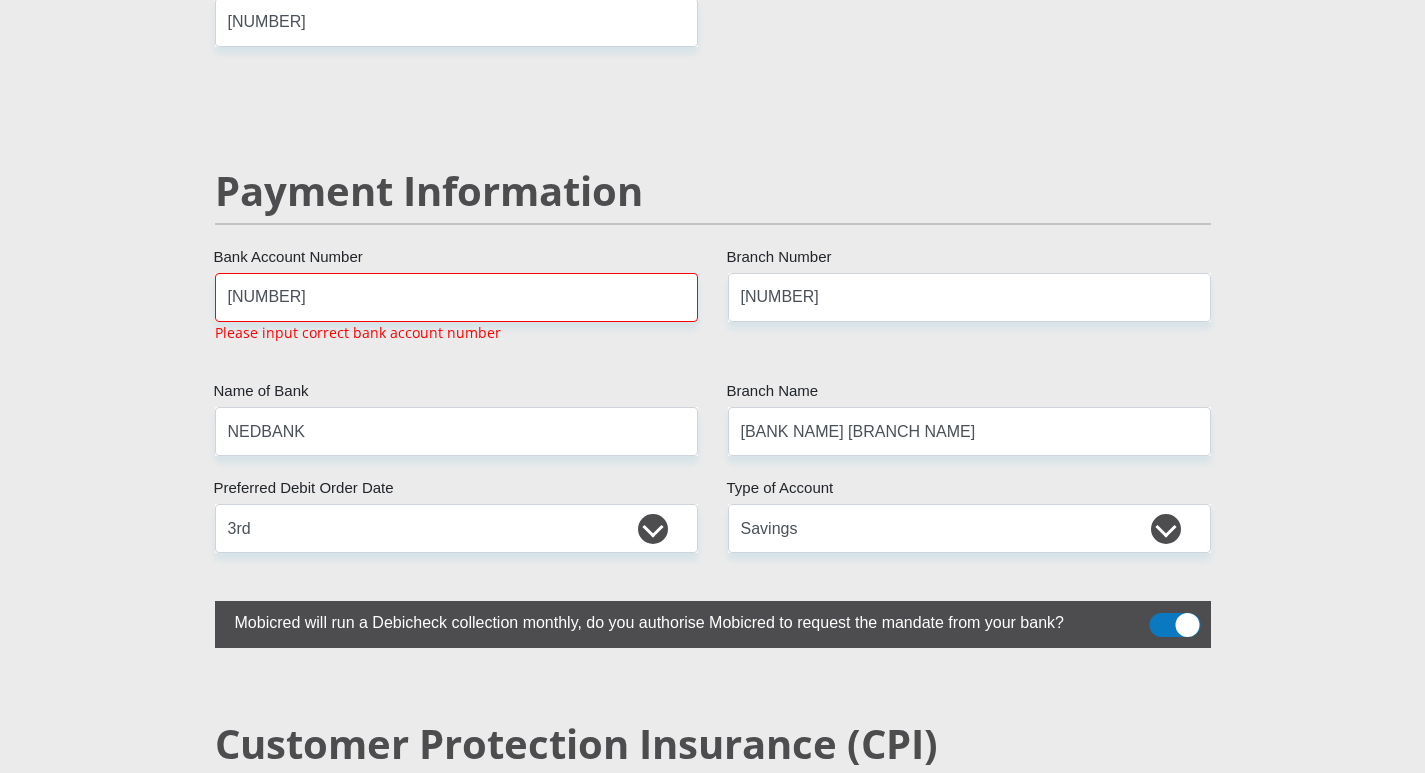 click on "[NUMBER]
Bank Account Number
Please input correct bank account number" at bounding box center [456, 316] 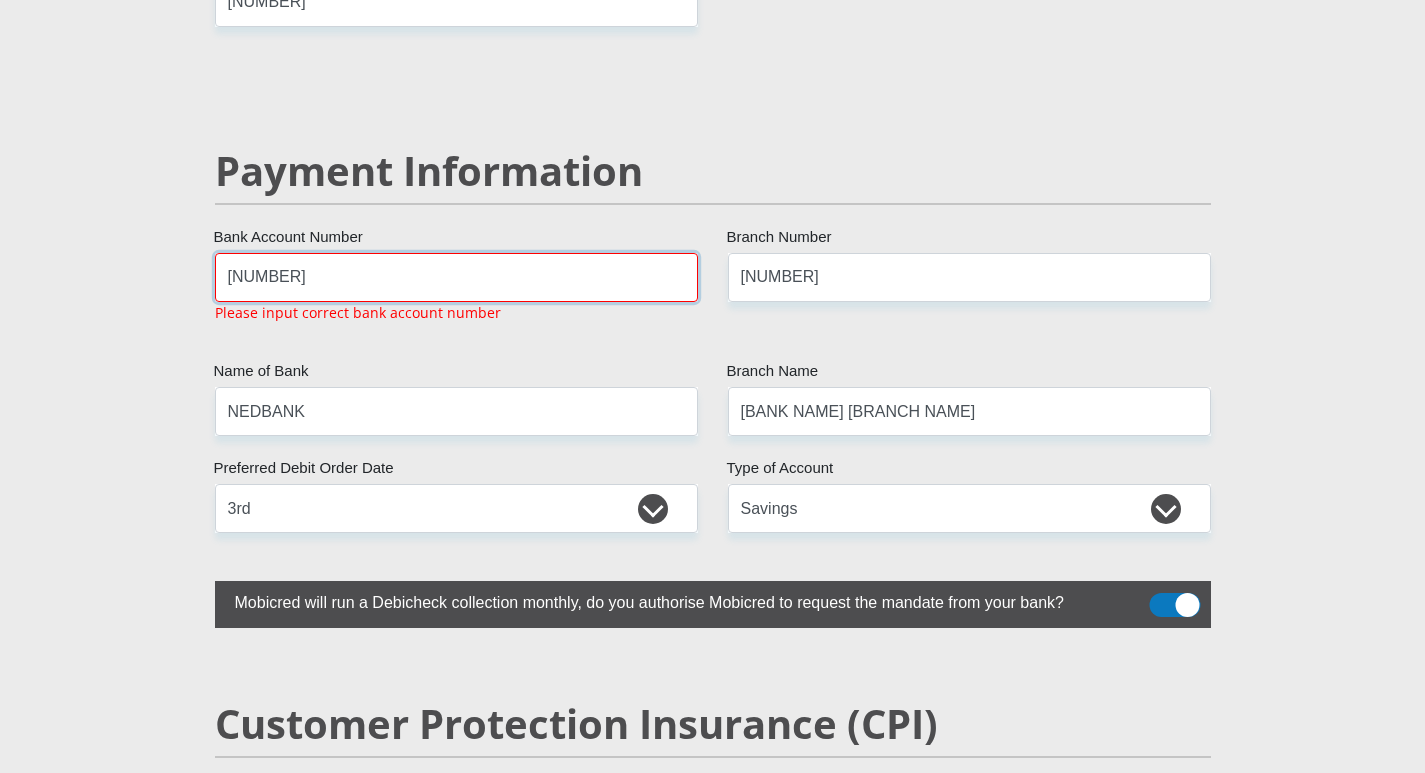 click on "[NUMBER]" at bounding box center (456, 277) 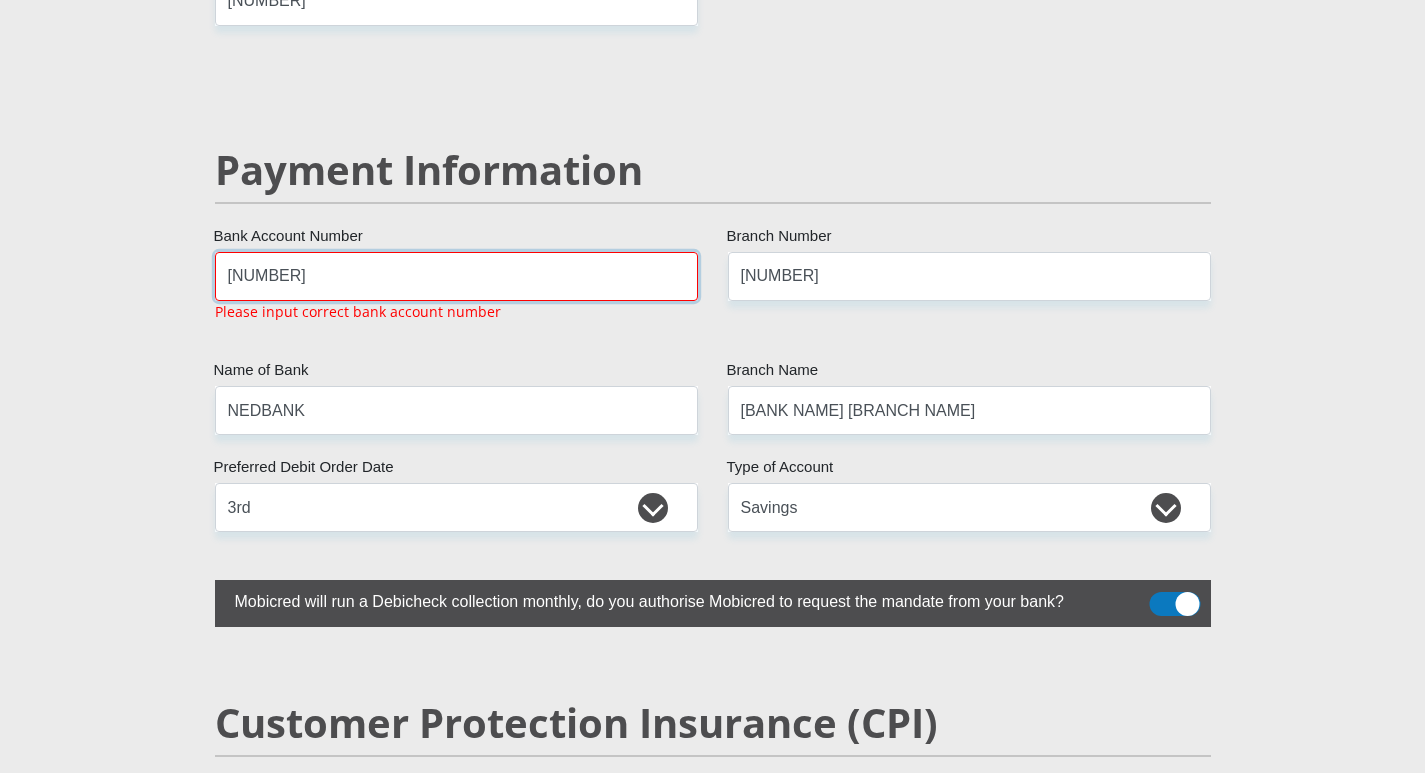 scroll, scrollTop: 3894, scrollLeft: 0, axis: vertical 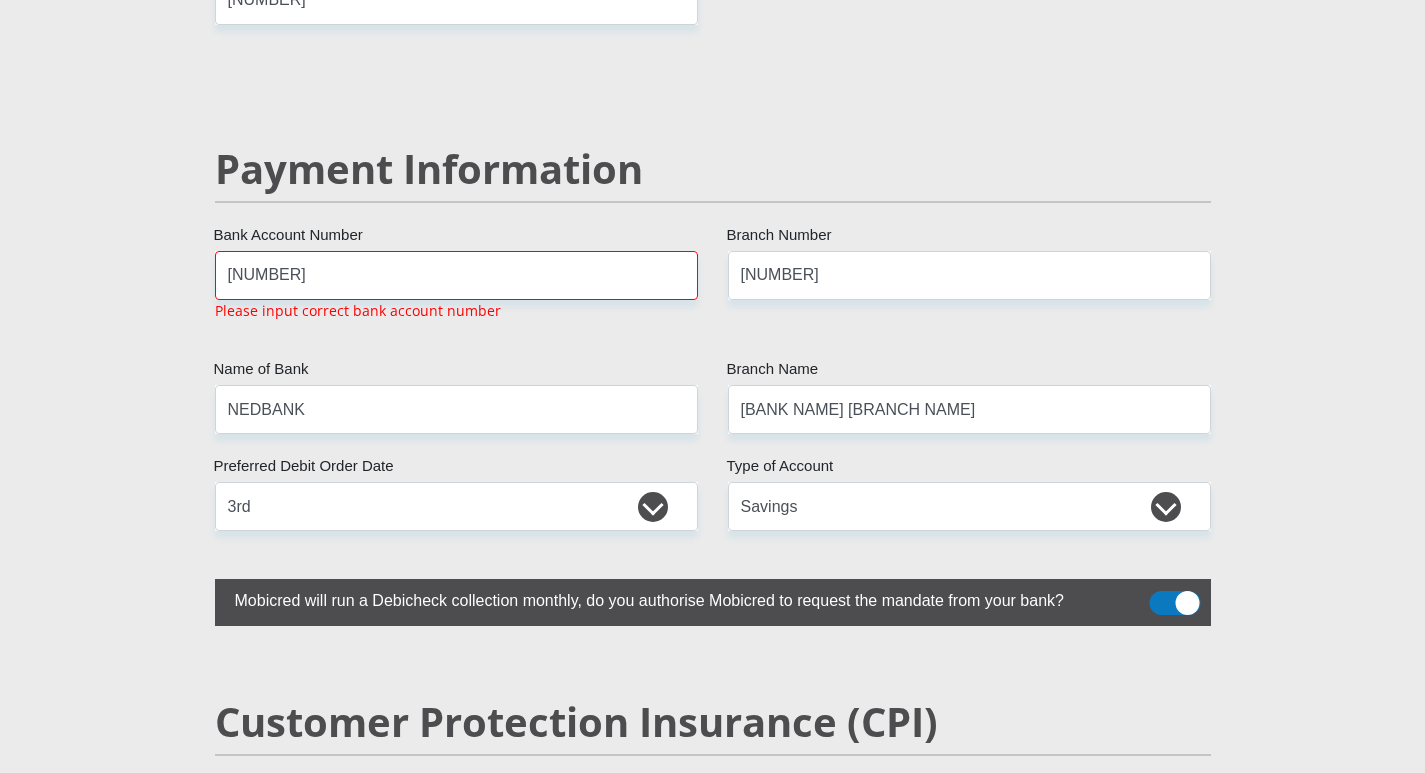 click on "Mr
Ms
Mrs
Dr
Other
Title
Andrew
First Name
VanROOI
Surname
[ID NUMBER]
South African ID Number
Please input valid ID number
South Africa
Afghanistan
Aland Islands
Albania
Algeria
America Samoa
American Virgin Islands
Andorra
Angola
Anguilla
Antarctica
Antigua and Barbuda
Argentina" at bounding box center [713, -650] 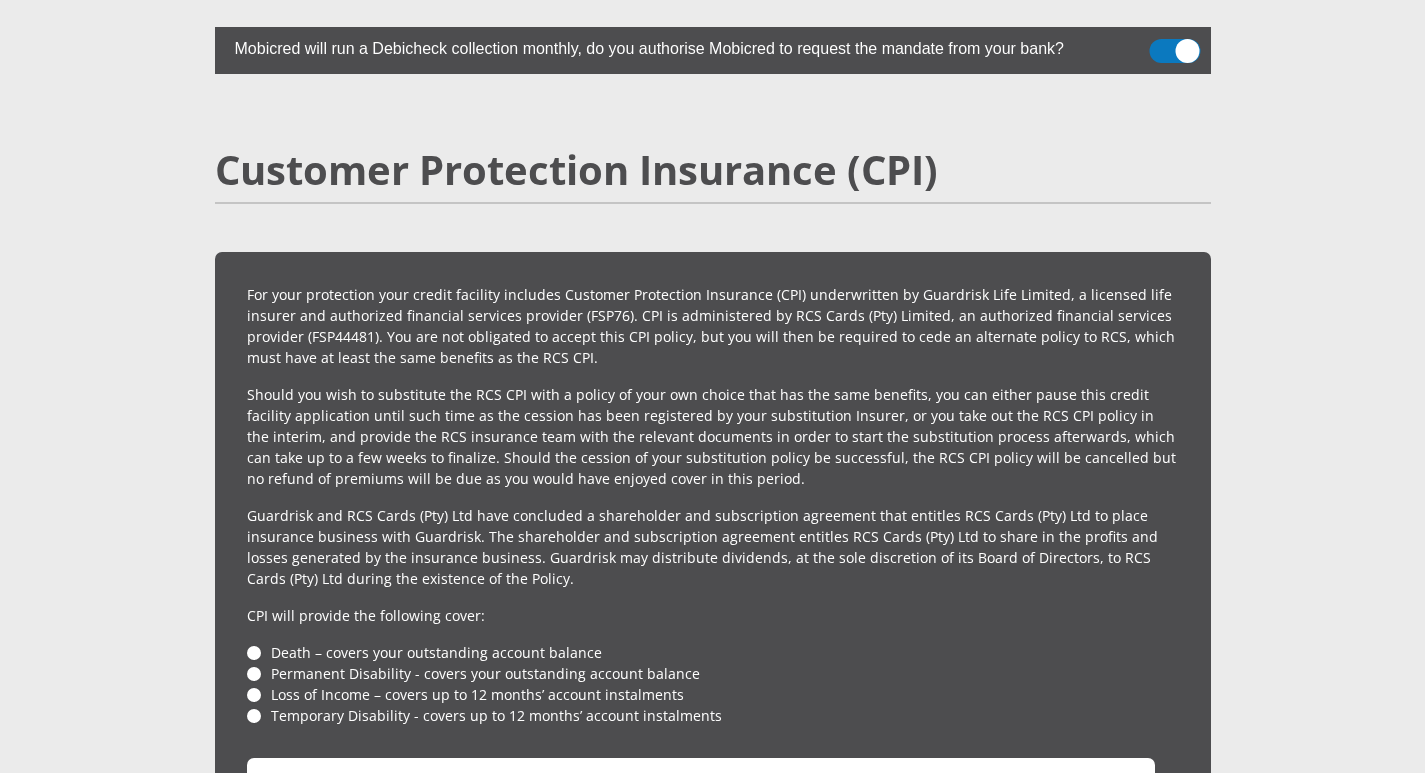 scroll, scrollTop: 3946, scrollLeft: 0, axis: vertical 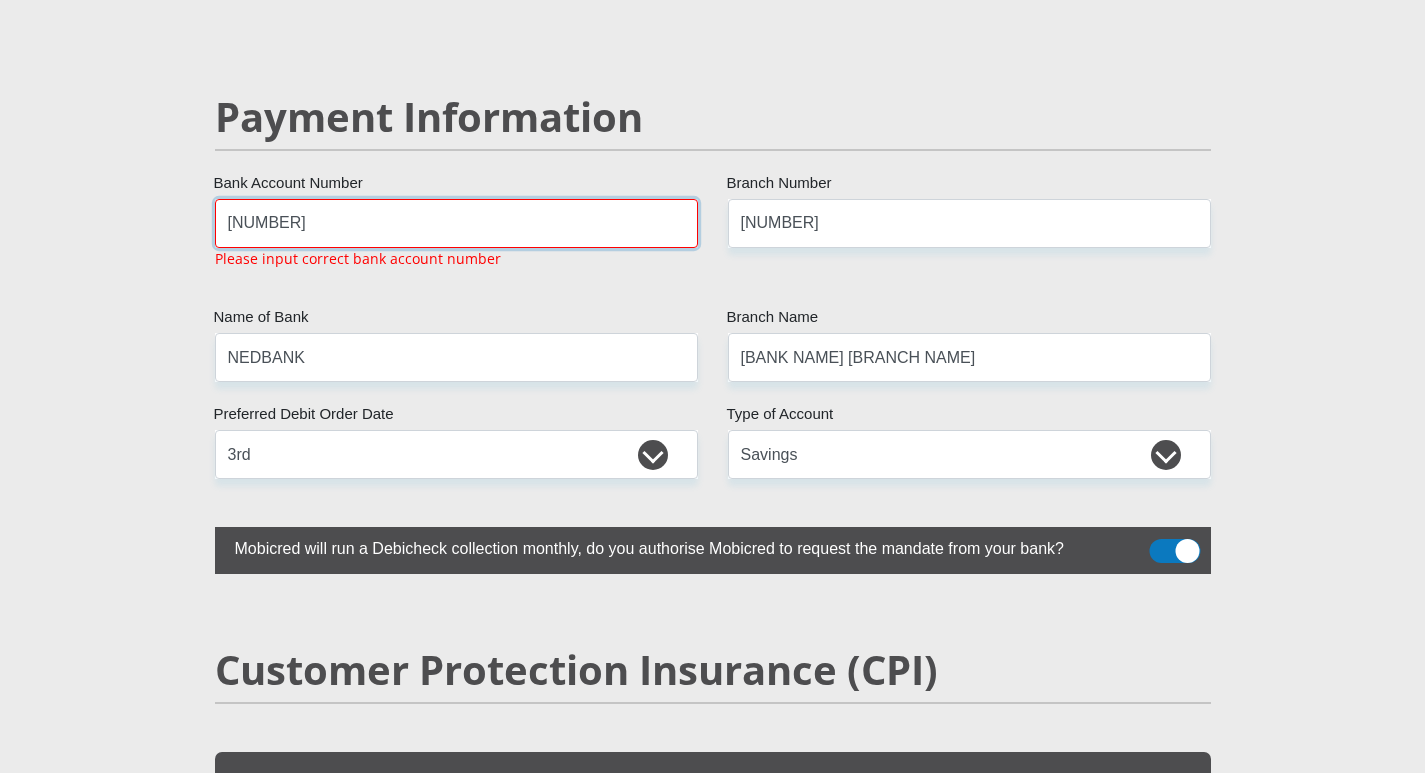 click on "[NUMBER]" at bounding box center [456, 223] 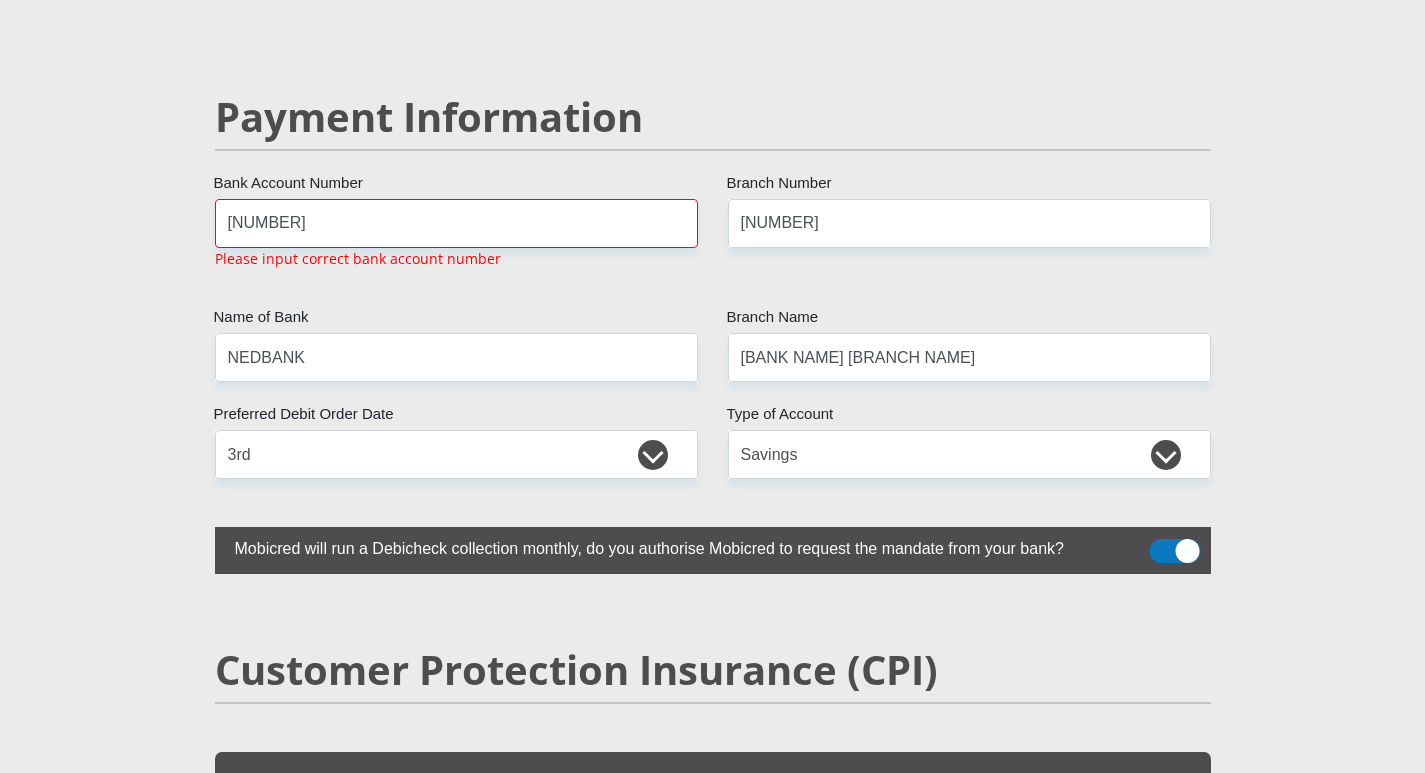 click on "Mr
Ms
Mrs
Dr
Other
Title
Andrew
First Name
VanROOI
Surname
[ID NUMBER]
South African ID Number
Please input valid ID number
South Africa
Afghanistan
Aland Islands
Albania
Algeria
America Samoa
American Virgin Islands
Andorra
Angola
Anguilla
Antarctica
Antigua and Barbuda
Argentina" at bounding box center (713, -702) 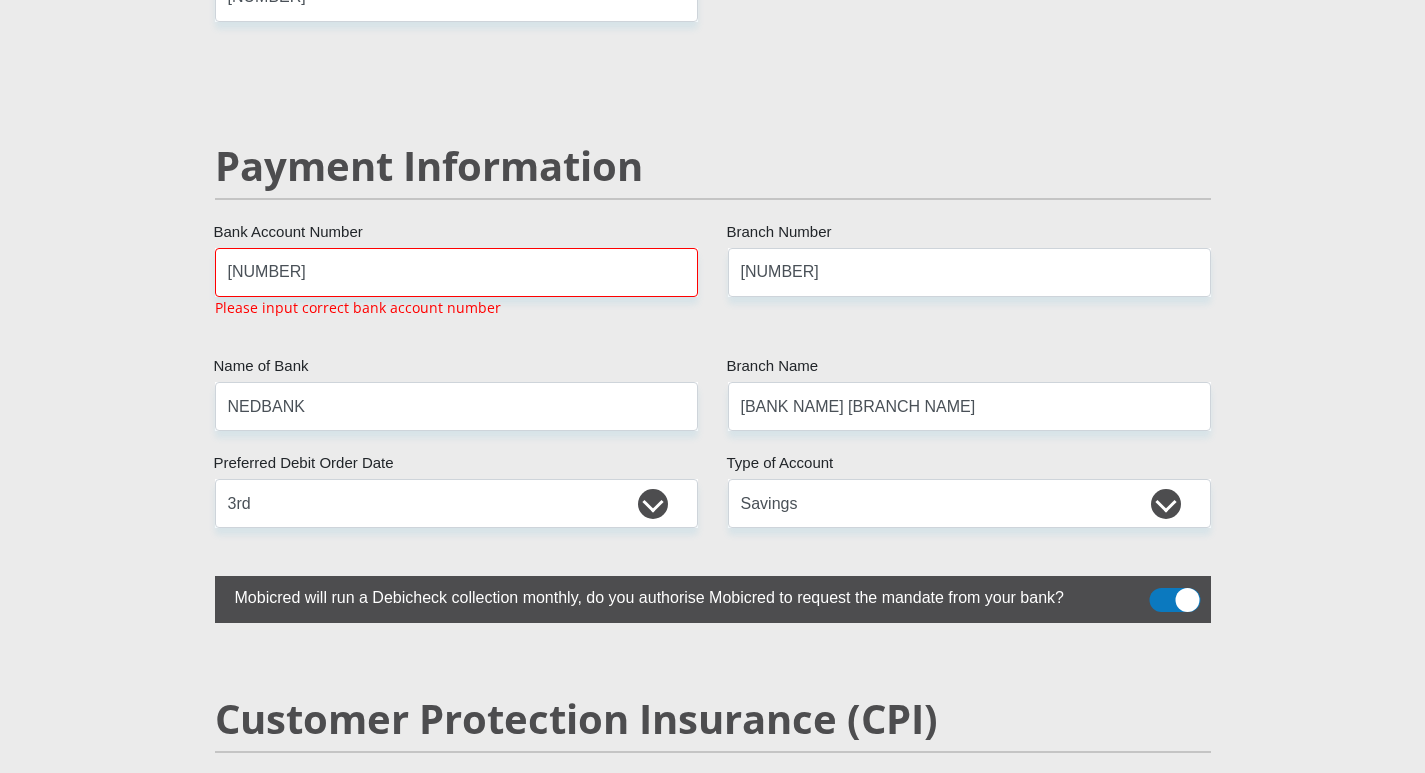 scroll, scrollTop: 3894, scrollLeft: 0, axis: vertical 